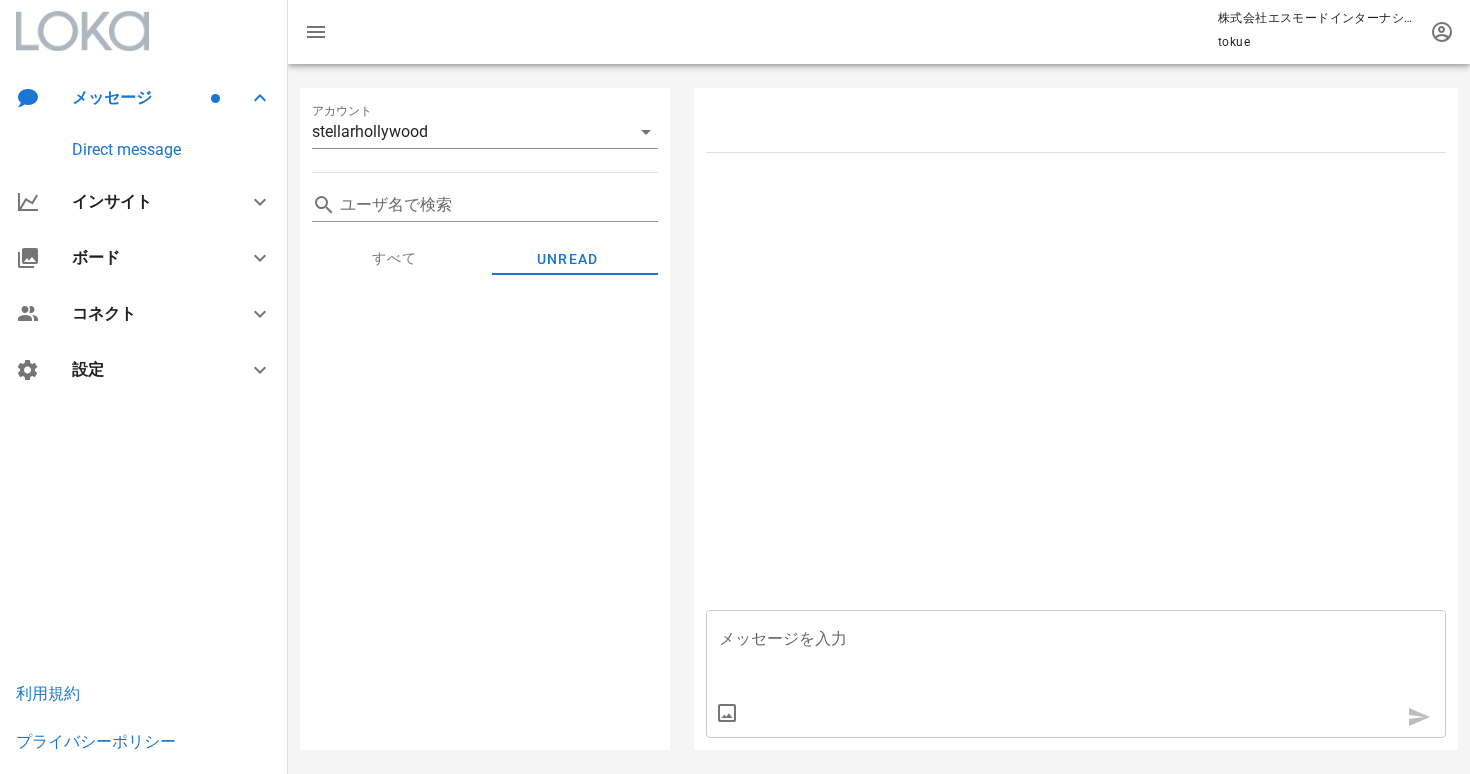 scroll, scrollTop: 0, scrollLeft: 0, axis: both 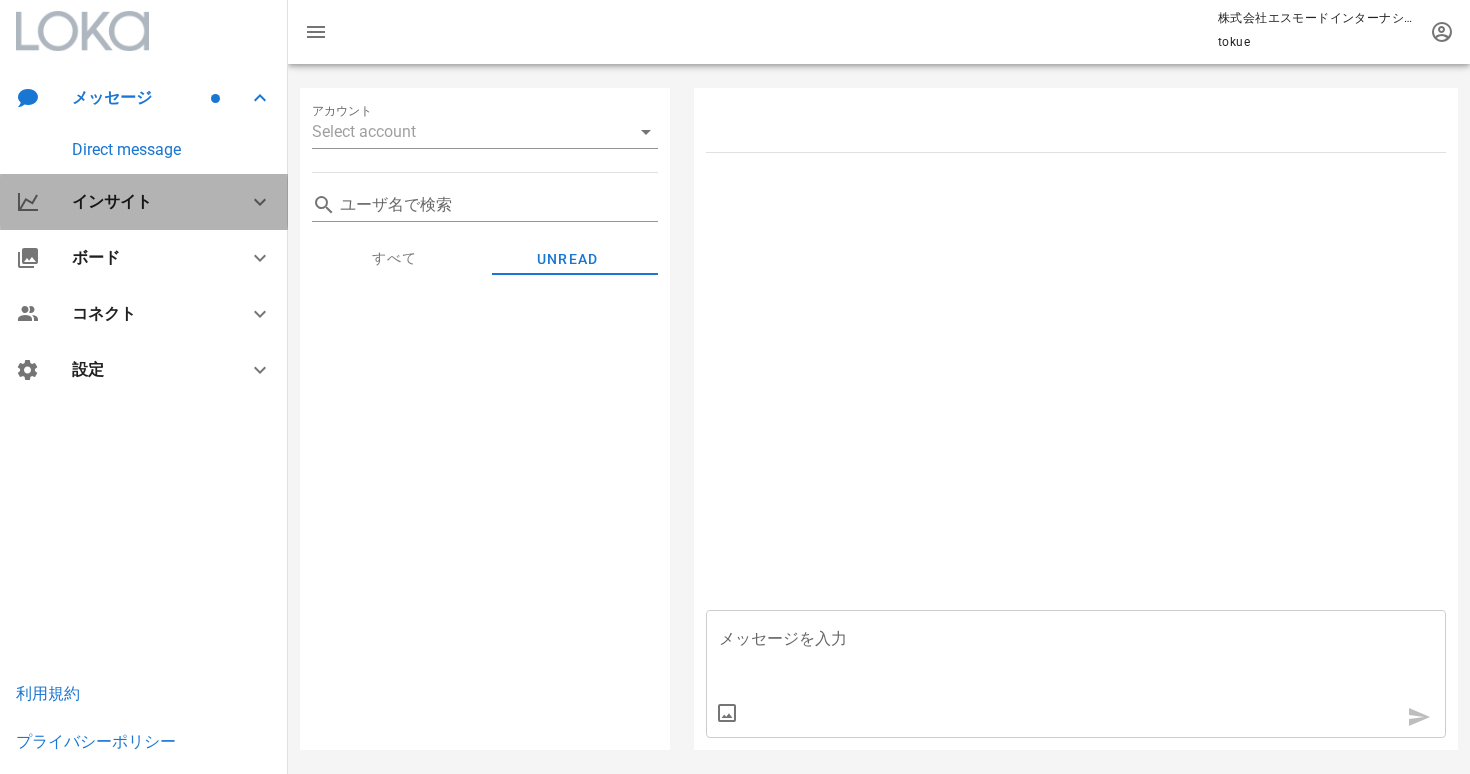 click on "インサイト" at bounding box center (148, 201) 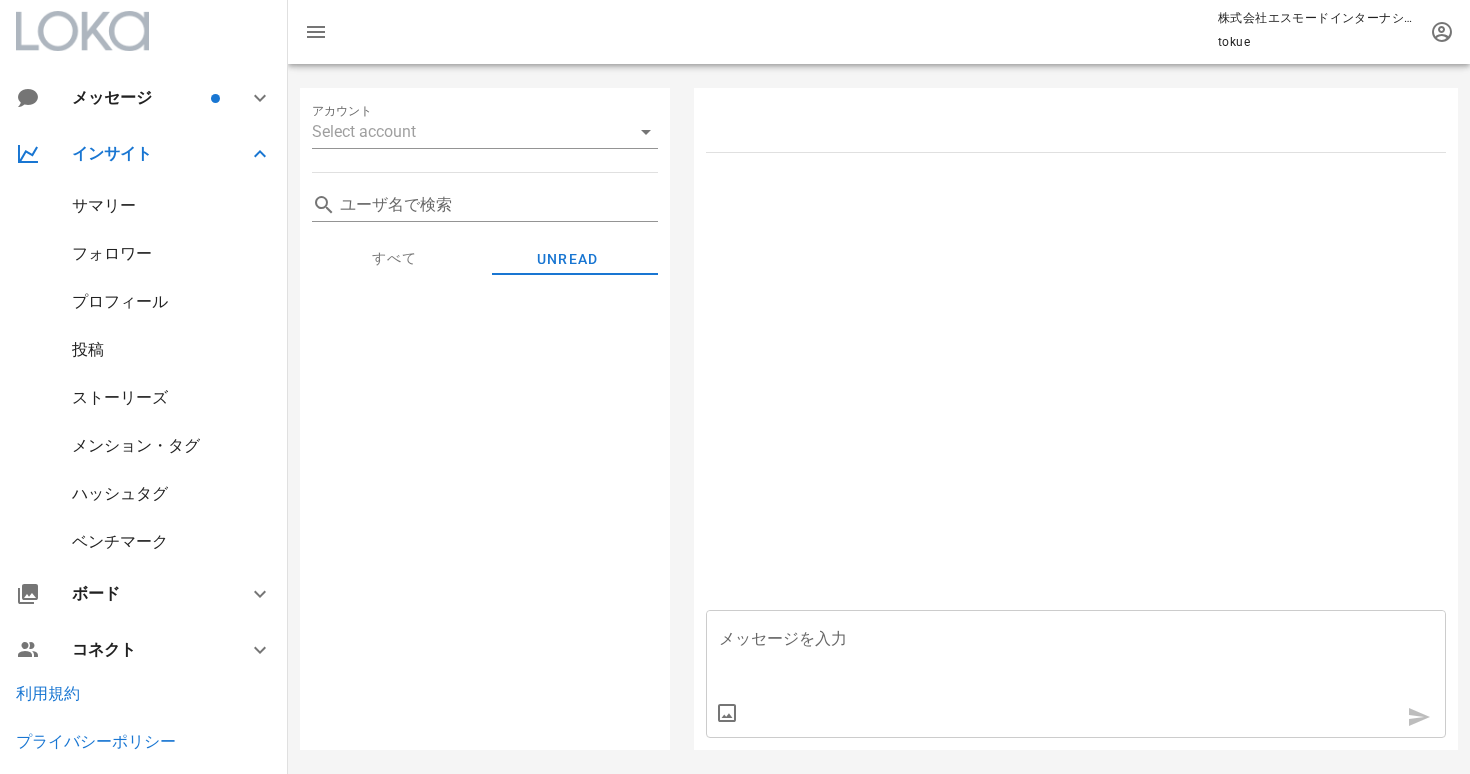 click on "メンション・タグ" at bounding box center (136, 445) 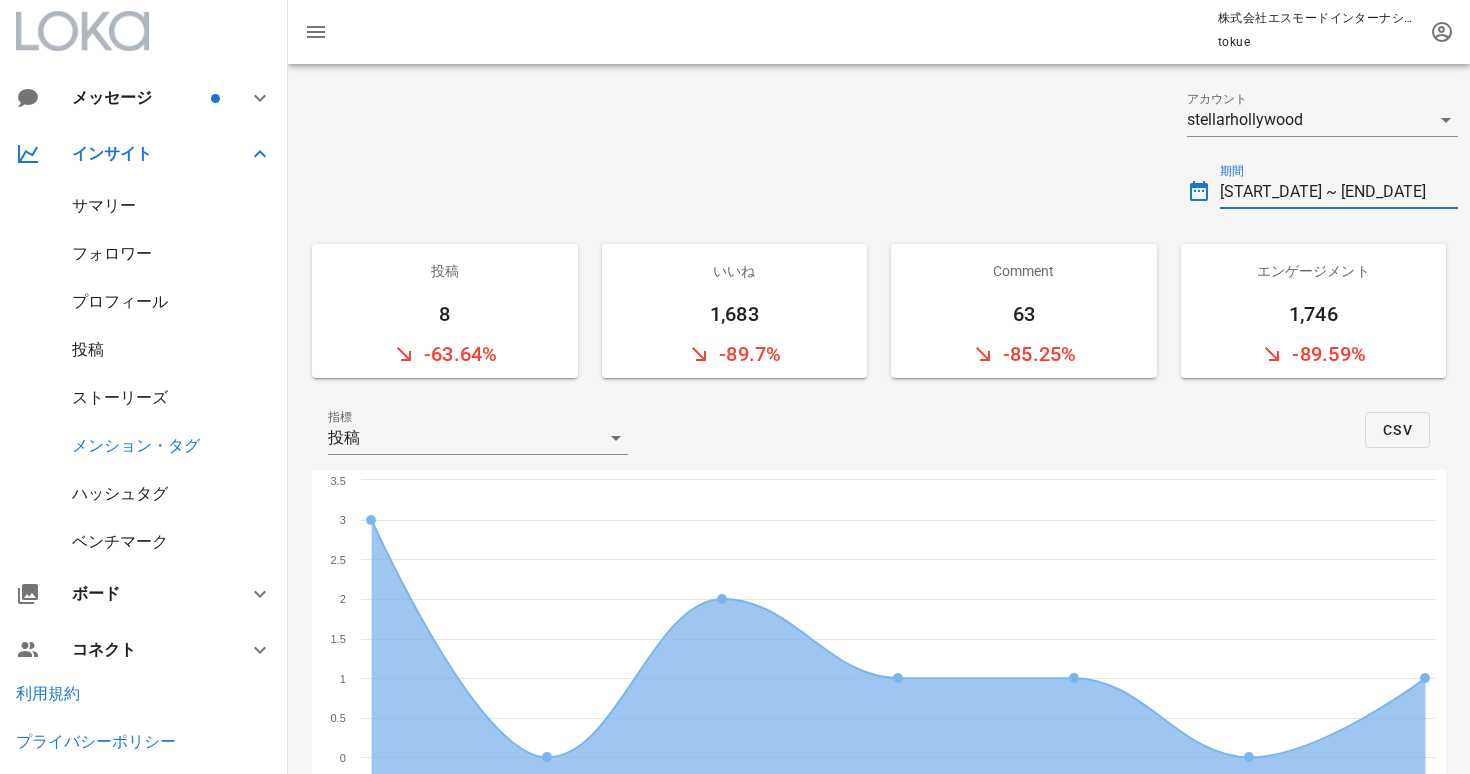 click on "[START_DATE] ~ [END_DATE]" at bounding box center (1339, 192) 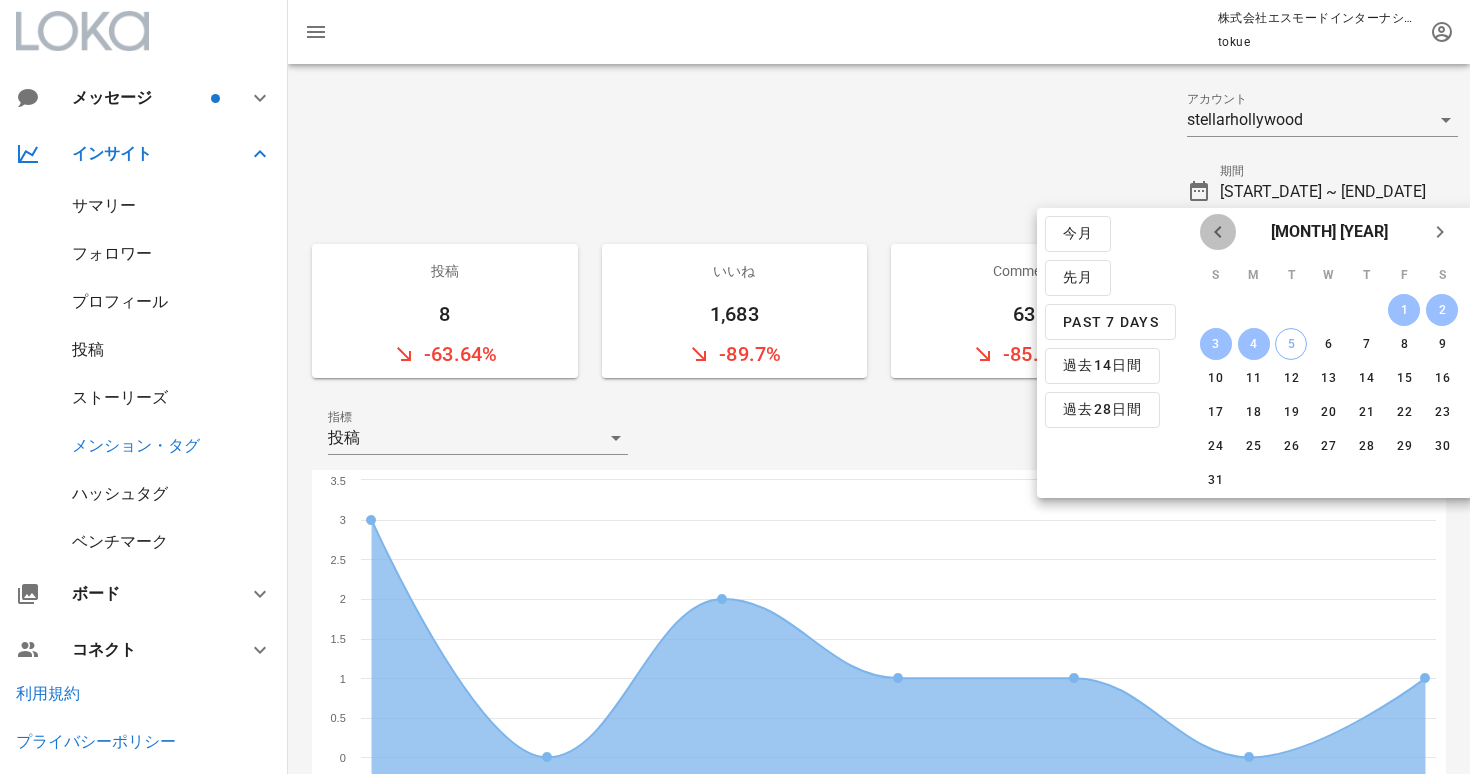 click at bounding box center [1218, 232] 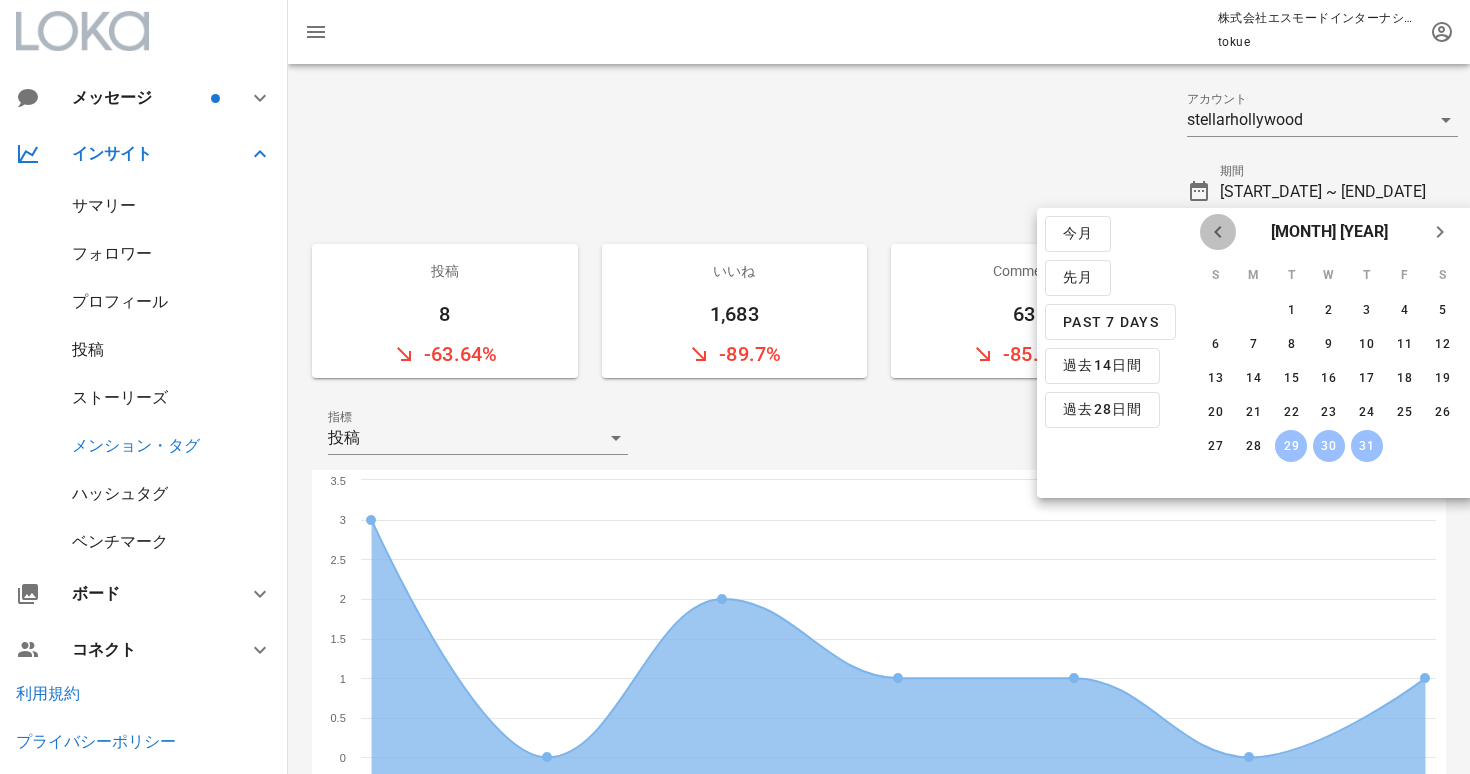 click at bounding box center (1218, 232) 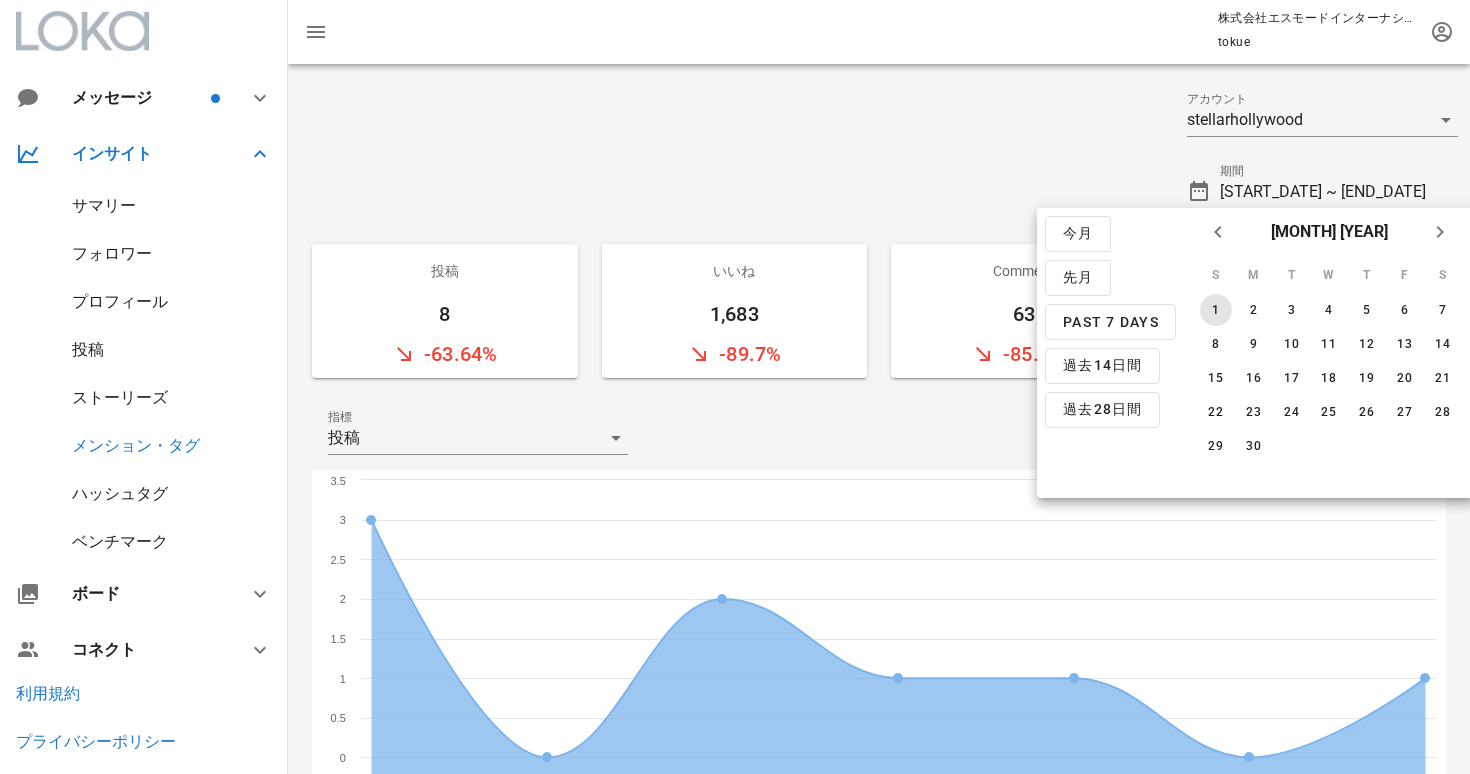 click on "1" at bounding box center (1216, 310) 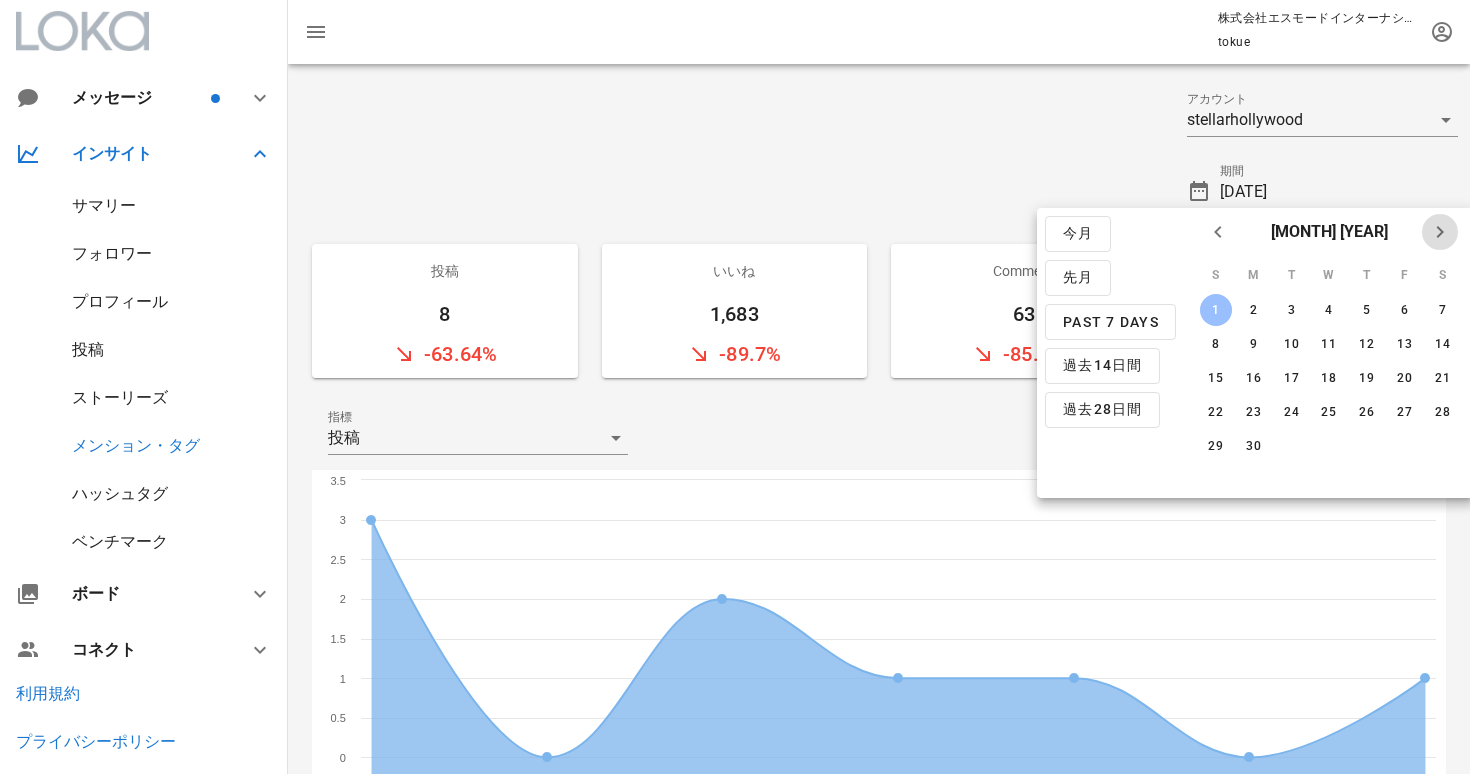 click at bounding box center (1440, 232) 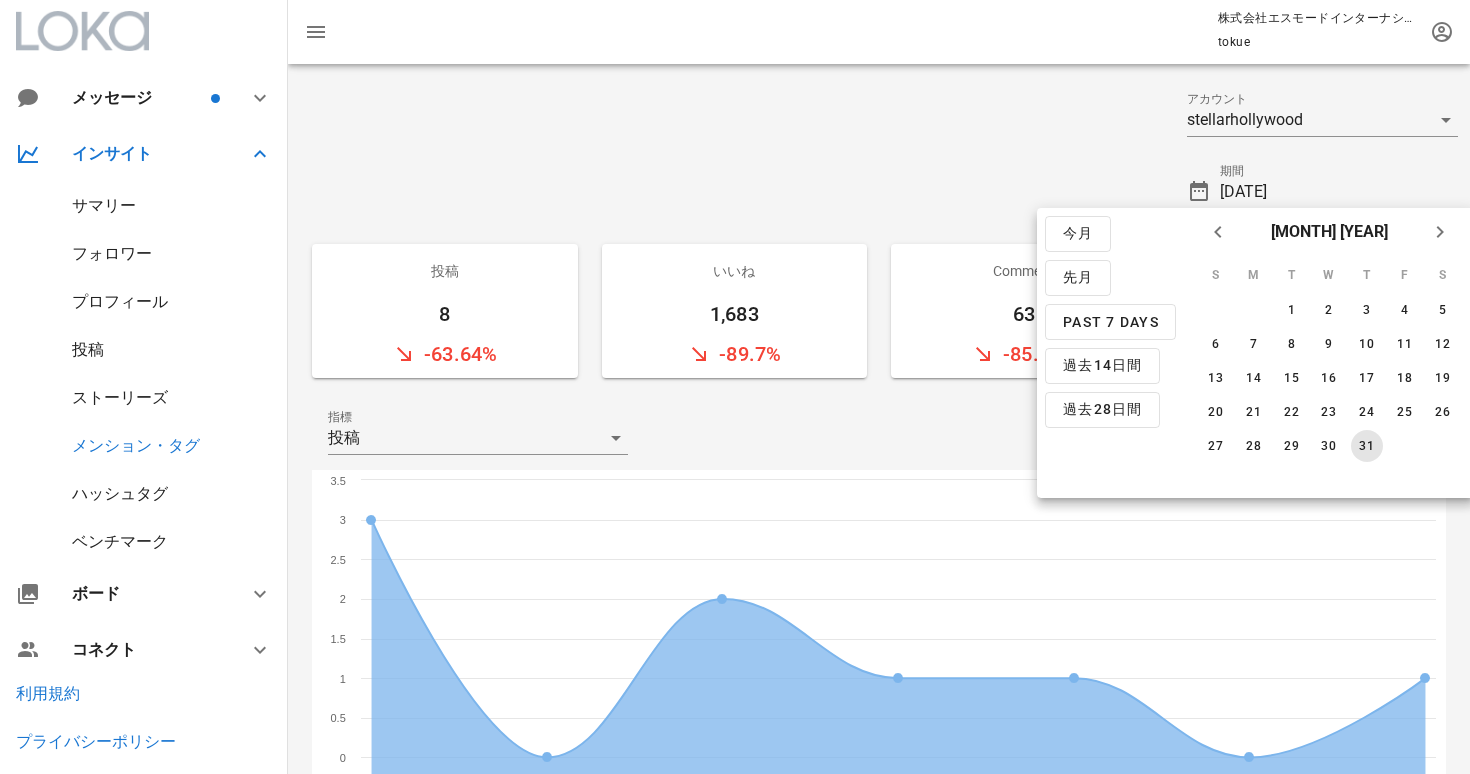 click on "31" at bounding box center (1367, 446) 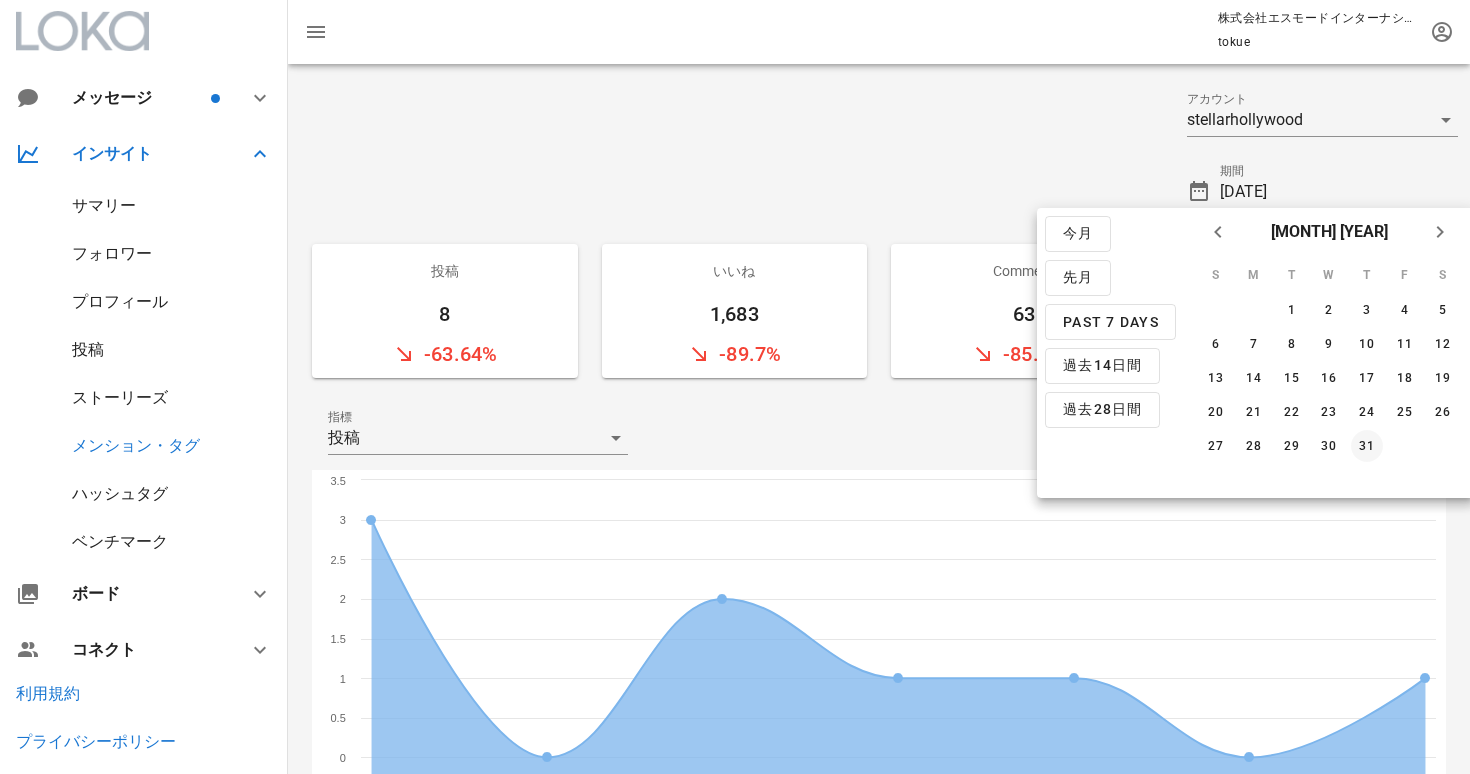 type on "[START_DATE] ~ [END_DATE]" 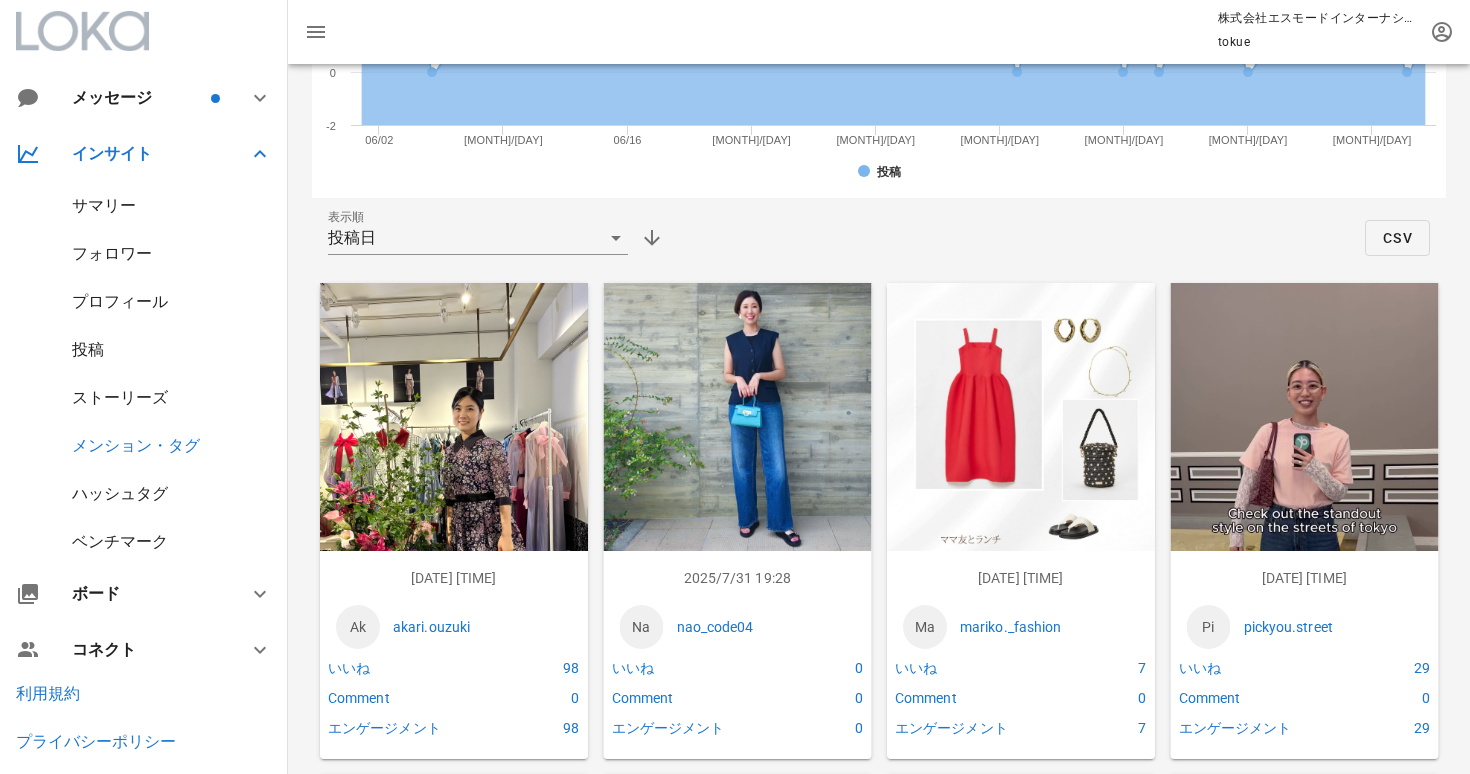 scroll, scrollTop: 670, scrollLeft: 0, axis: vertical 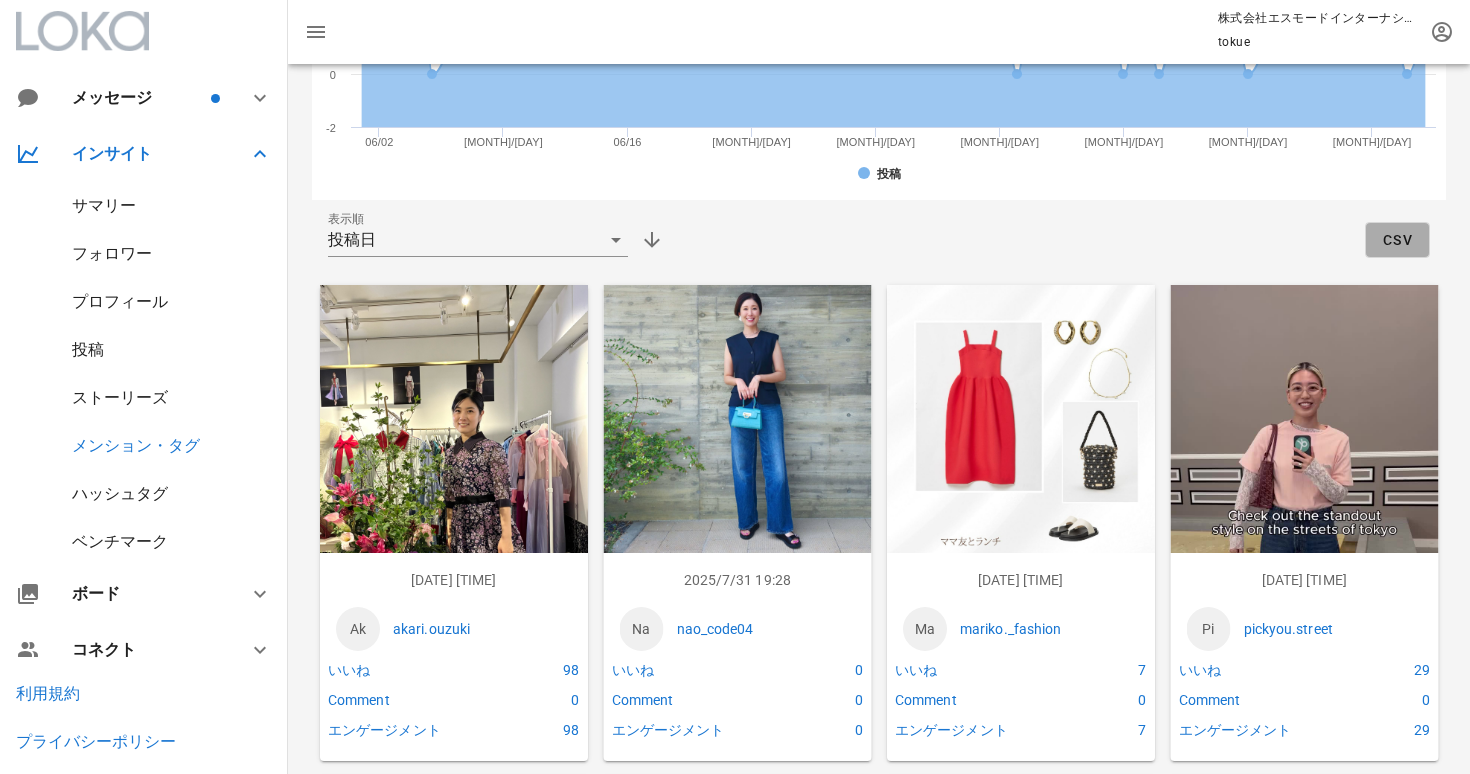 click on "CSV" at bounding box center (1397, 240) 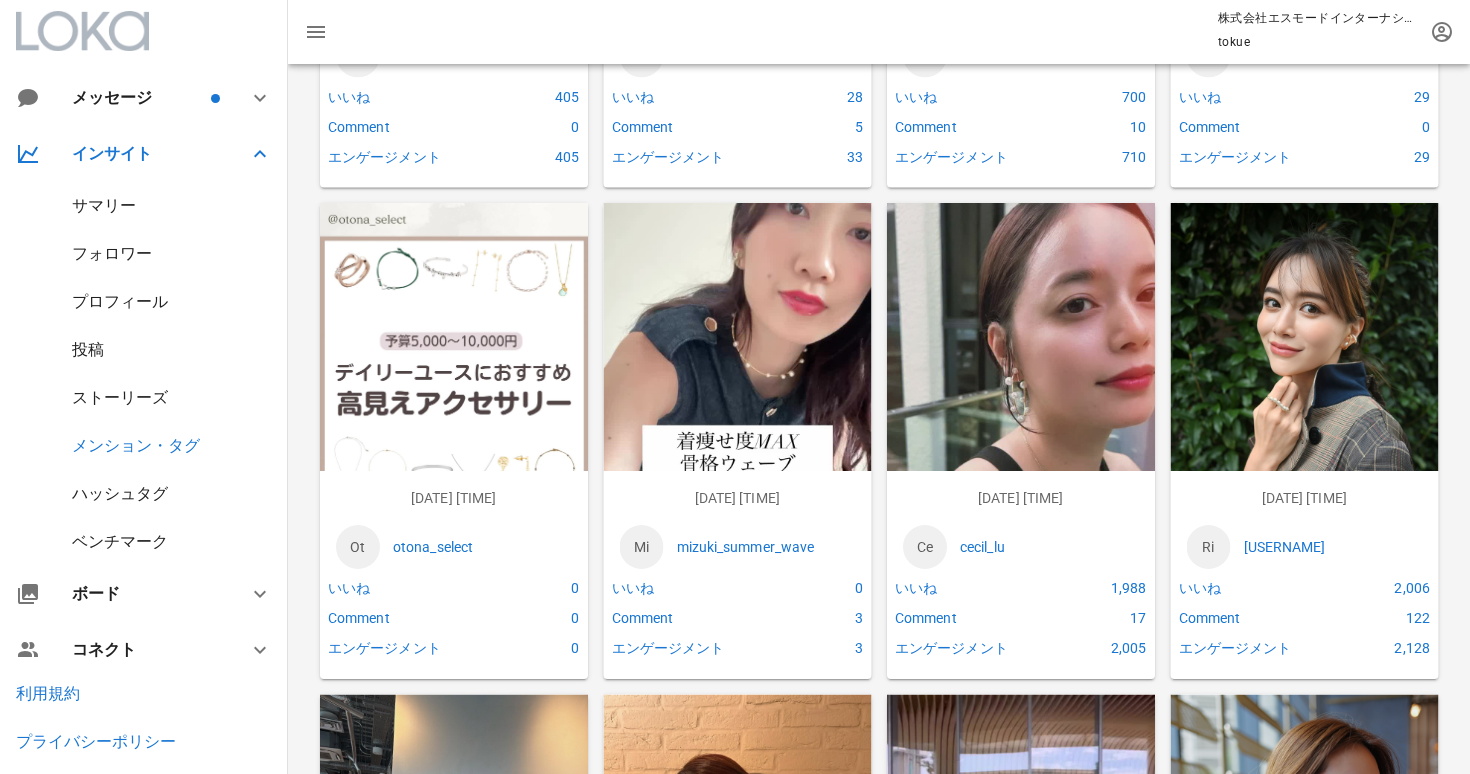 scroll, scrollTop: 4686, scrollLeft: 0, axis: vertical 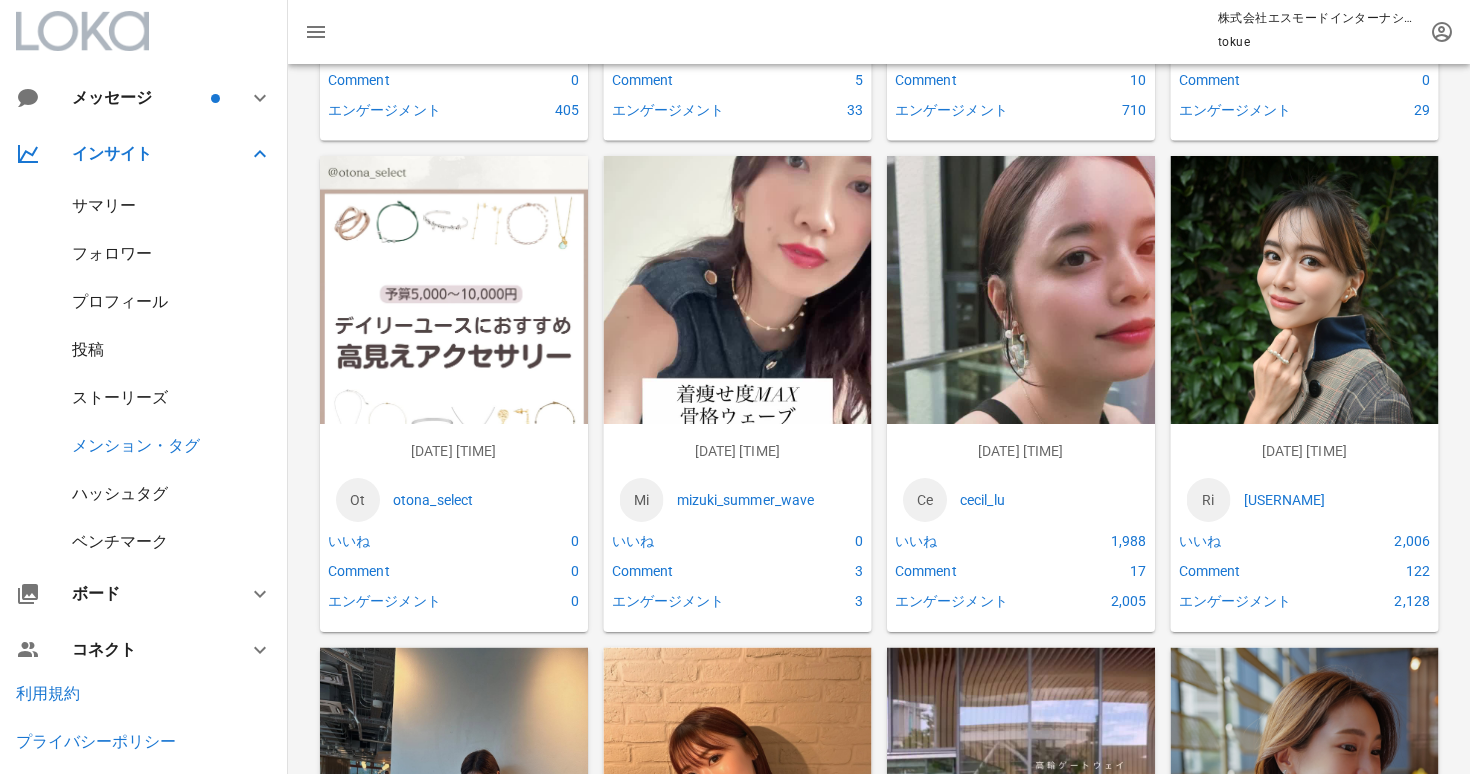 click on "[USERNAME]" at bounding box center (1049, 500) 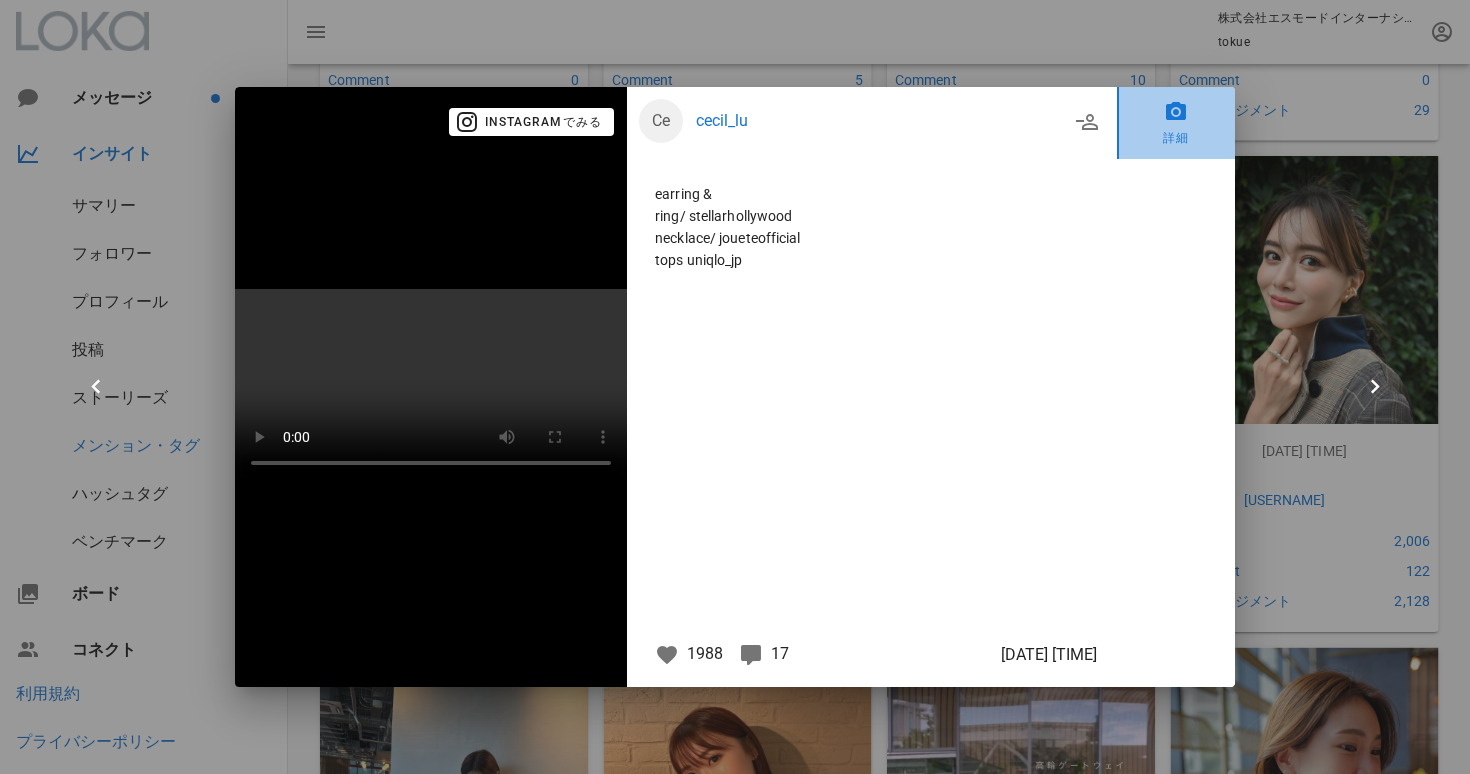 click on "詳細" at bounding box center (1176, 123) 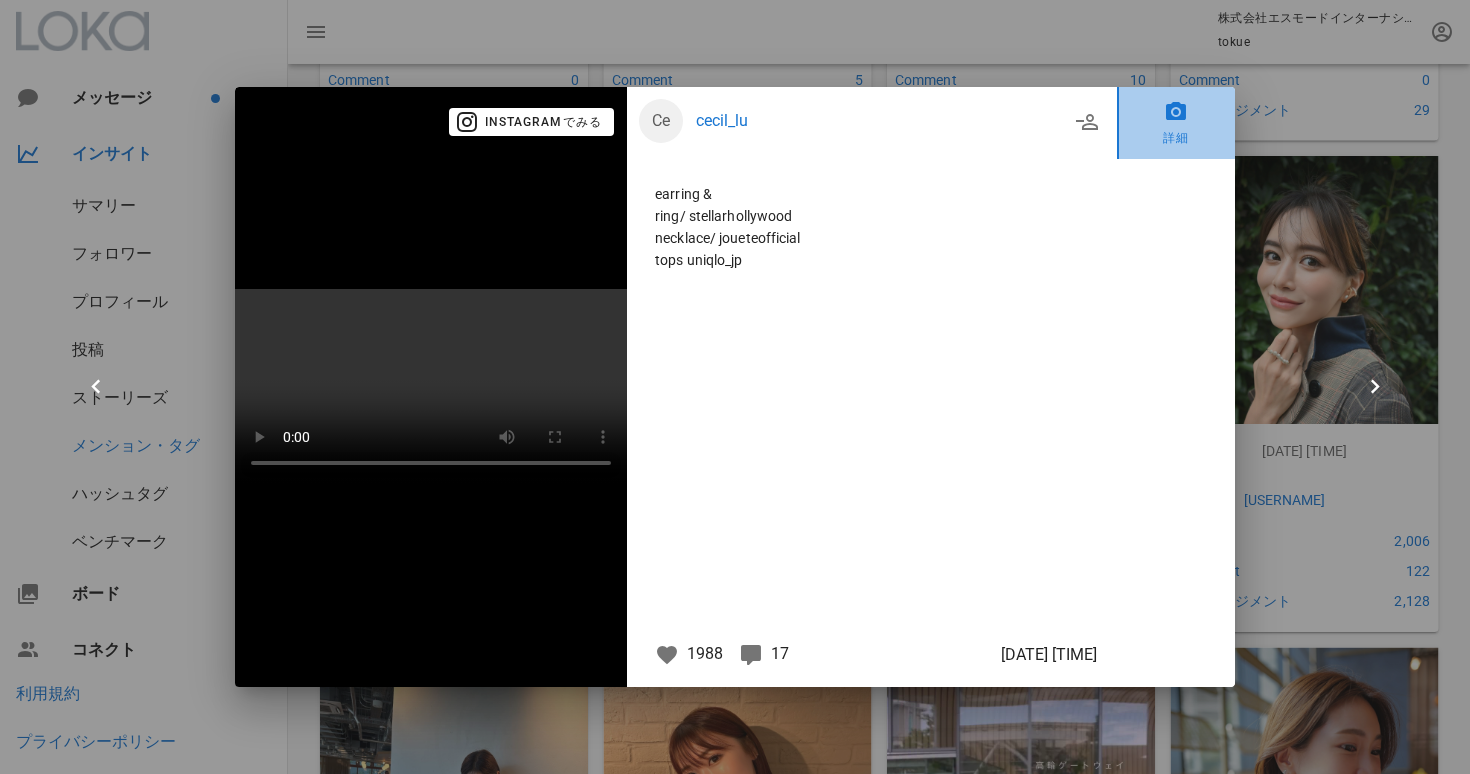 click on "詳細" at bounding box center [1176, 123] 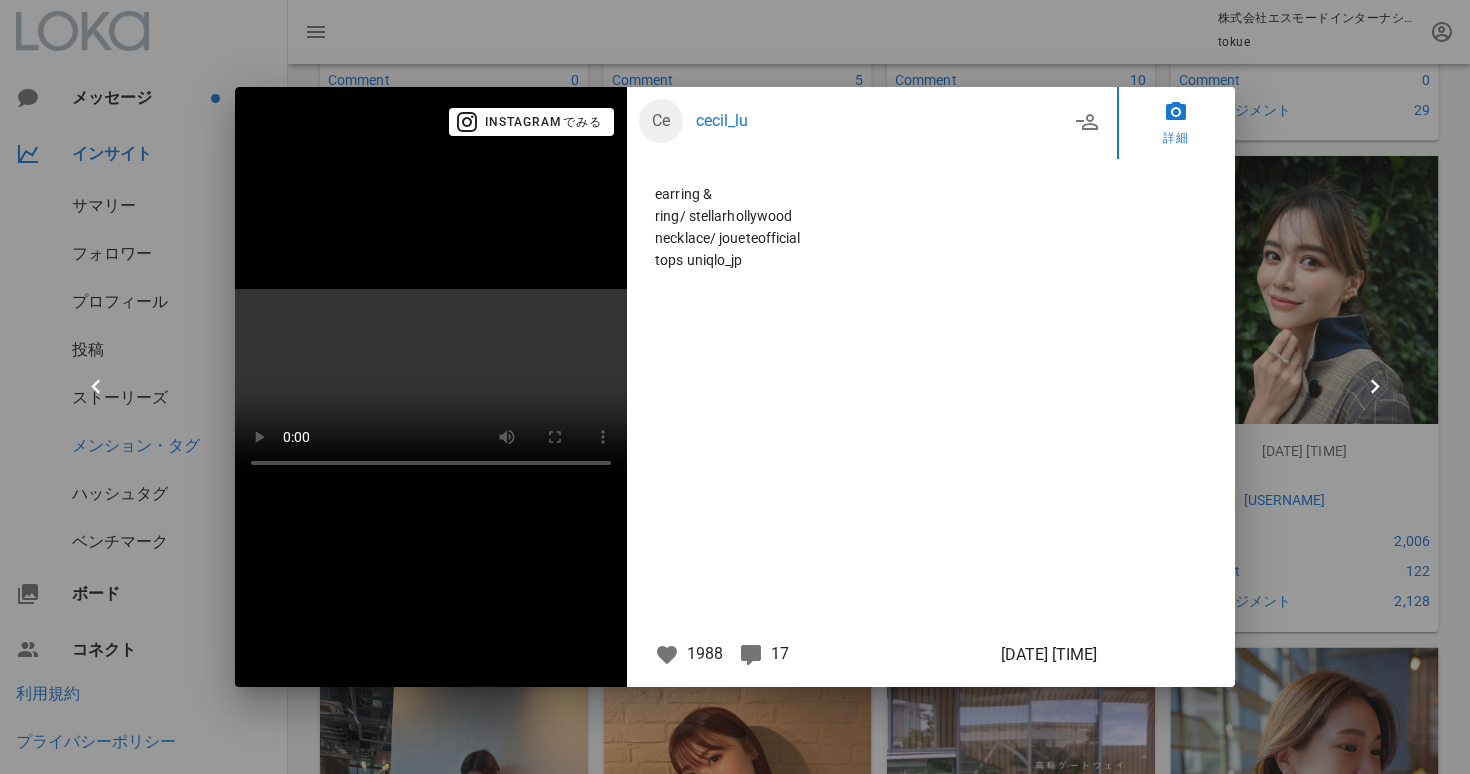 click on "earring ＆
ring/ stellarhollywood
necklace/ joueteofficial
tops uniqlo_jp" at bounding box center (872, 400) 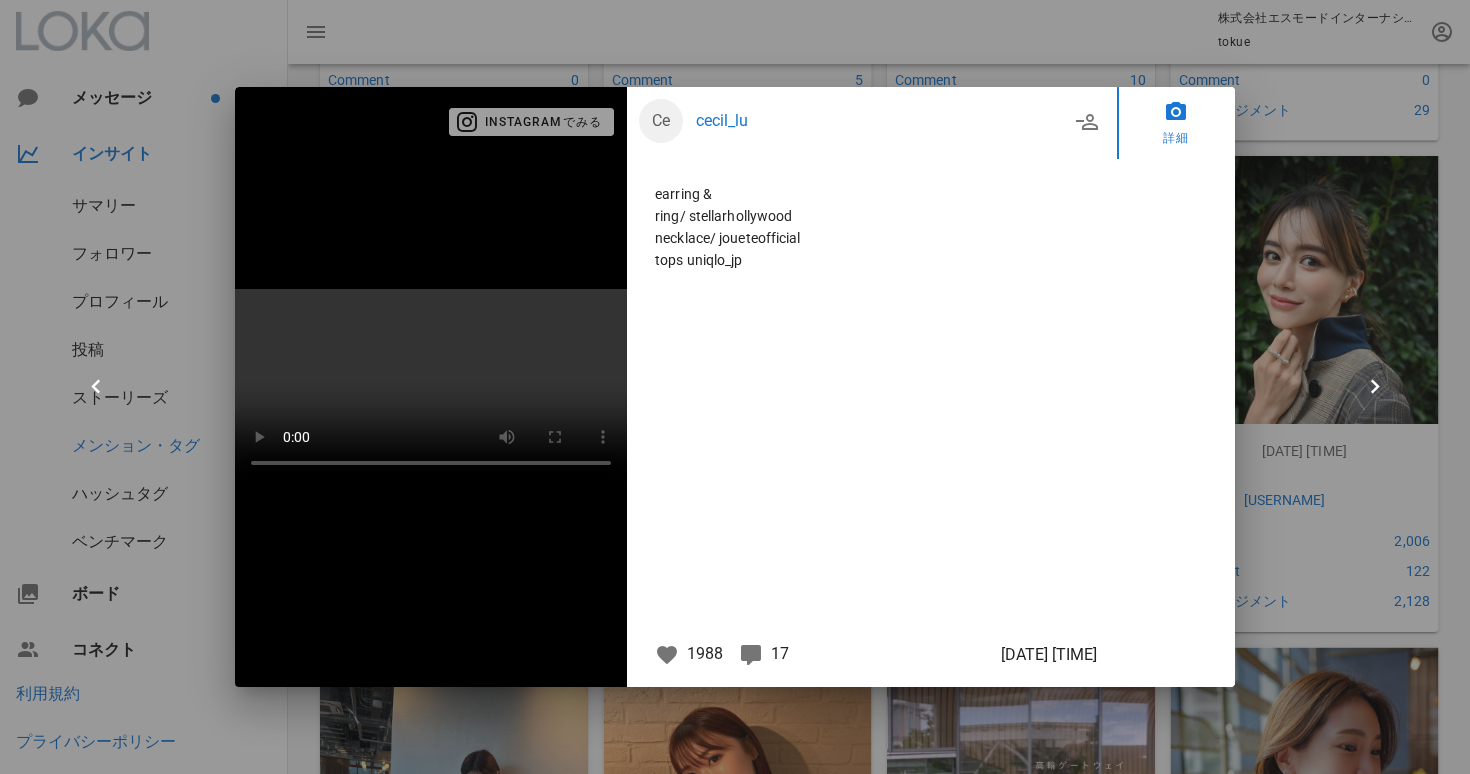 click on "Instagramでみる" at bounding box center [532, 122] 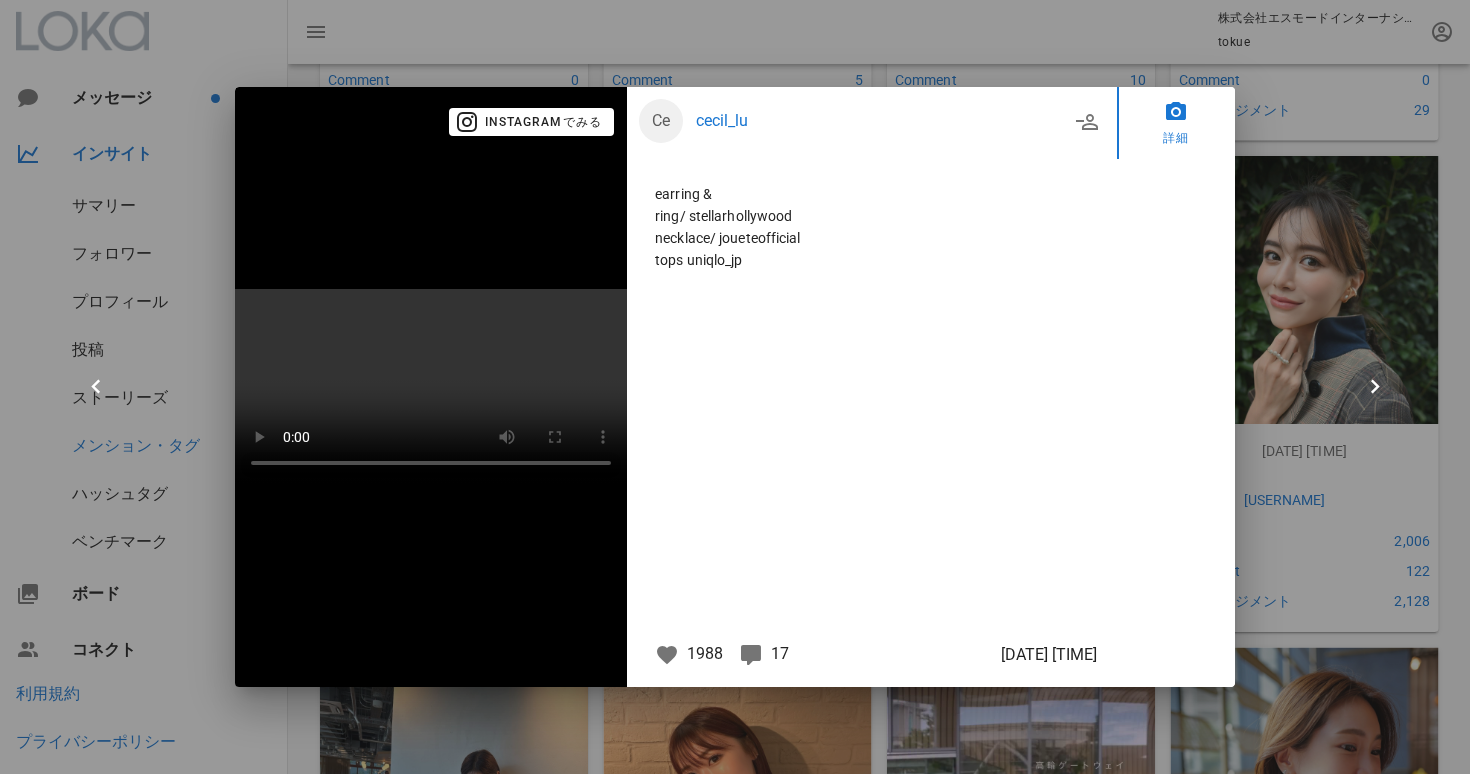 click at bounding box center (735, 387) 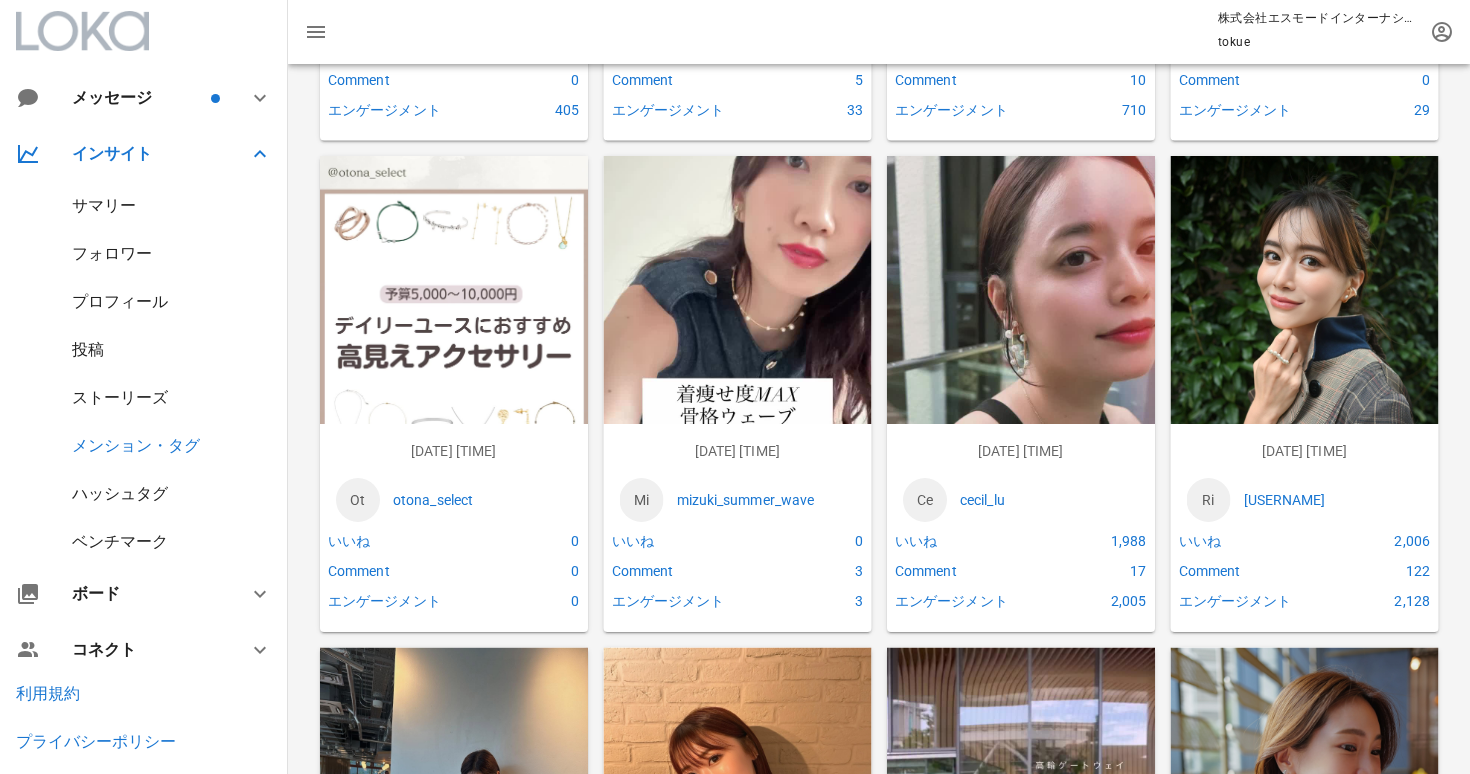 click on "2025/7/19 12:45   Ri   ri7tin1025
いいね
2,006
コメント
122
エンゲージメント
2,128" at bounding box center [1305, 528] 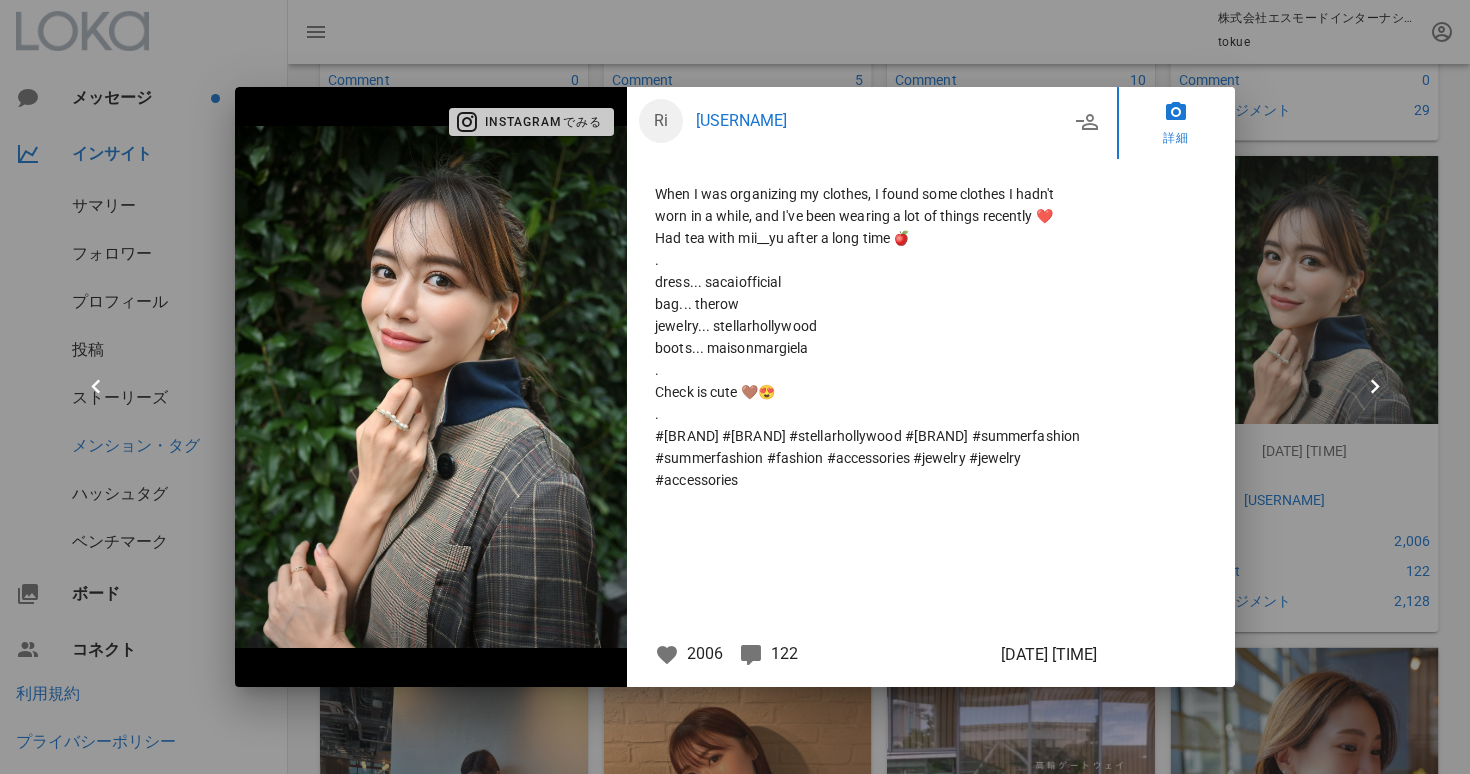 click on "Instagramでみる" at bounding box center [532, 122] 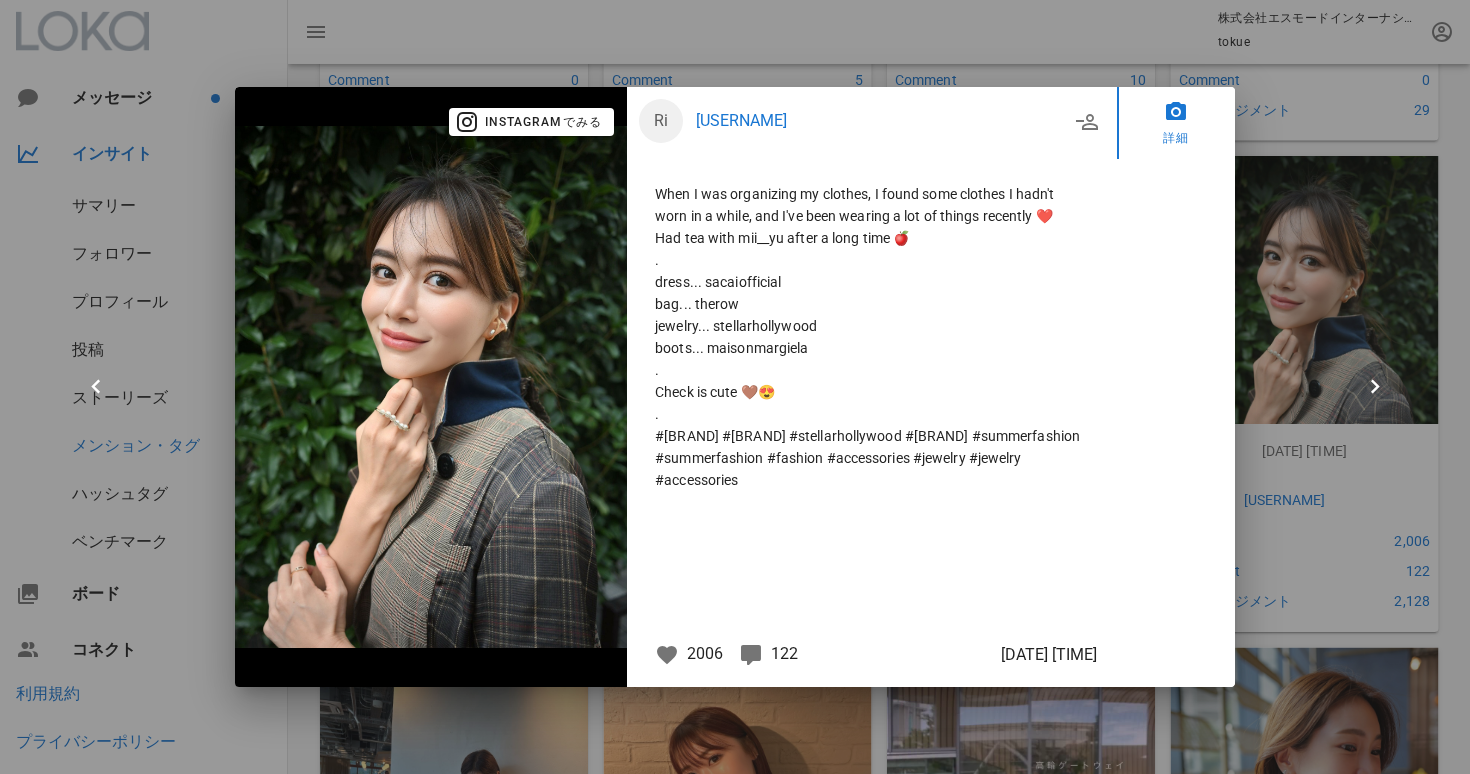 click at bounding box center [735, 387] 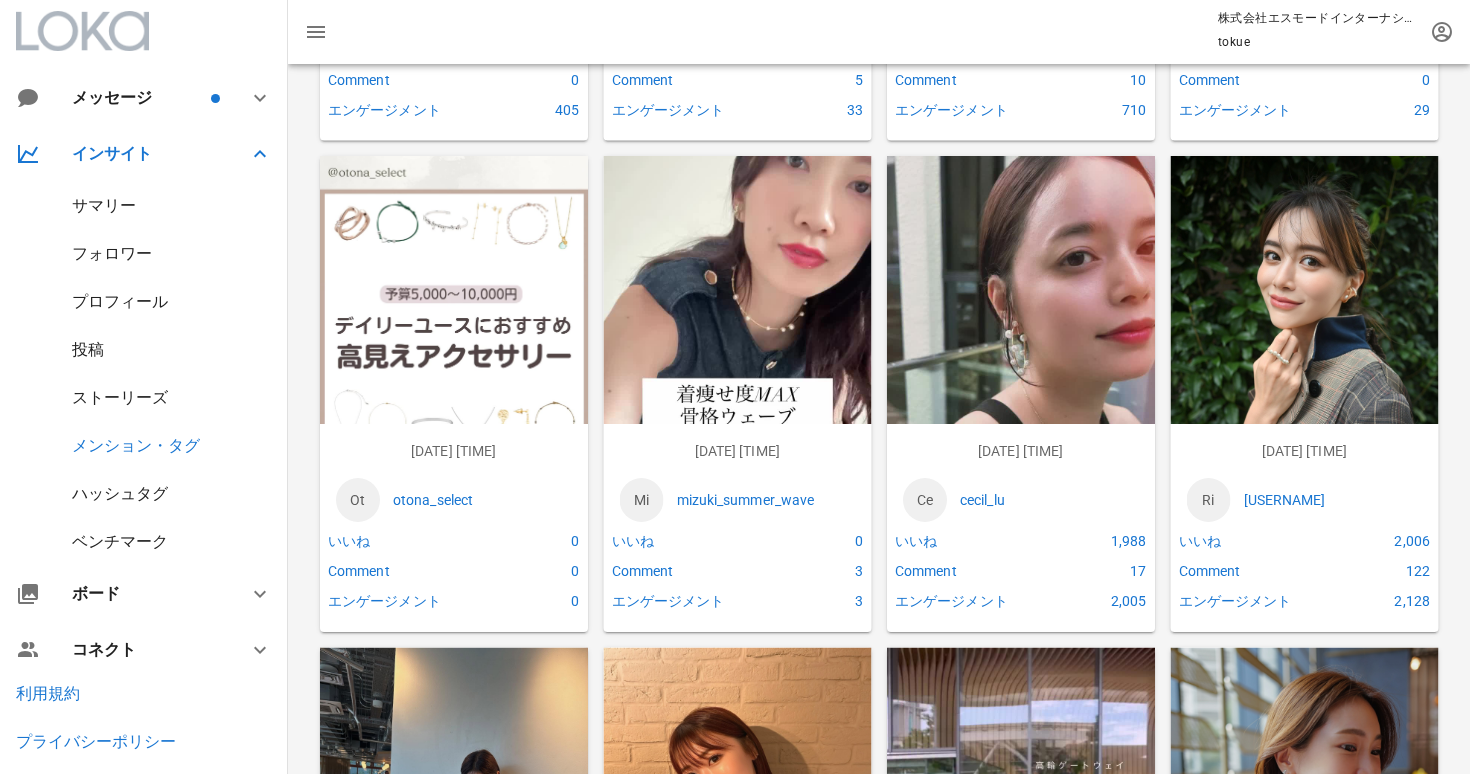click on "122" at bounding box center [1391, 571] 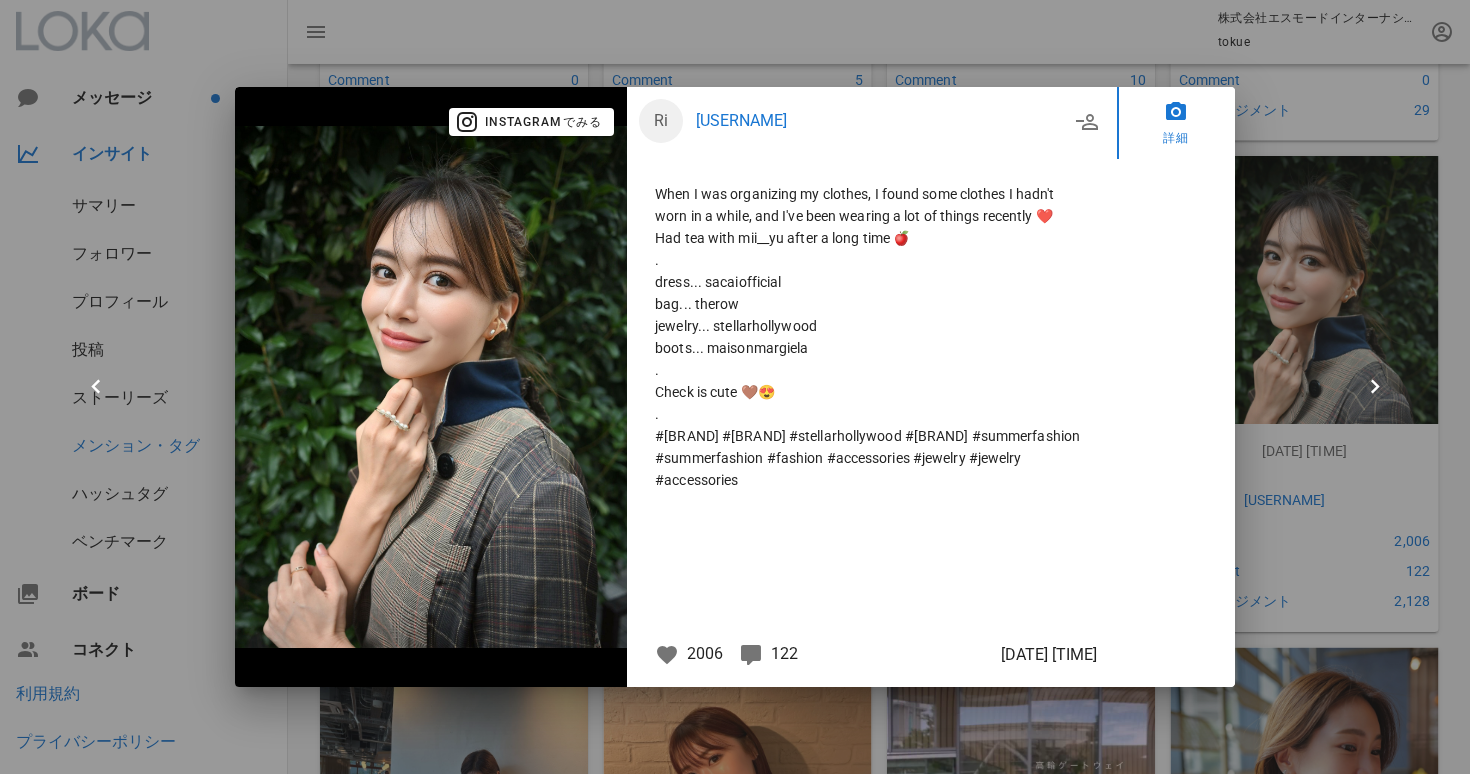 click on "122" at bounding box center [784, 653] 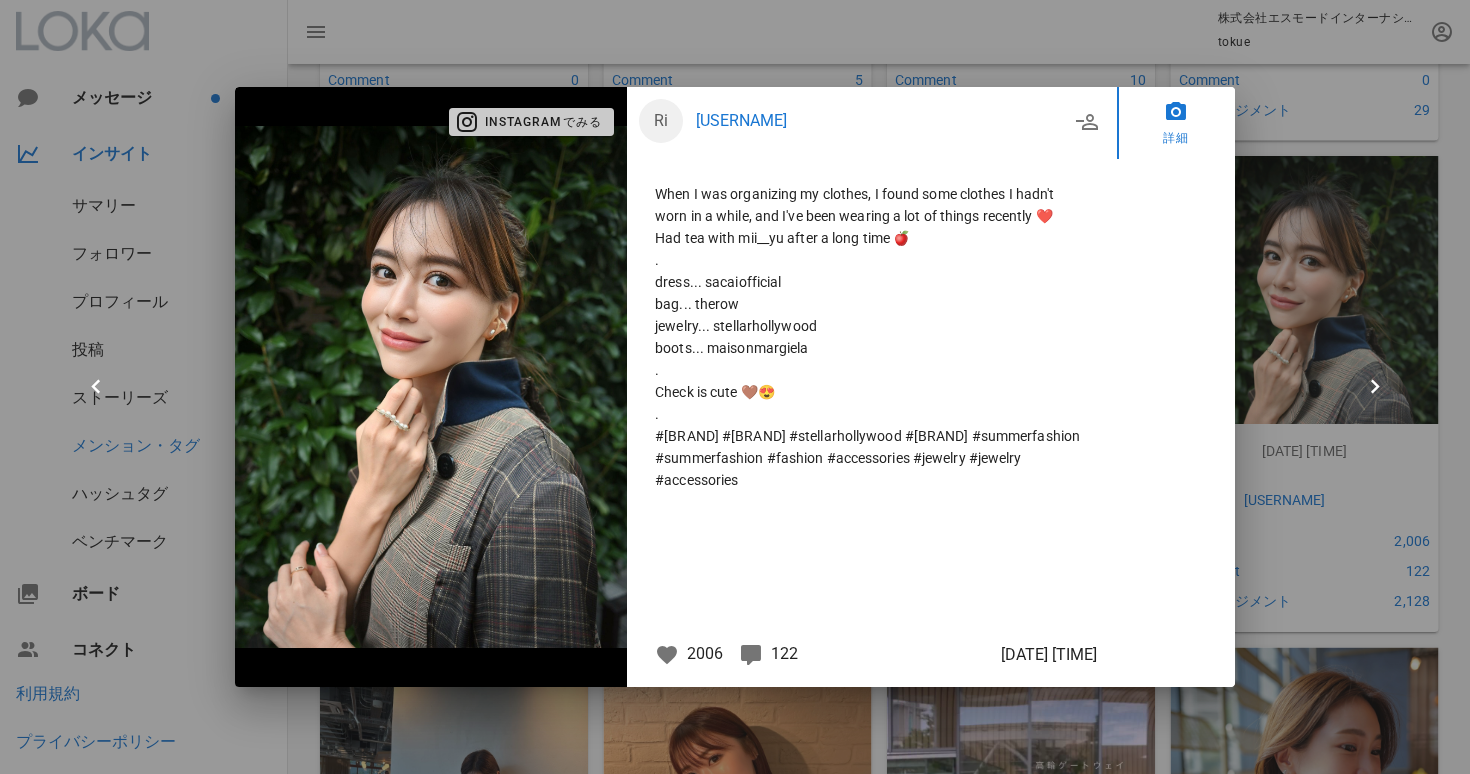 click on "Instagramでみる" at bounding box center [532, 122] 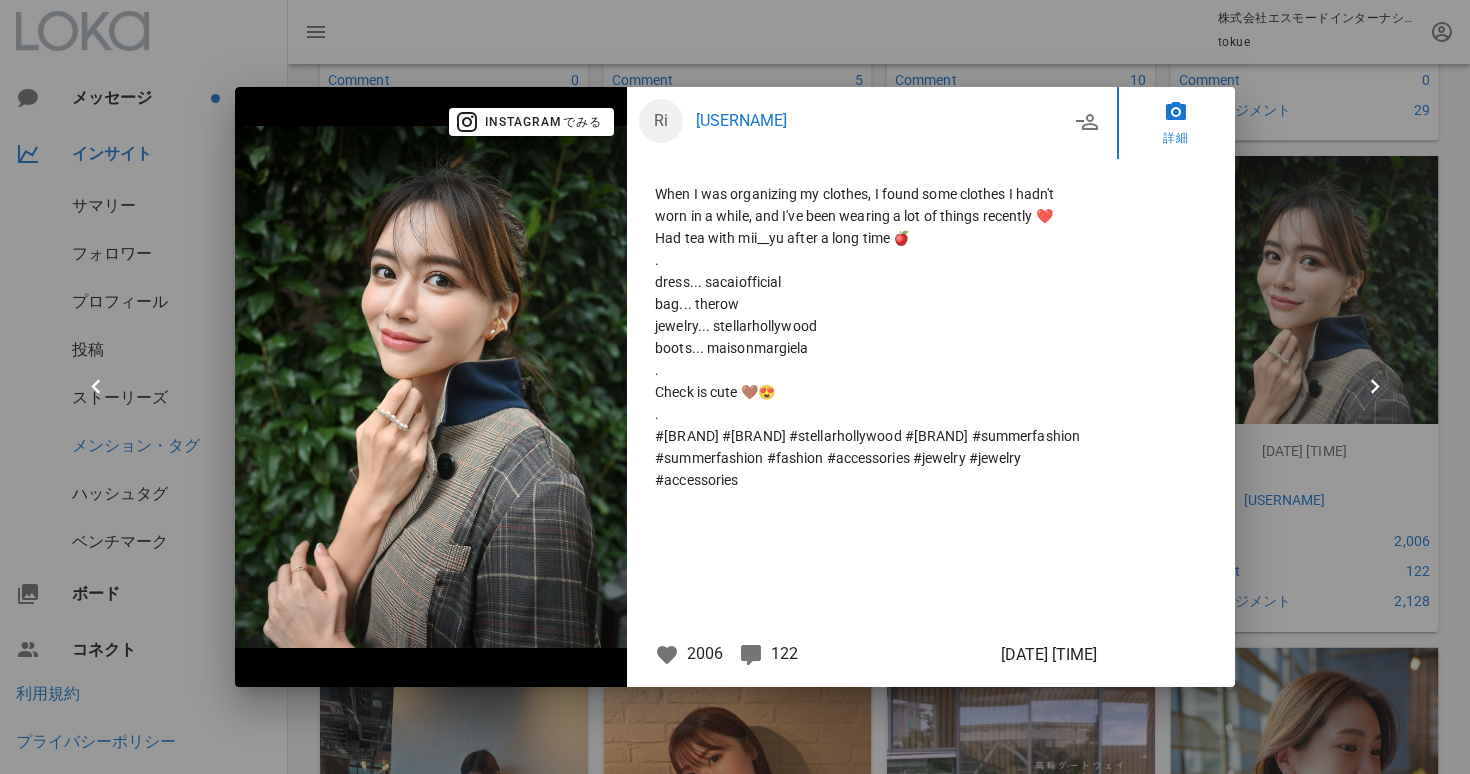 click at bounding box center (735, 387) 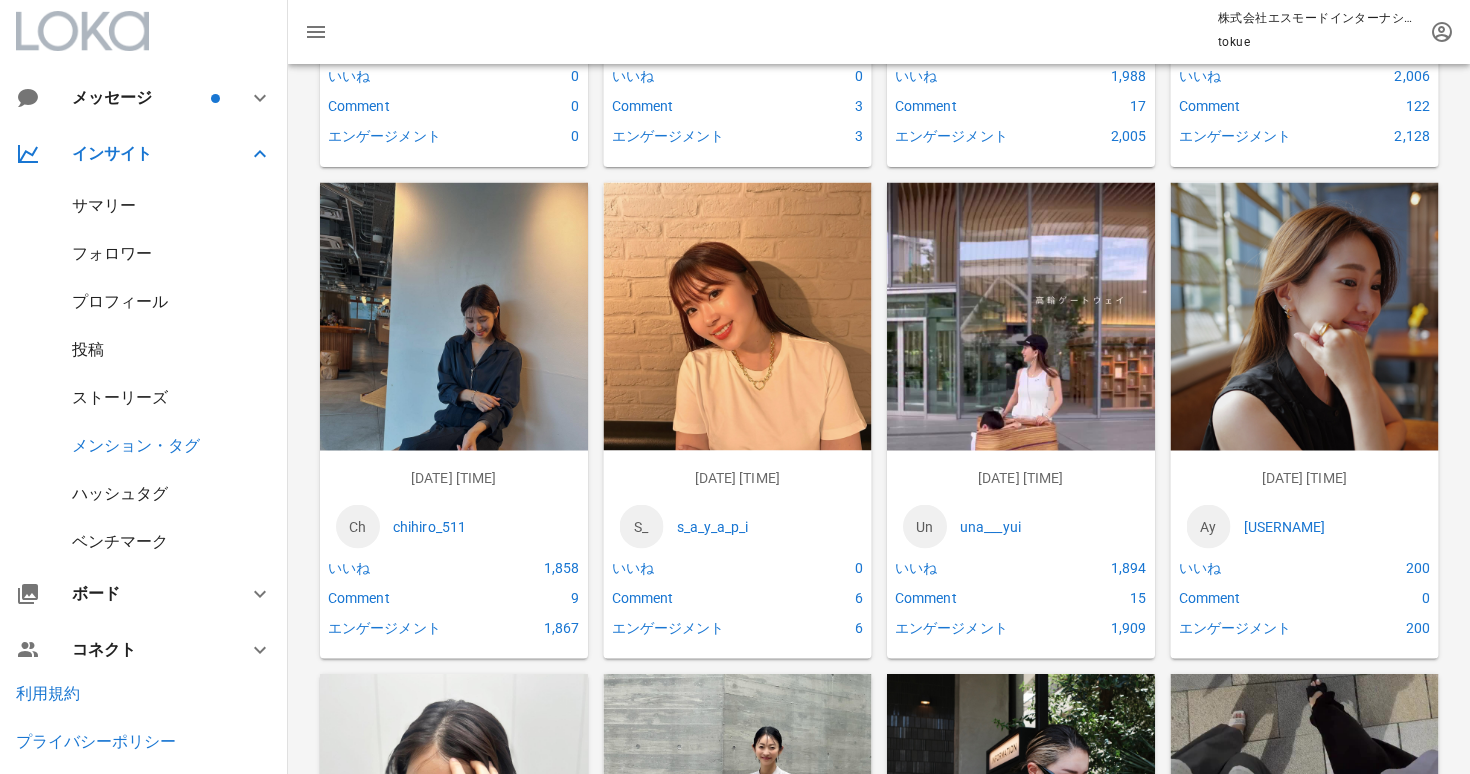 scroll, scrollTop: 5198, scrollLeft: 0, axis: vertical 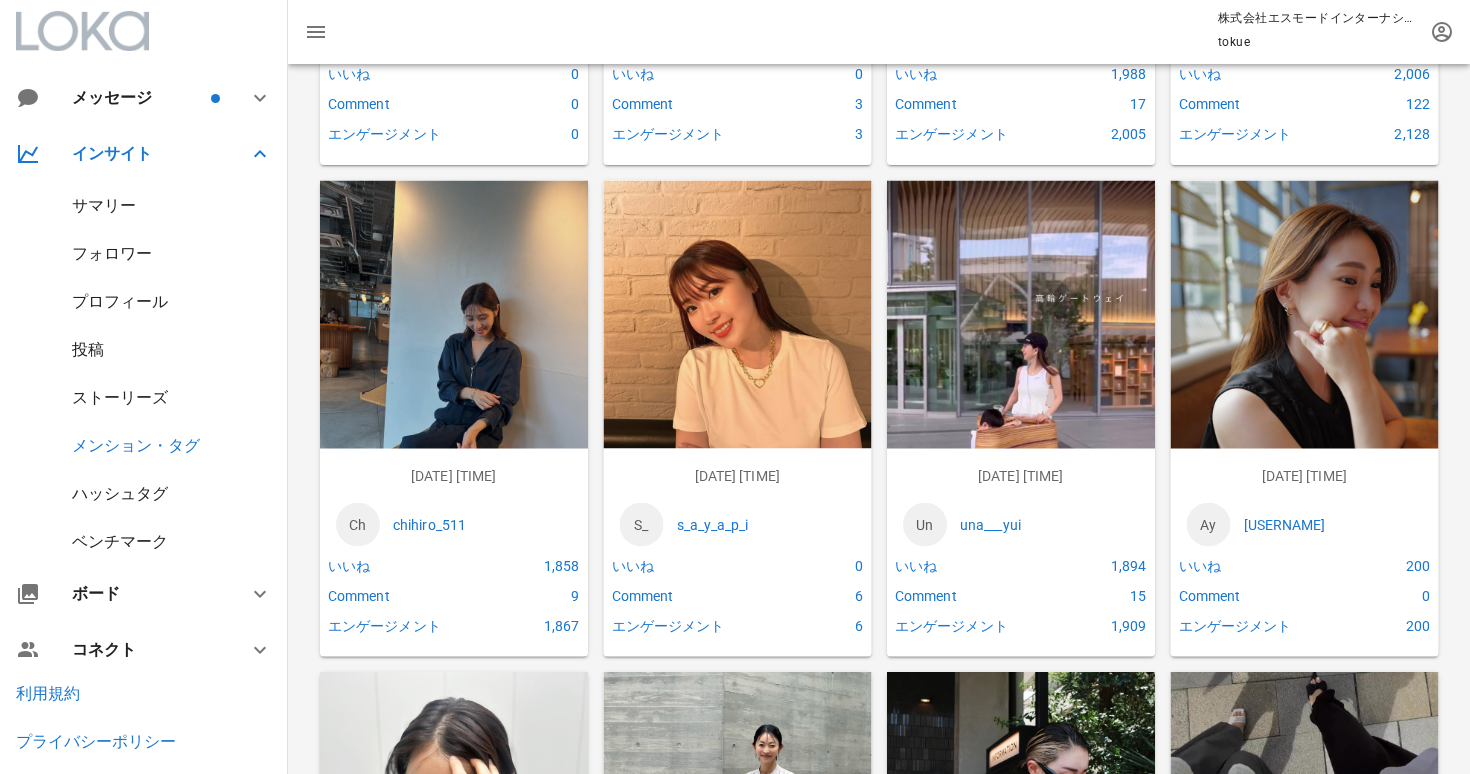 click at bounding box center (1021, 419) 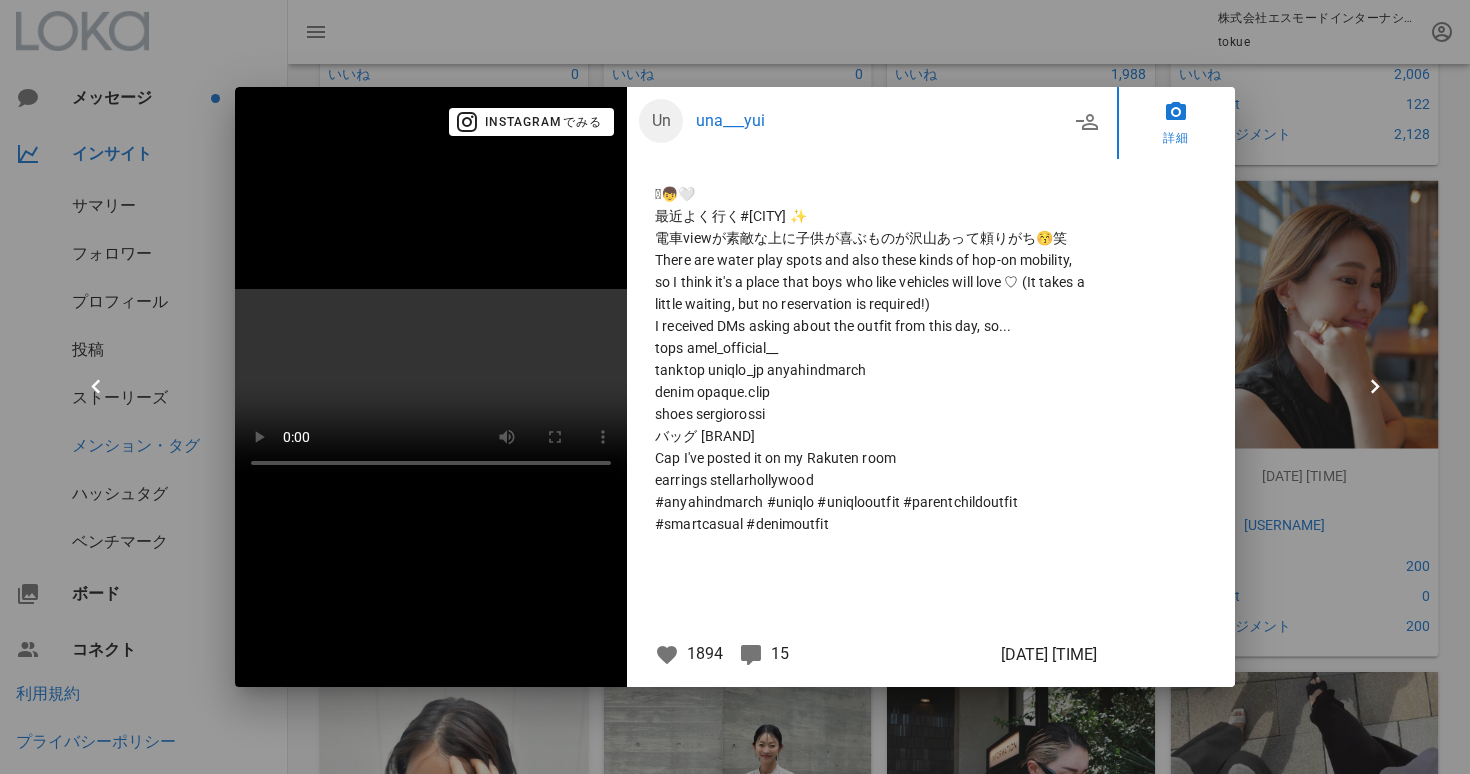 click at bounding box center [751, 655] 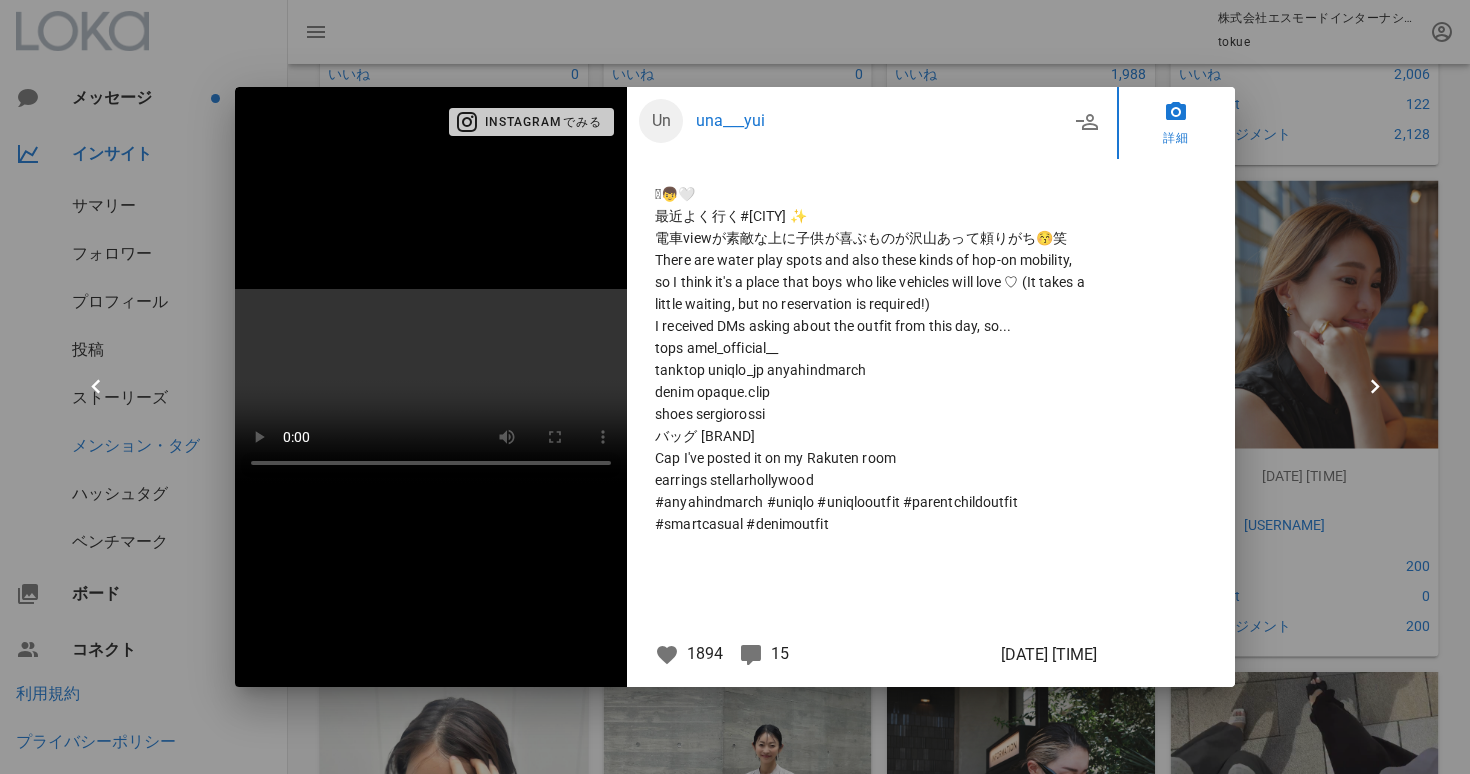 click on "Instagramでみる" at bounding box center (532, 122) 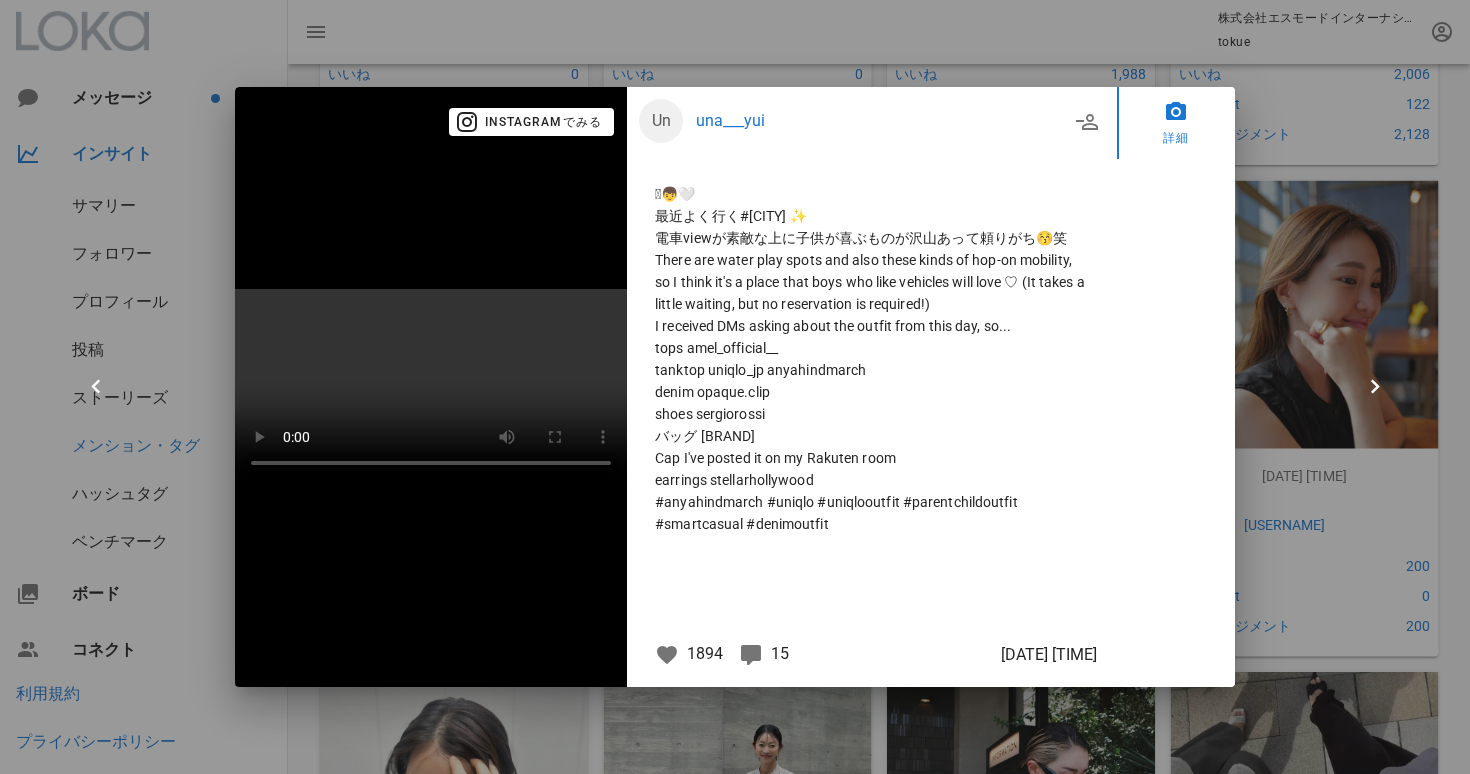 click at bounding box center (735, 387) 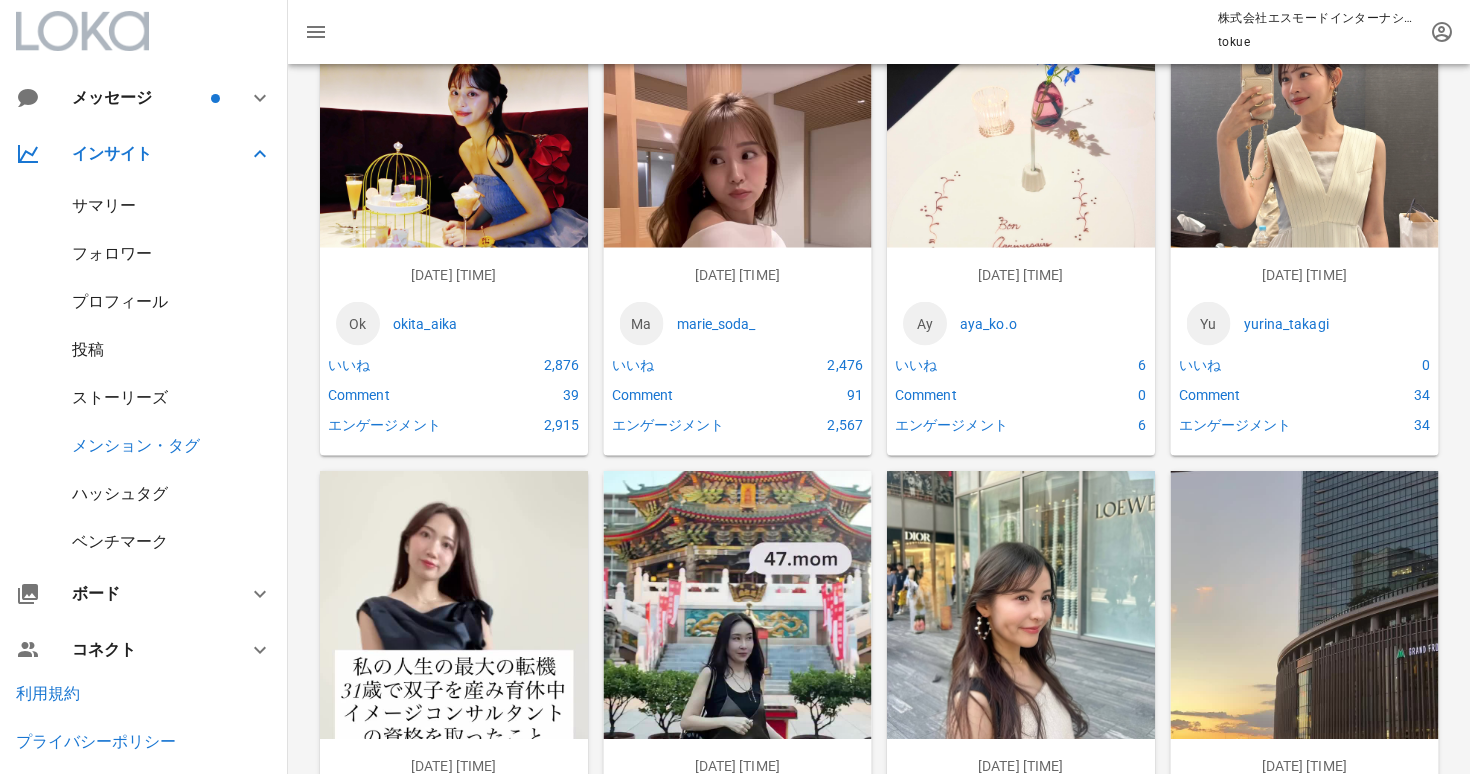 scroll, scrollTop: 3421, scrollLeft: 0, axis: vertical 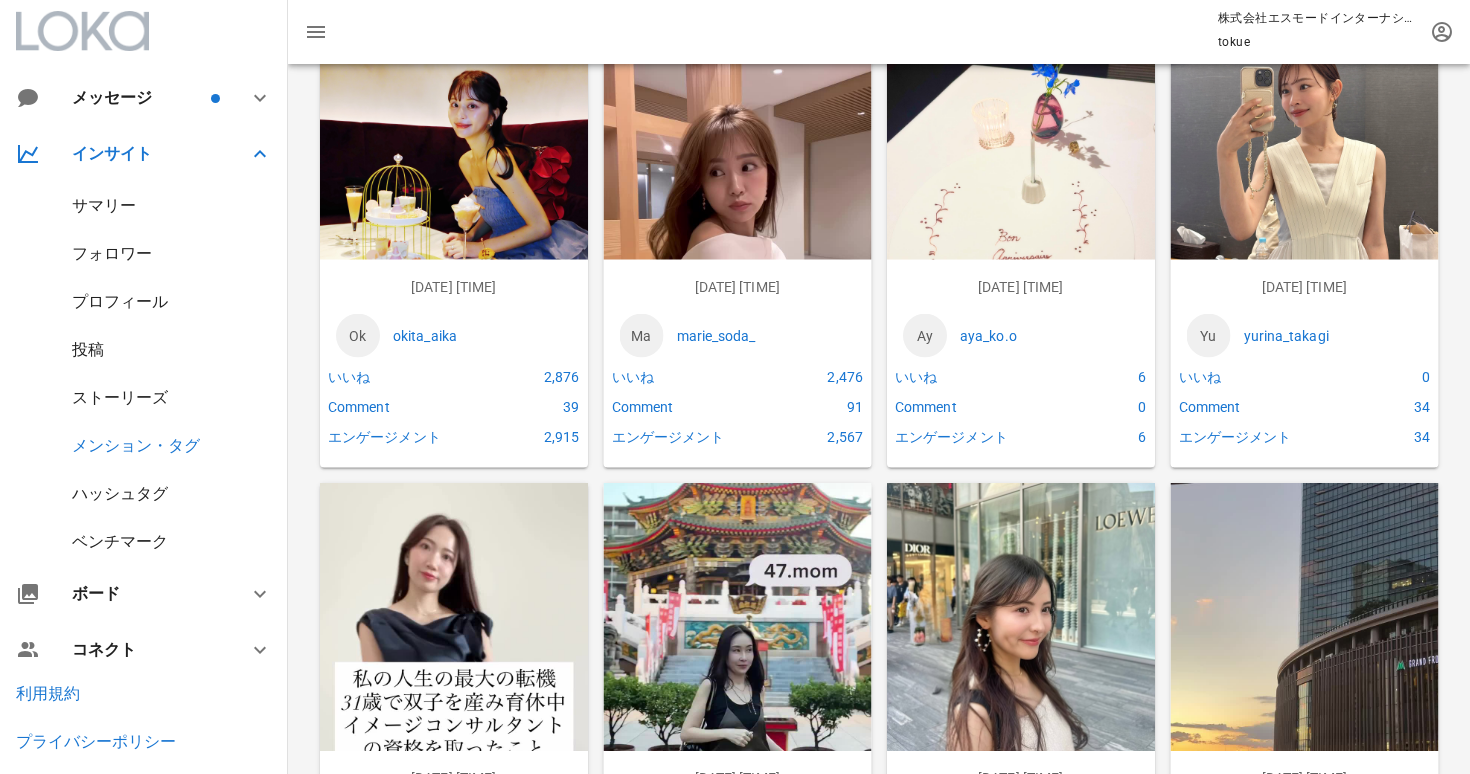 click on "[USER_NAME]" at bounding box center (766, 335) 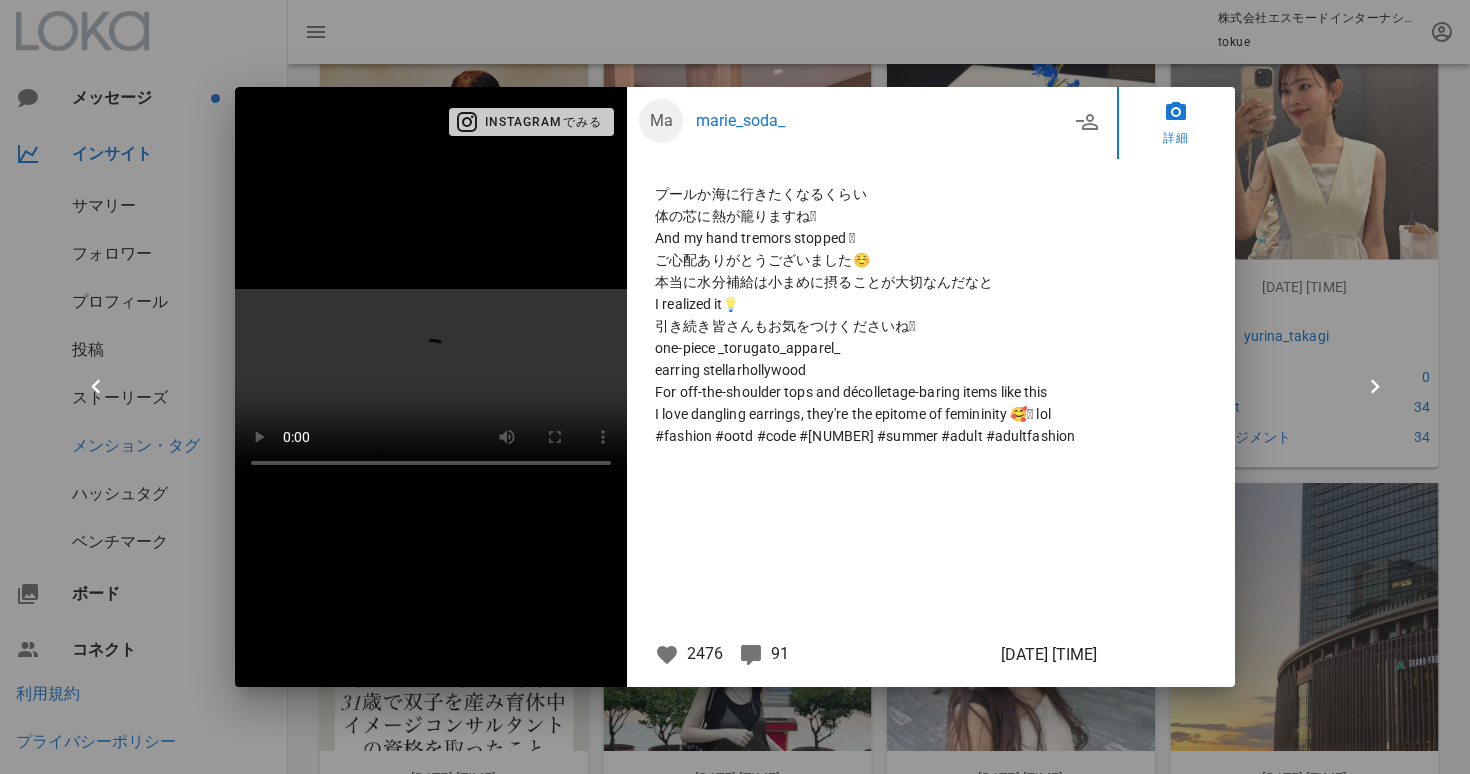 click on "Instagramでみる" at bounding box center [532, 122] 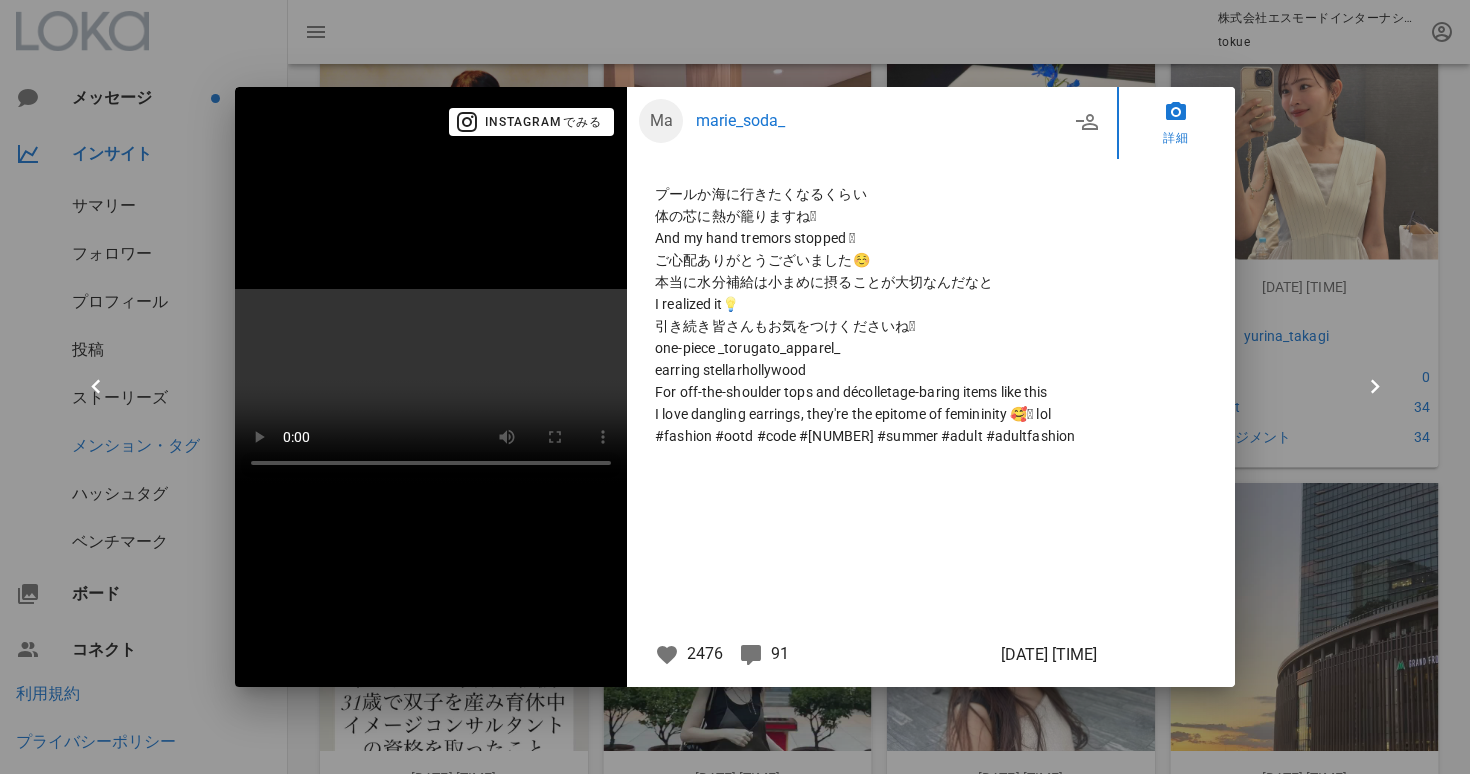 click at bounding box center (735, 387) 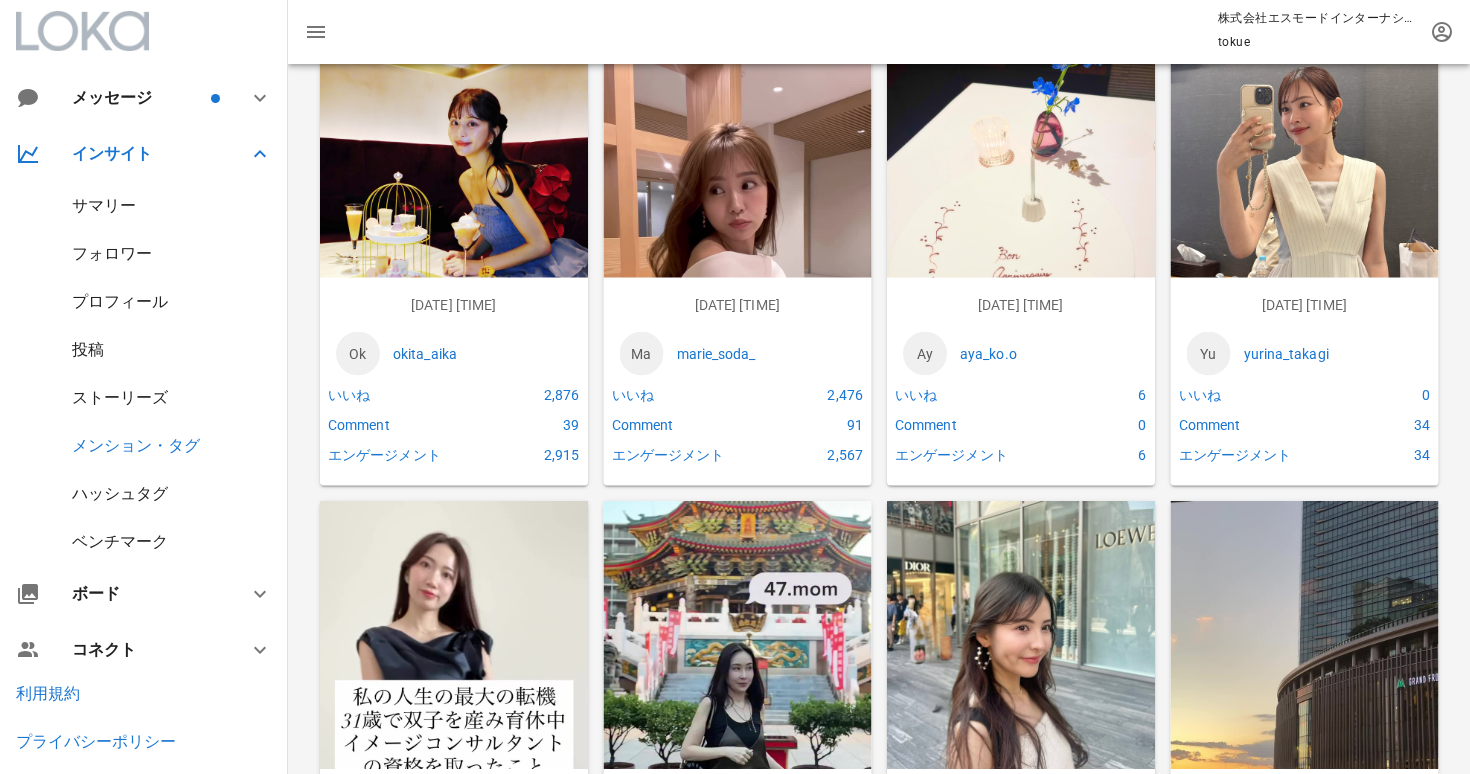 scroll, scrollTop: 3392, scrollLeft: 0, axis: vertical 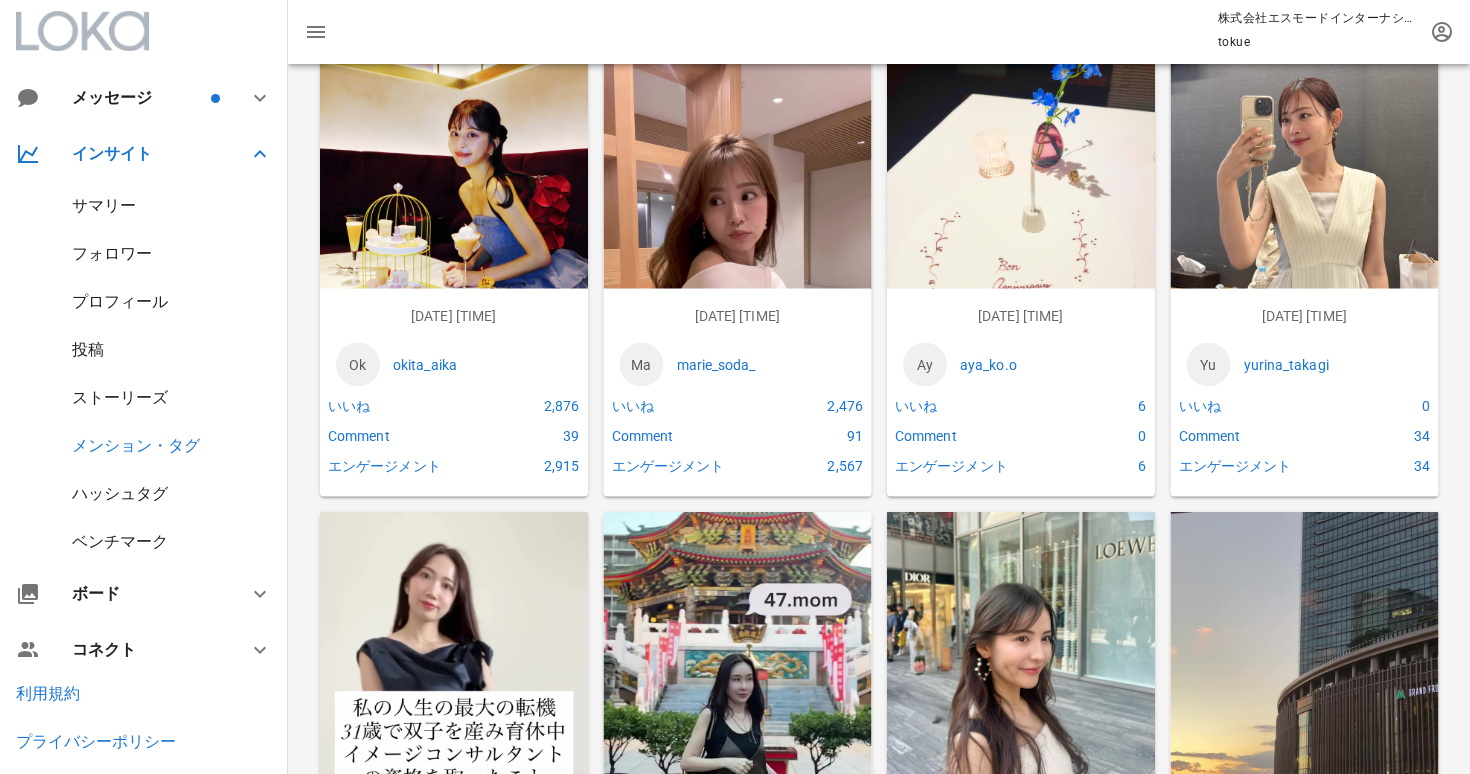 click at bounding box center [454, 199] 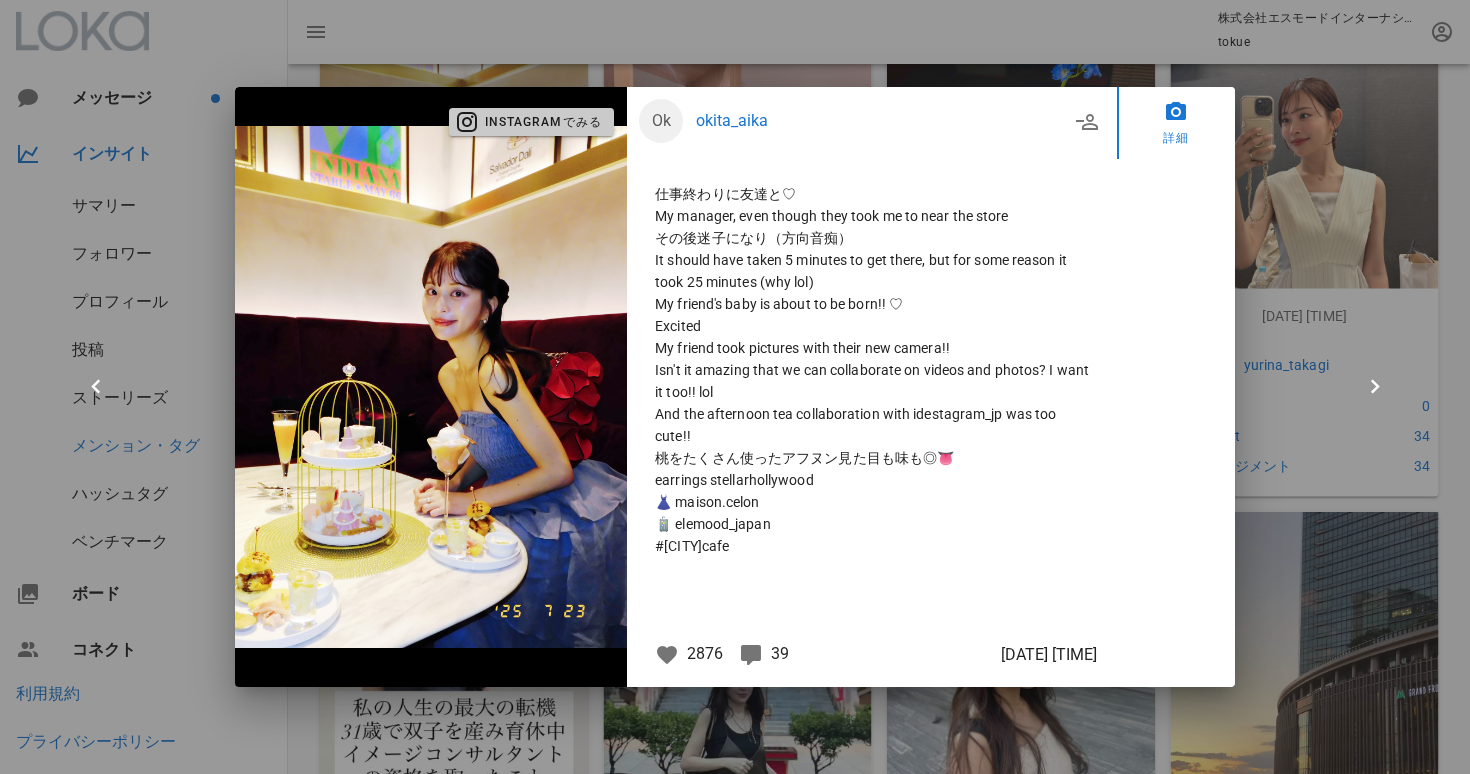 click on "Instagramでみる" at bounding box center [532, 122] 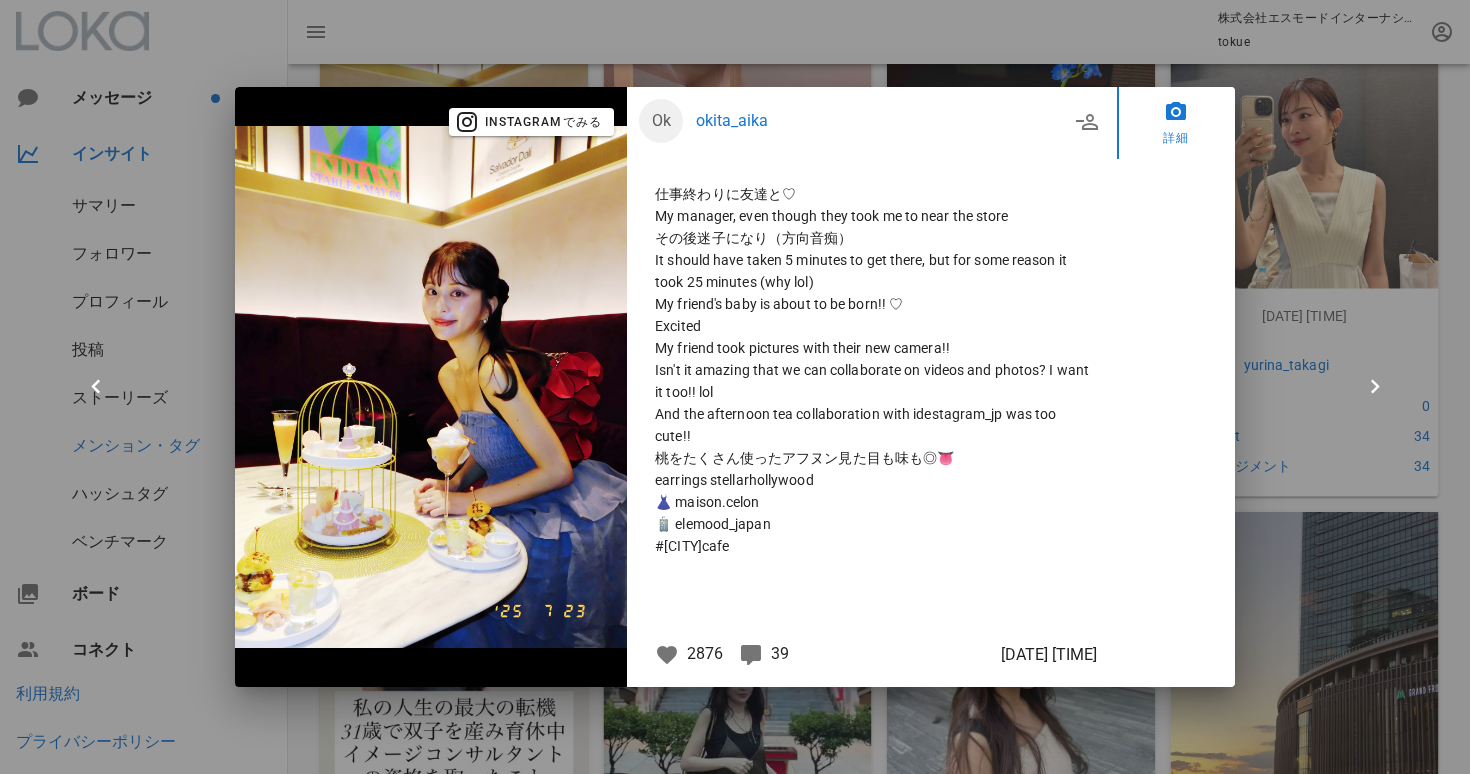 click at bounding box center [735, 387] 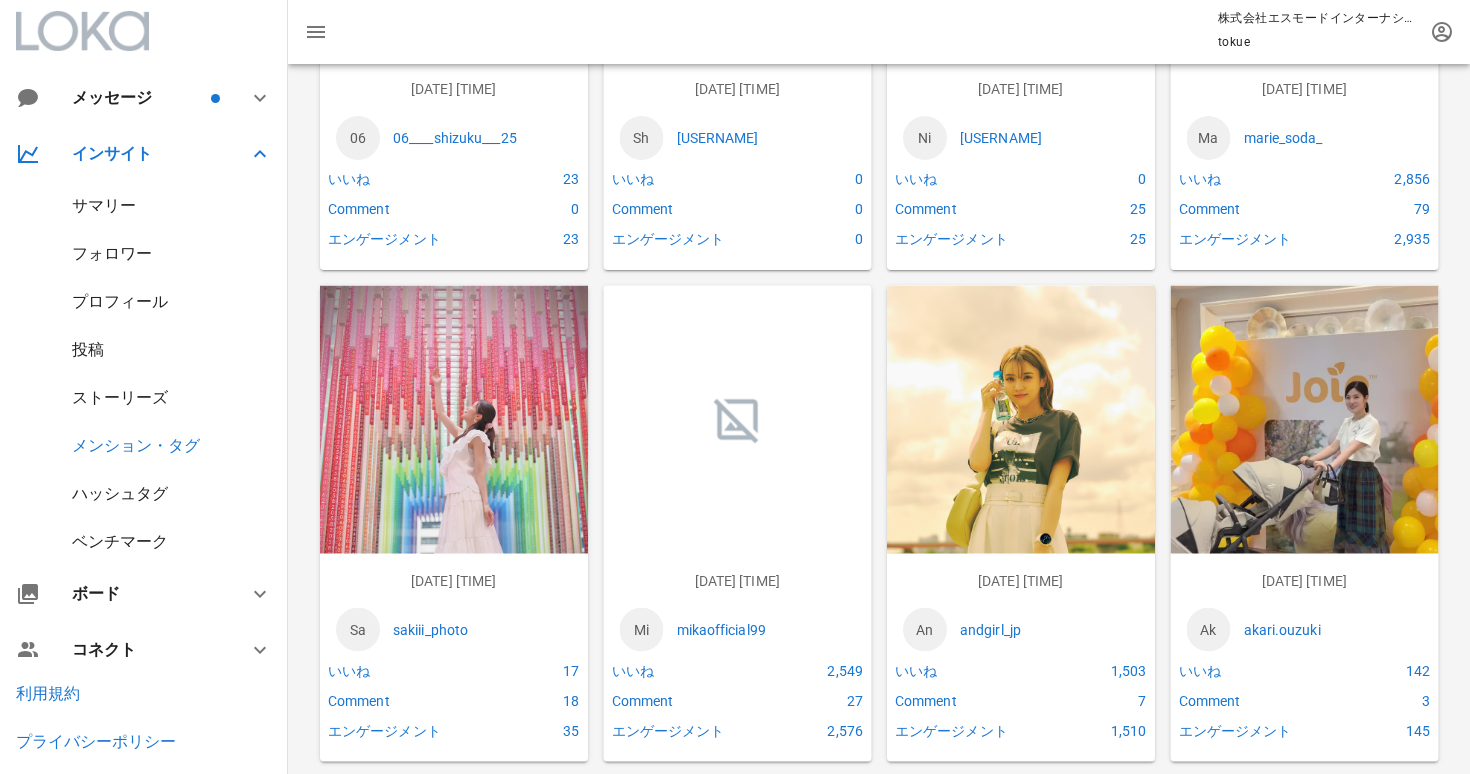 scroll, scrollTop: 2153, scrollLeft: 0, axis: vertical 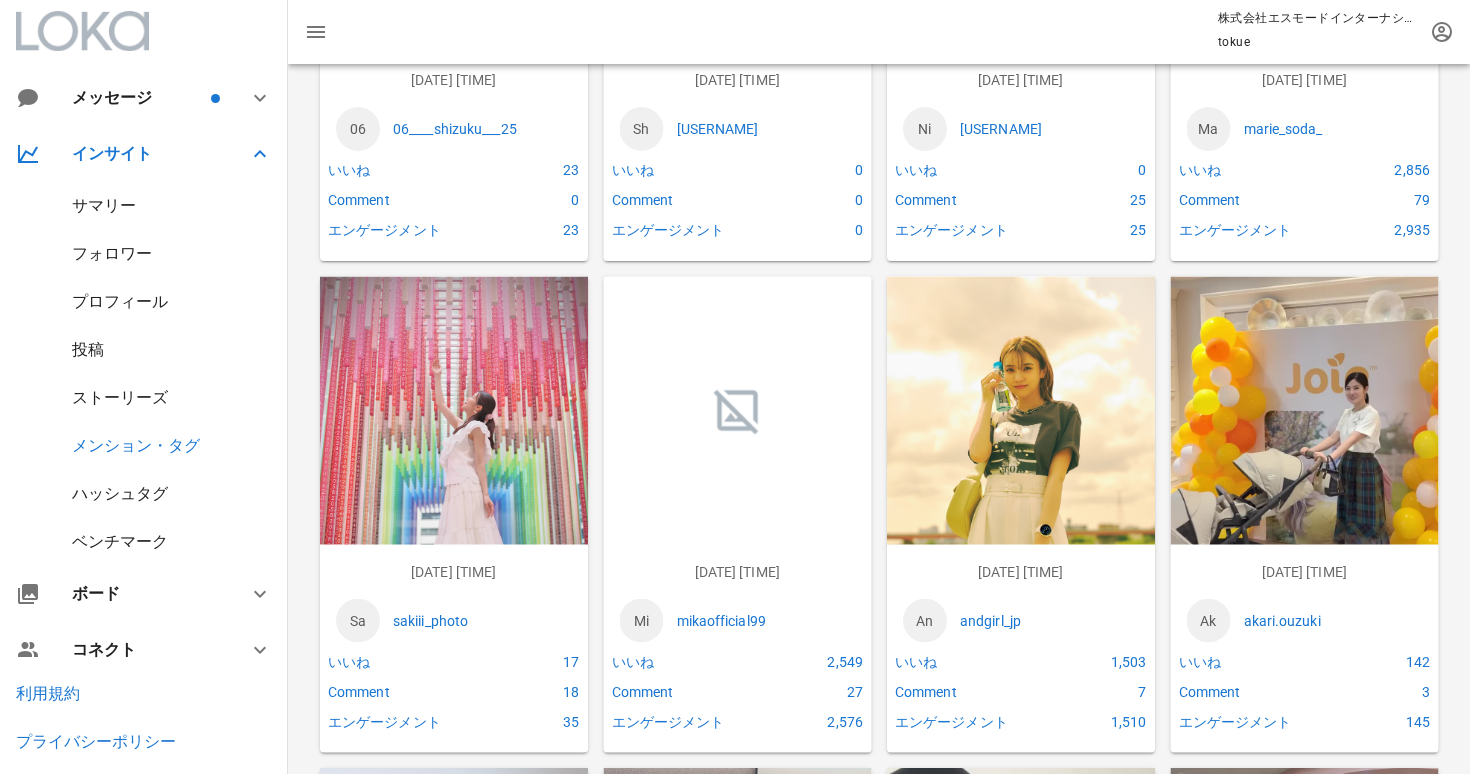 click at bounding box center [1021, 444] 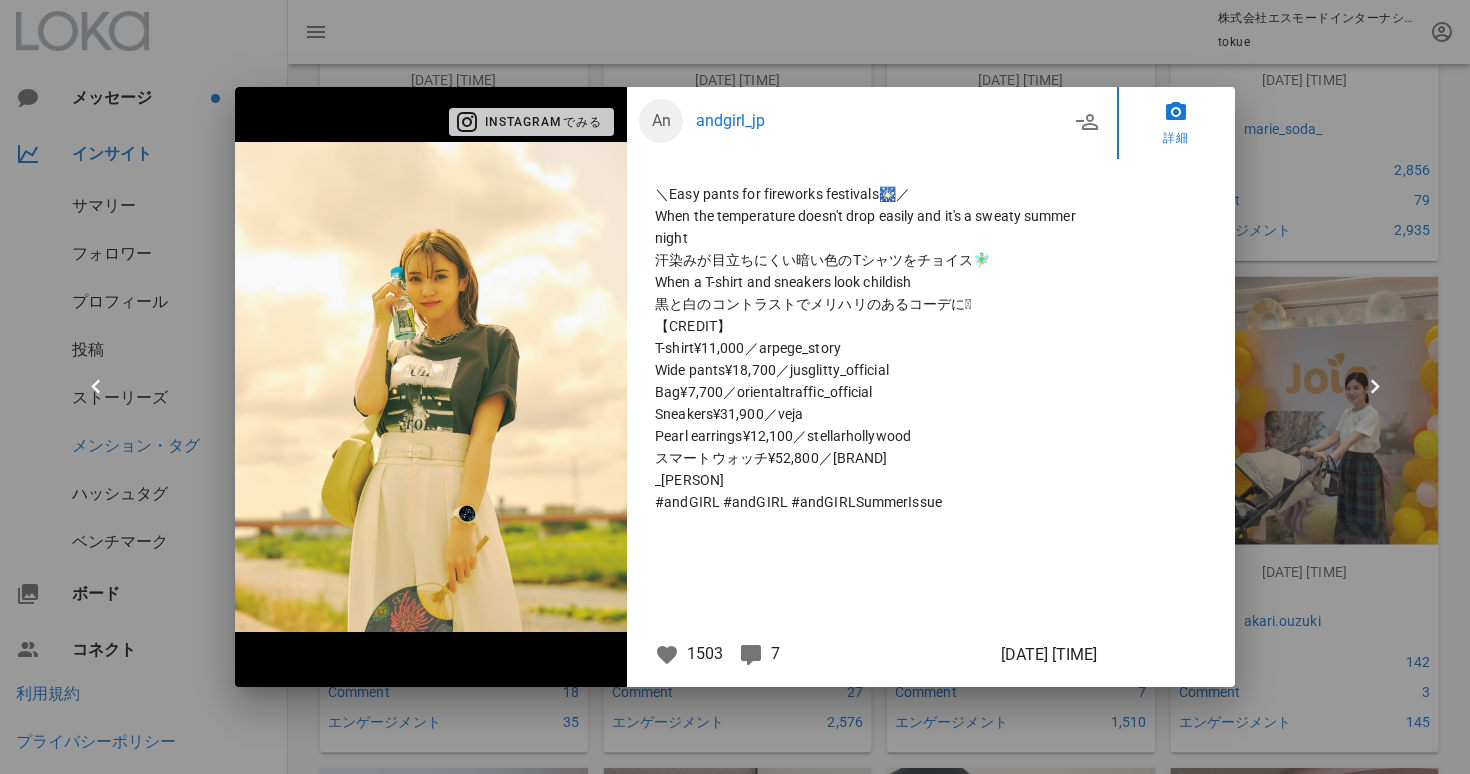 click on "Instagramでみる" at bounding box center (532, 122) 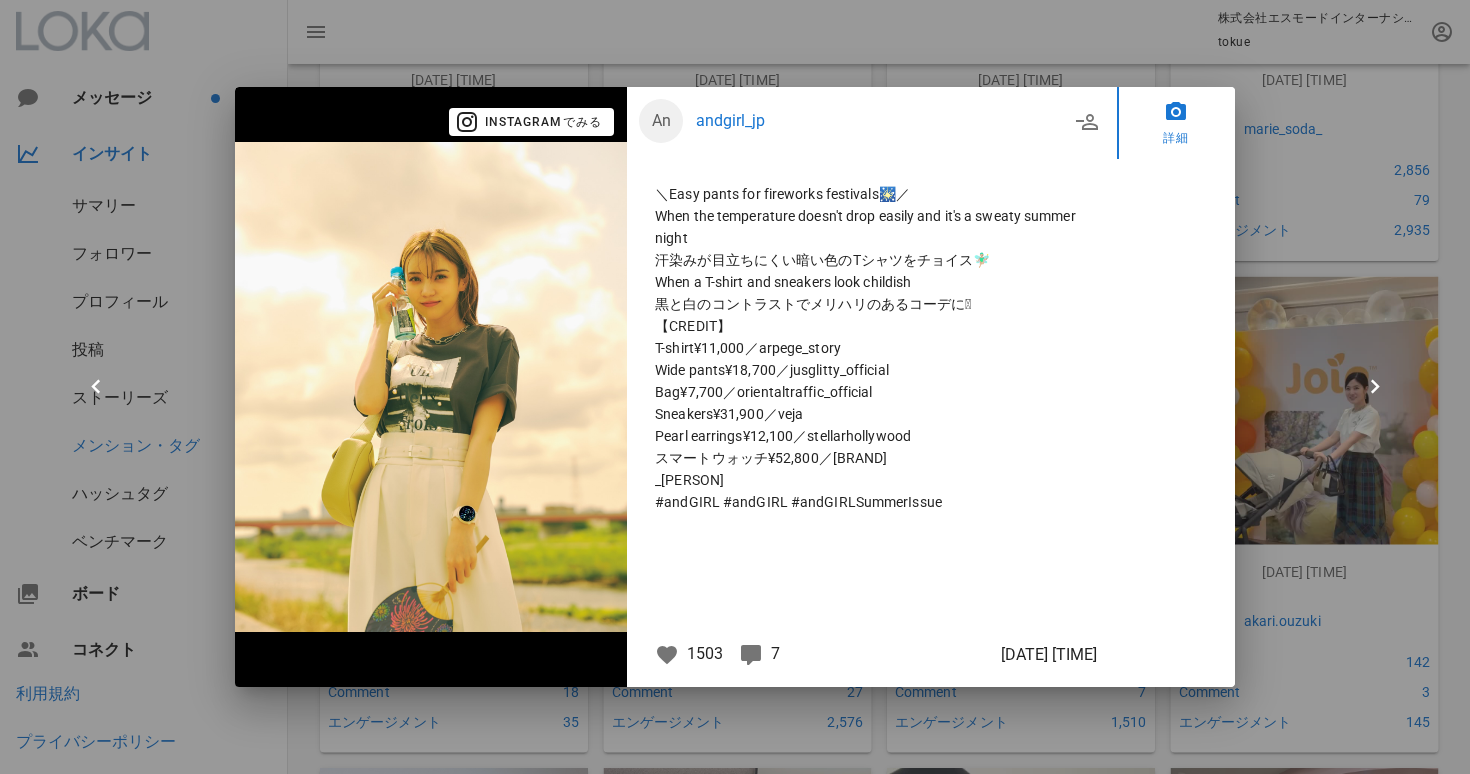 click on "1503     7     2025/7/26 12:00" at bounding box center (872, 654) 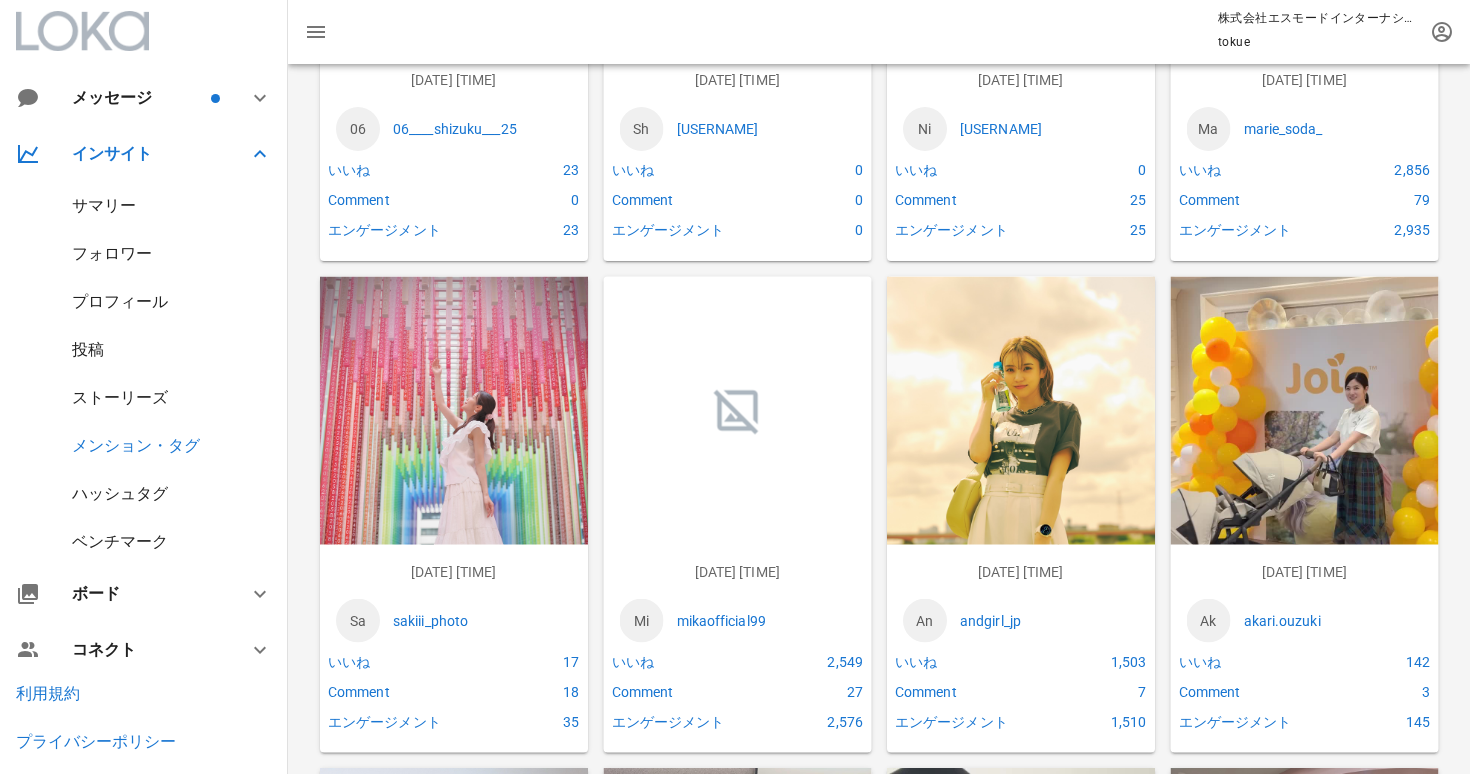 click on "[USERNAME]" at bounding box center [766, 620] 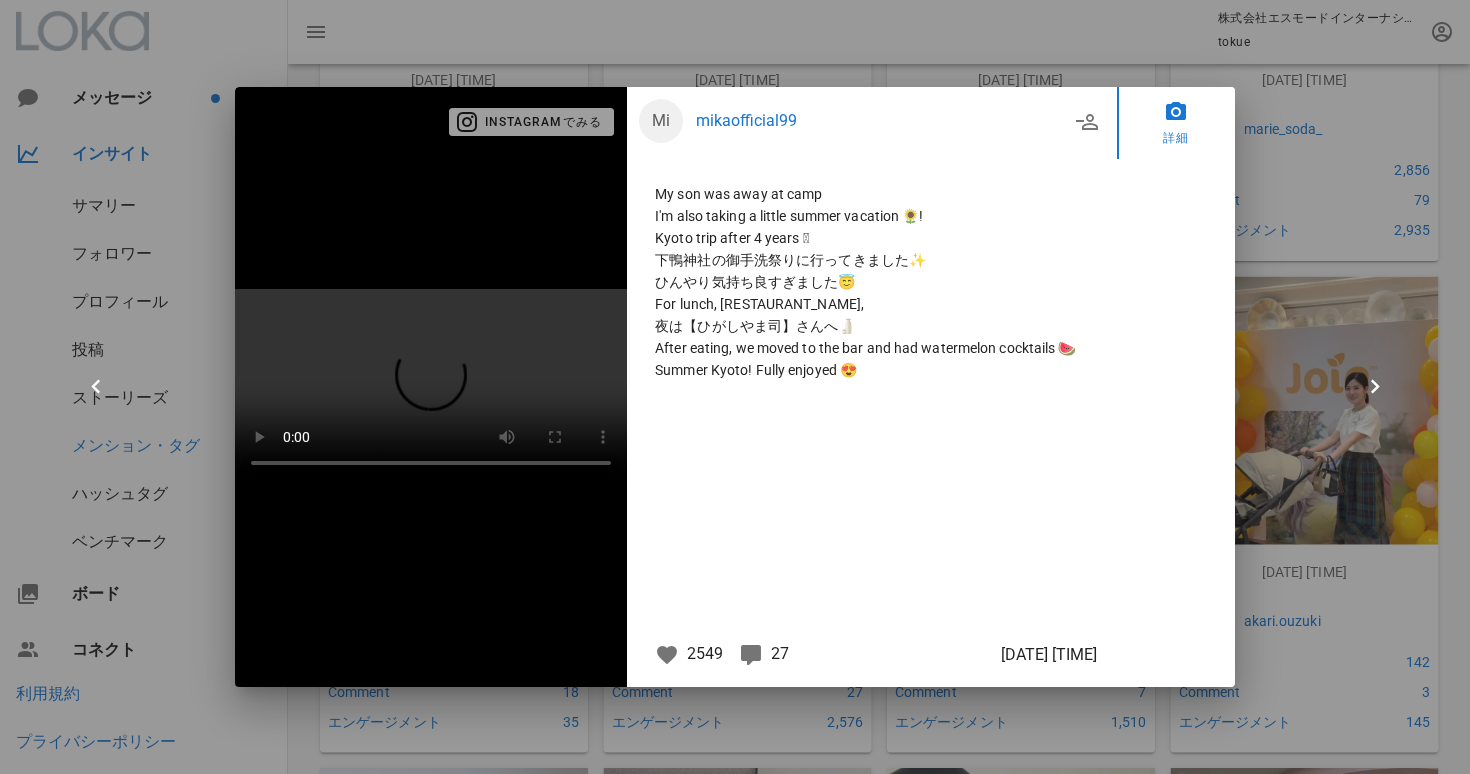 click on "Instagramでみる" at bounding box center (532, 122) 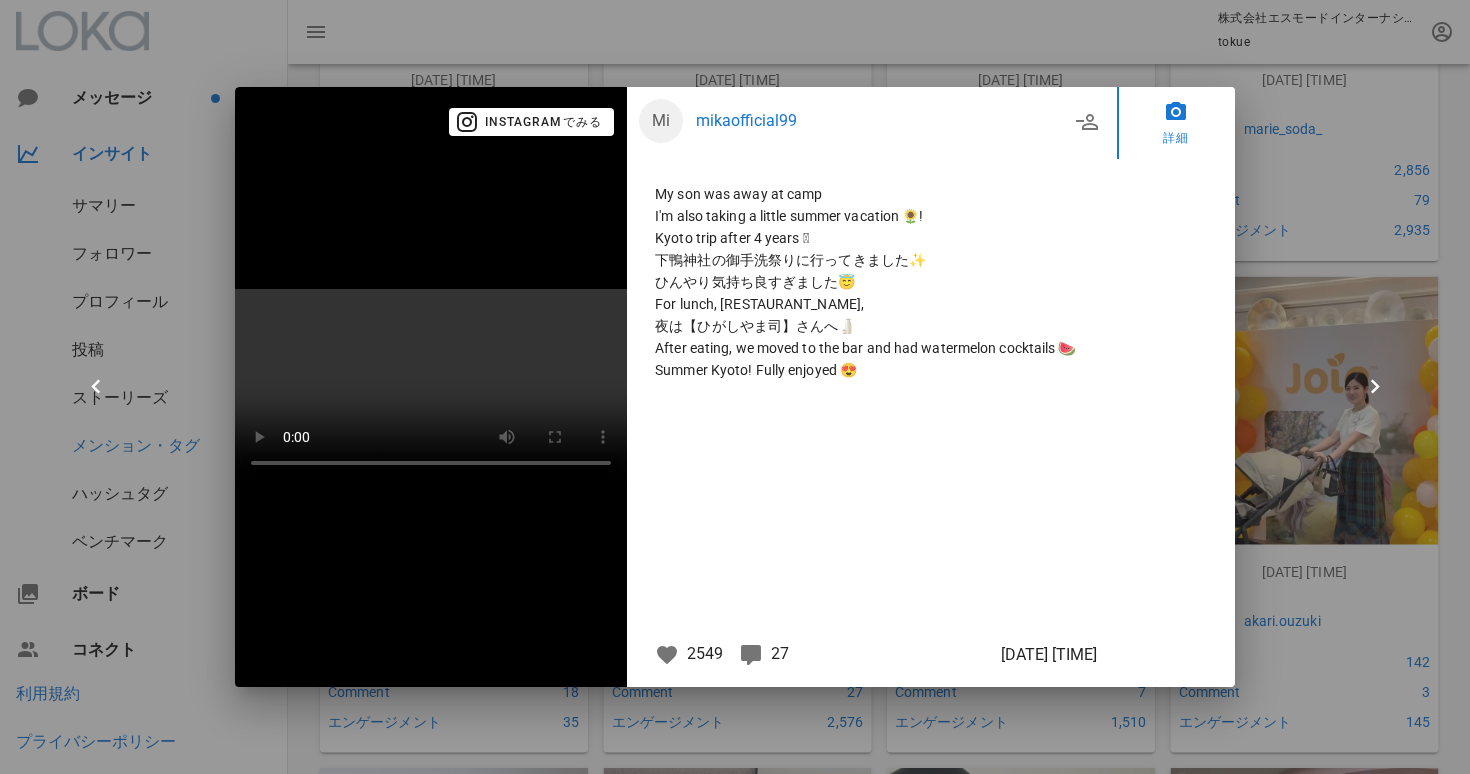 click at bounding box center (431, 387) 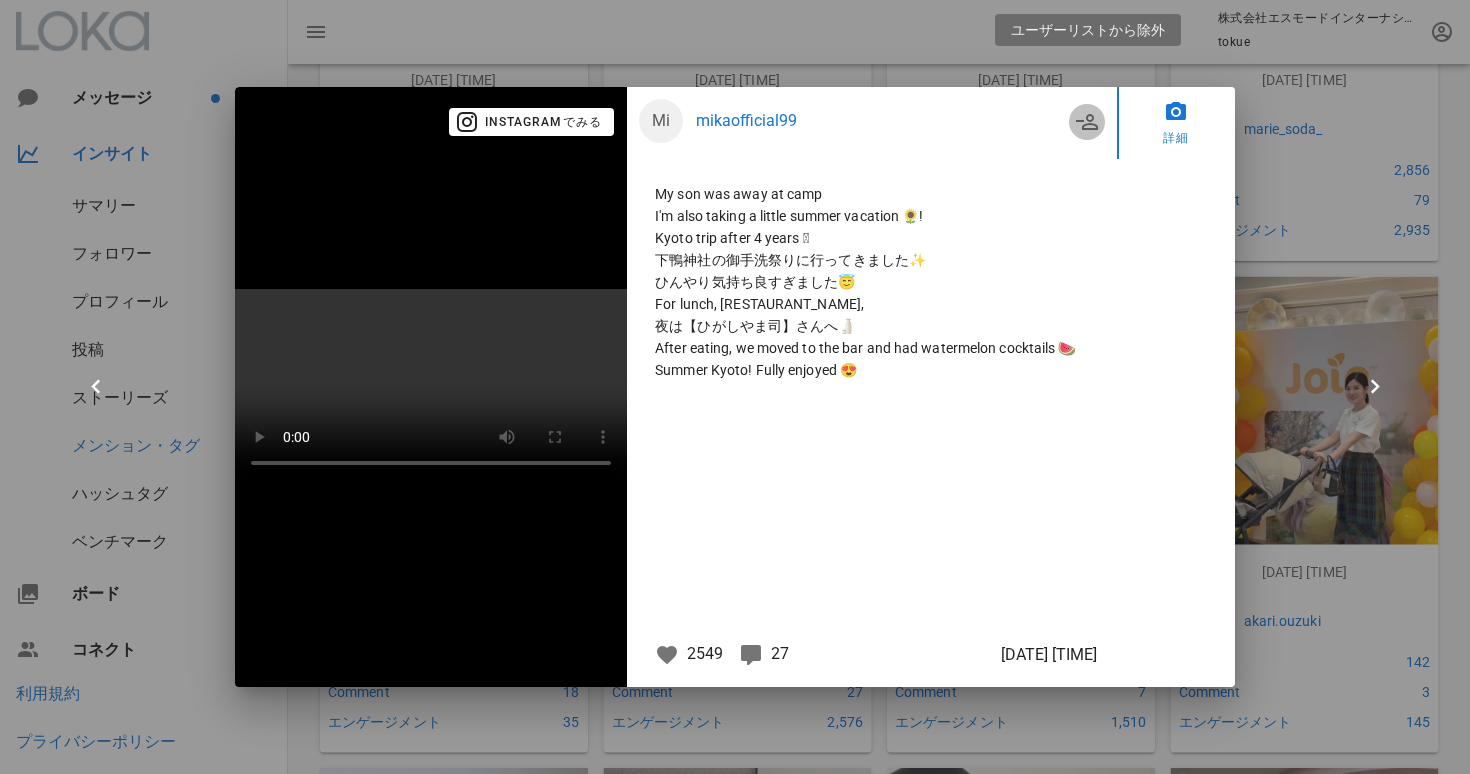 click at bounding box center (1087, 122) 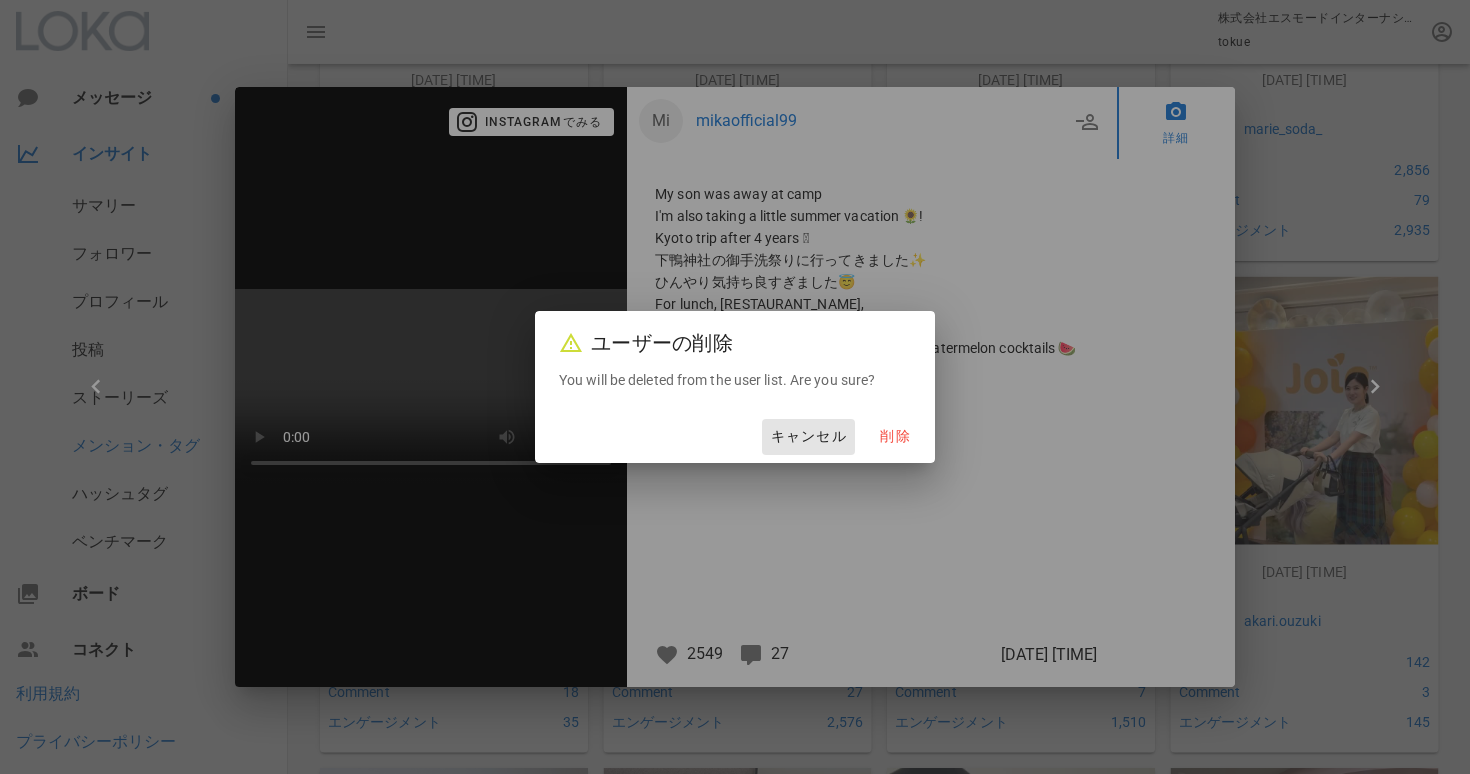 click on "キャンセル" at bounding box center (808, 437) 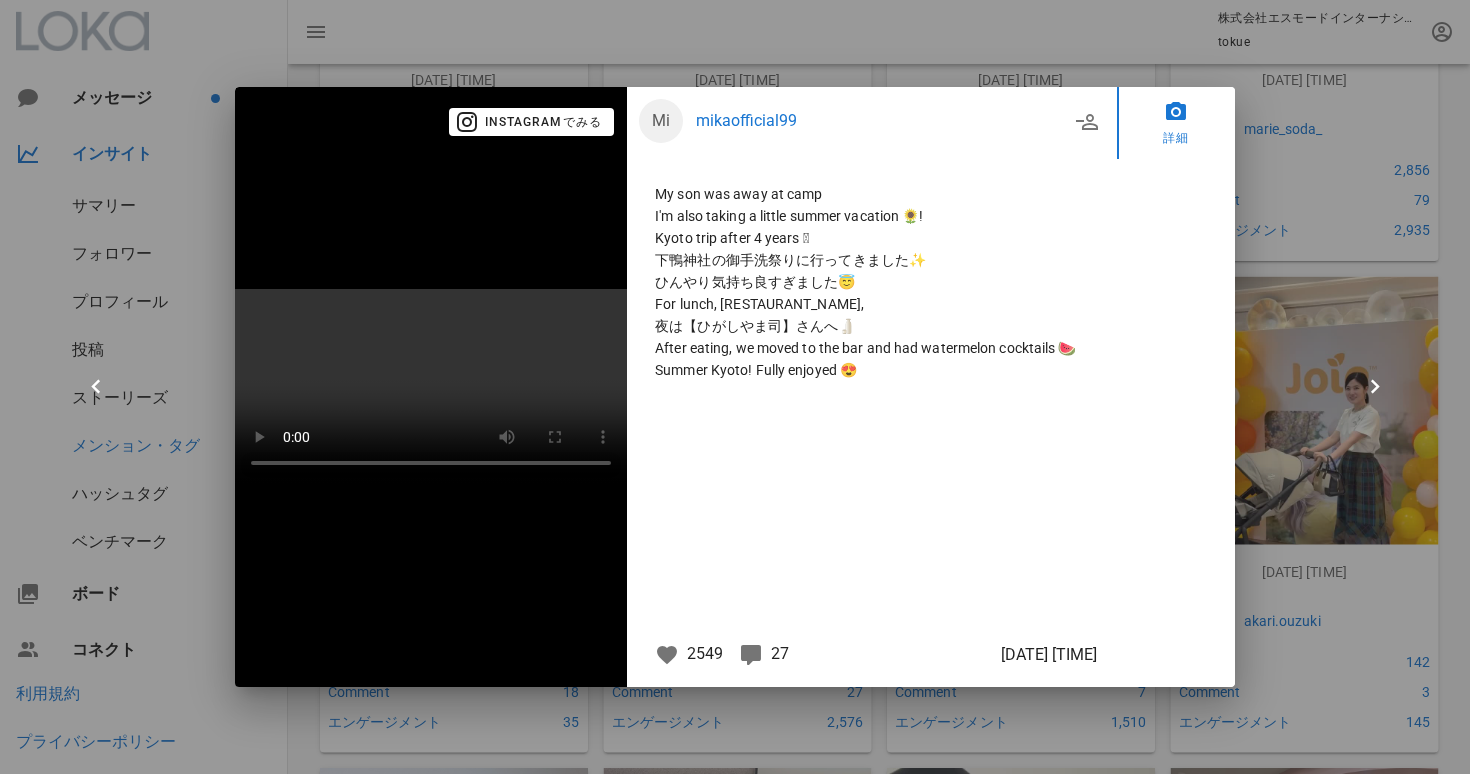 click at bounding box center (735, 387) 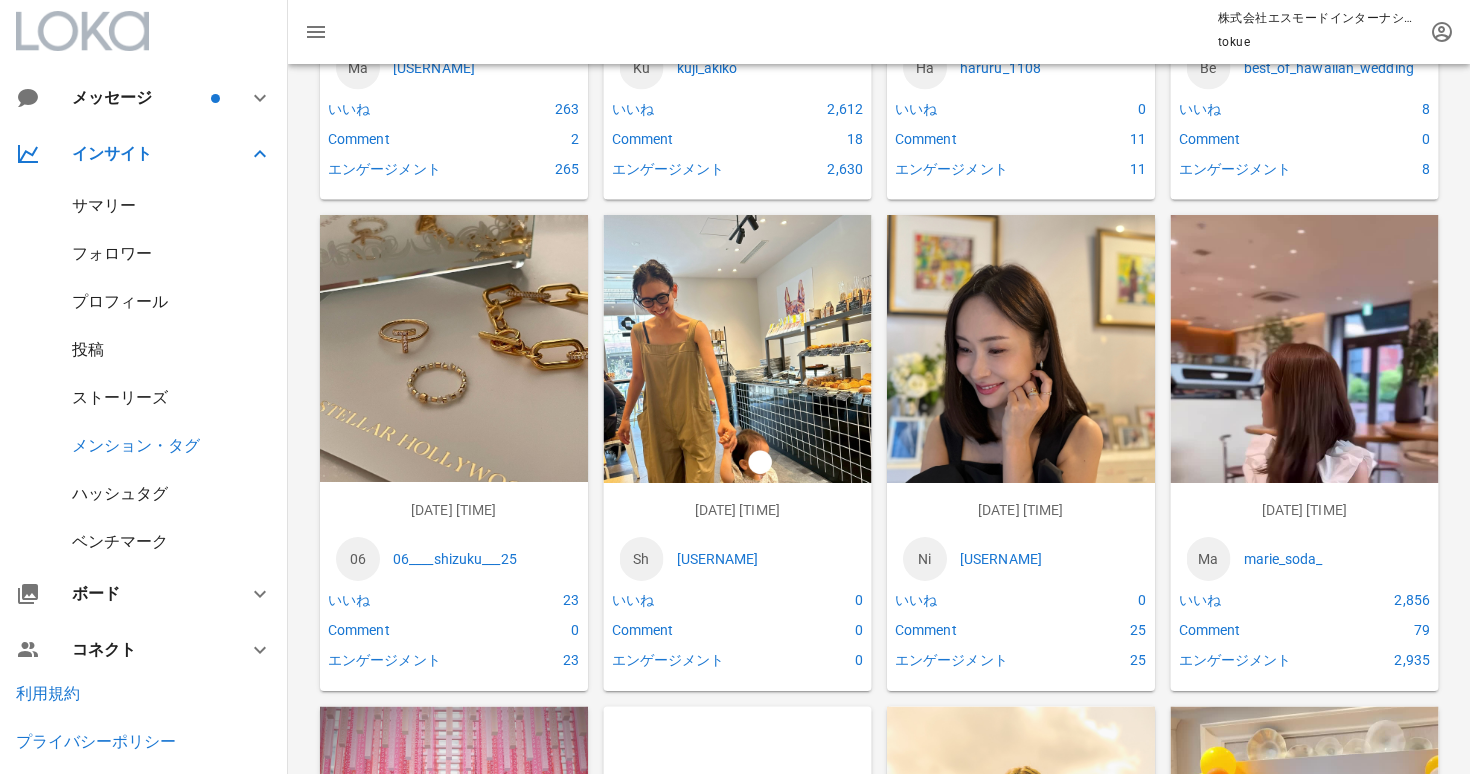 scroll, scrollTop: 1750, scrollLeft: 0, axis: vertical 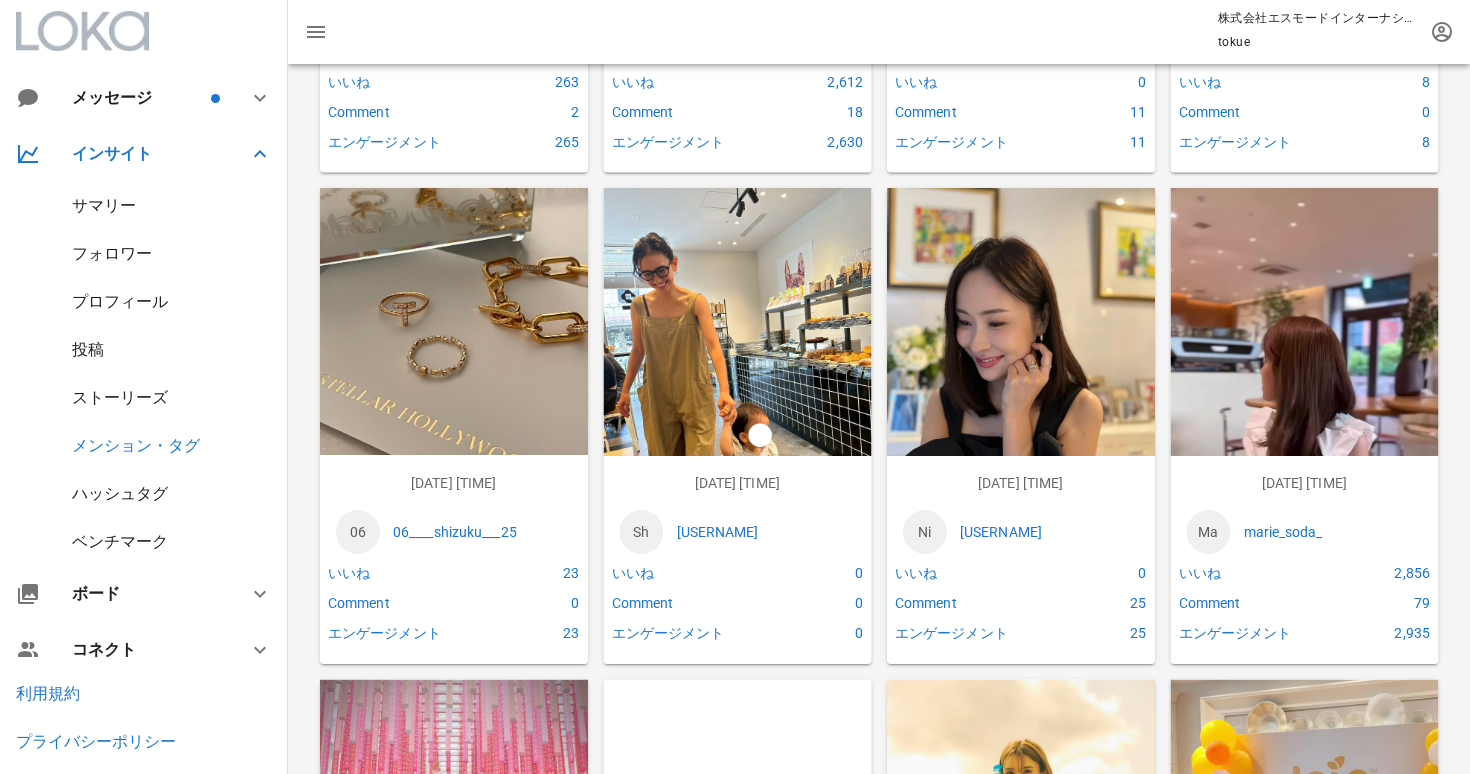 click on "[USER_NAME]" at bounding box center [1333, 532] 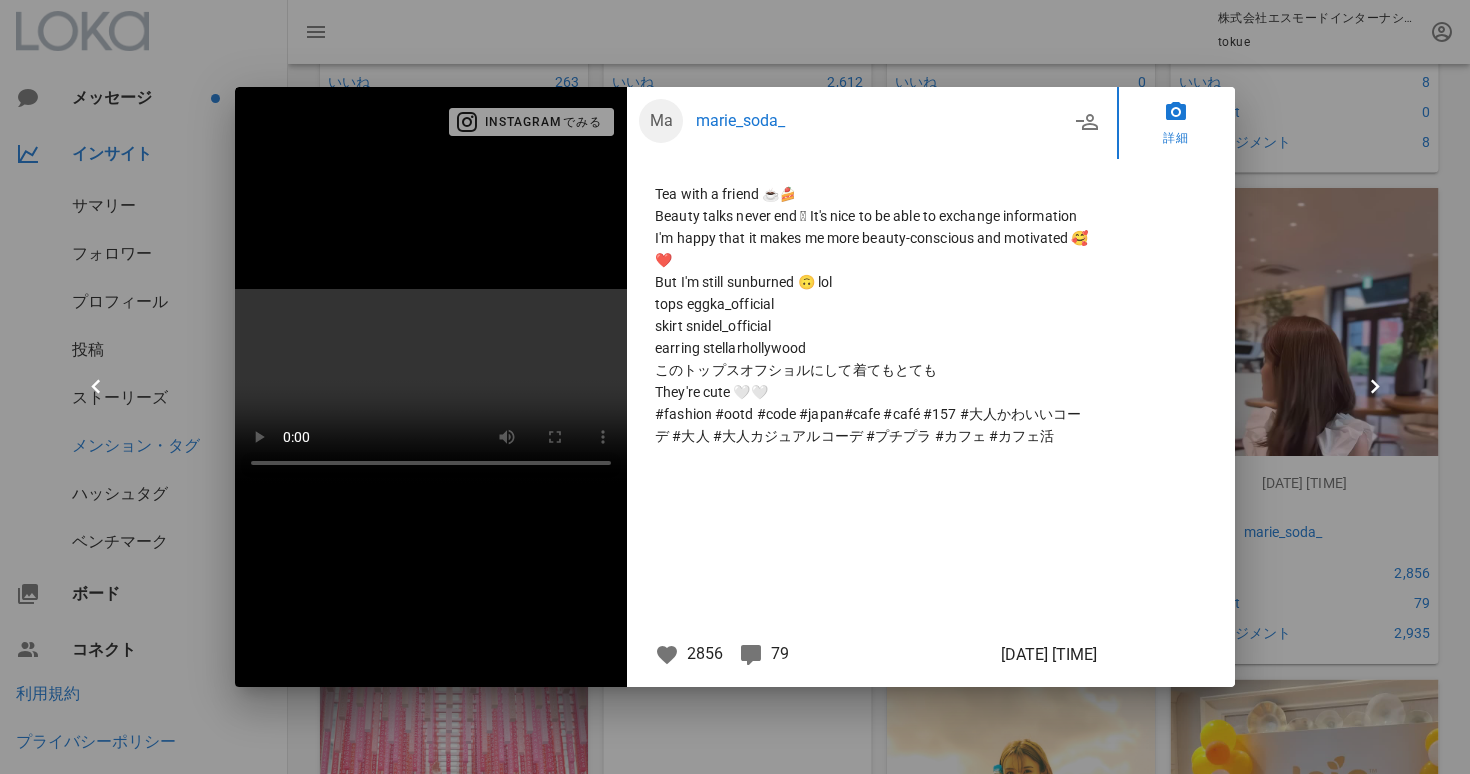 click on "Instagramでみる" at bounding box center [532, 122] 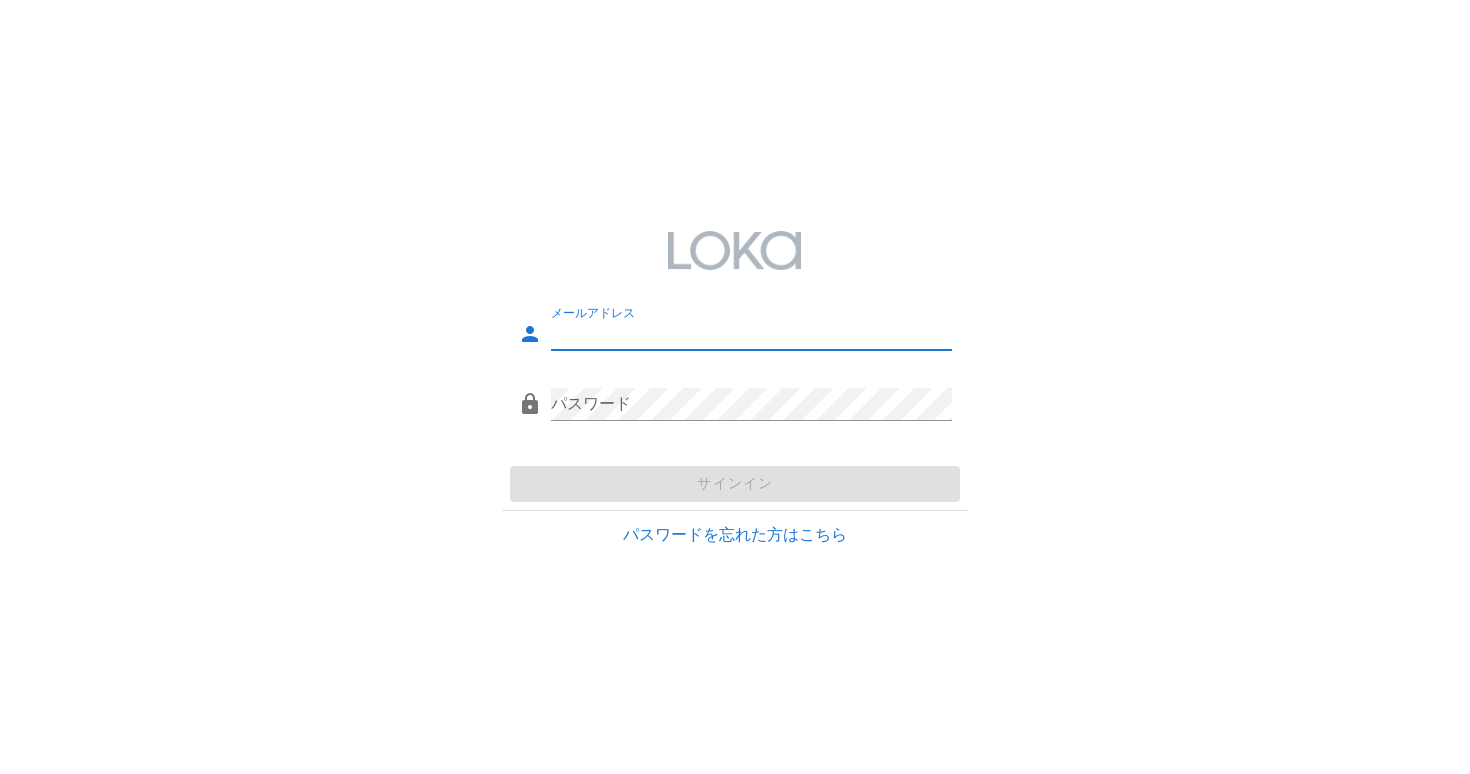 scroll, scrollTop: 0, scrollLeft: 0, axis: both 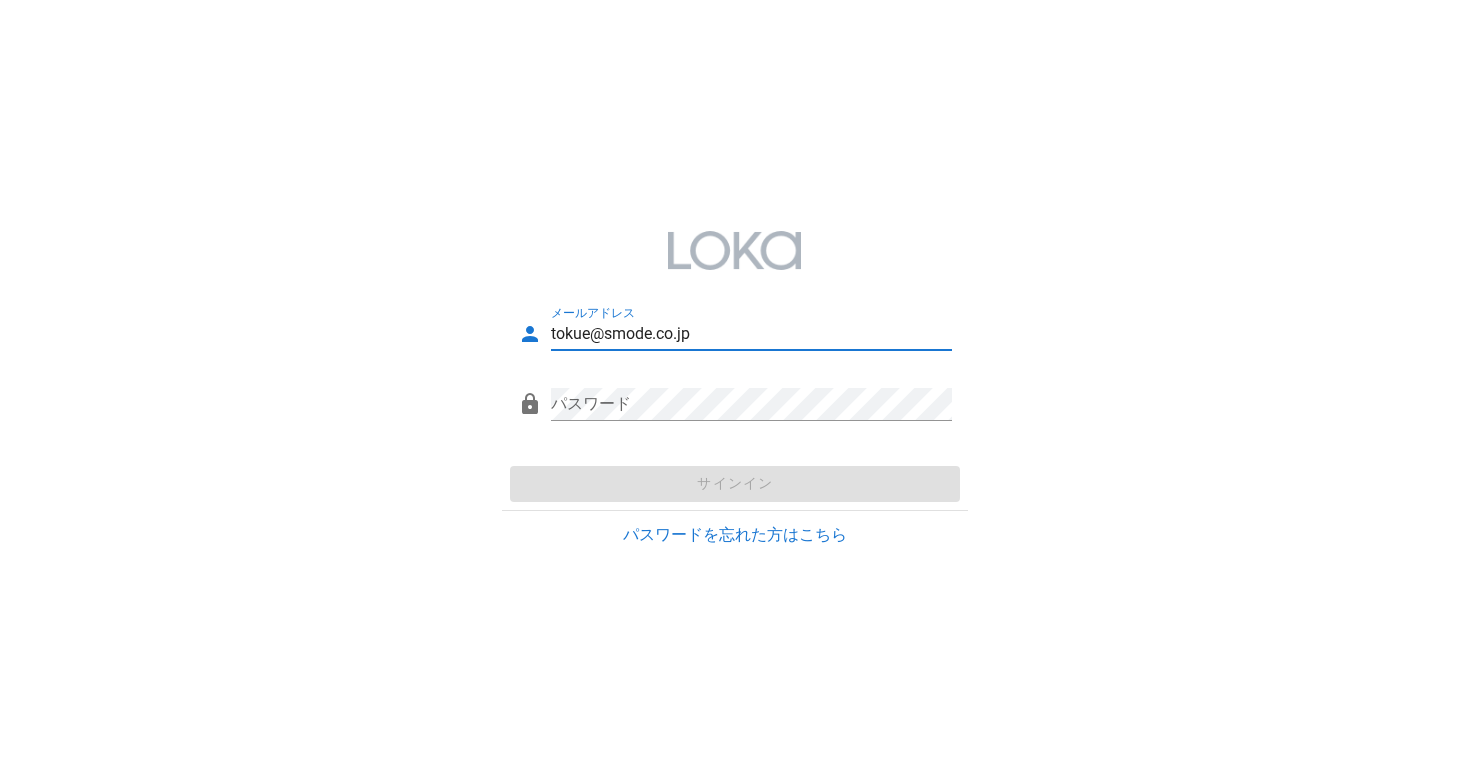 click on "email [EMAIL] password" at bounding box center [735, 372] 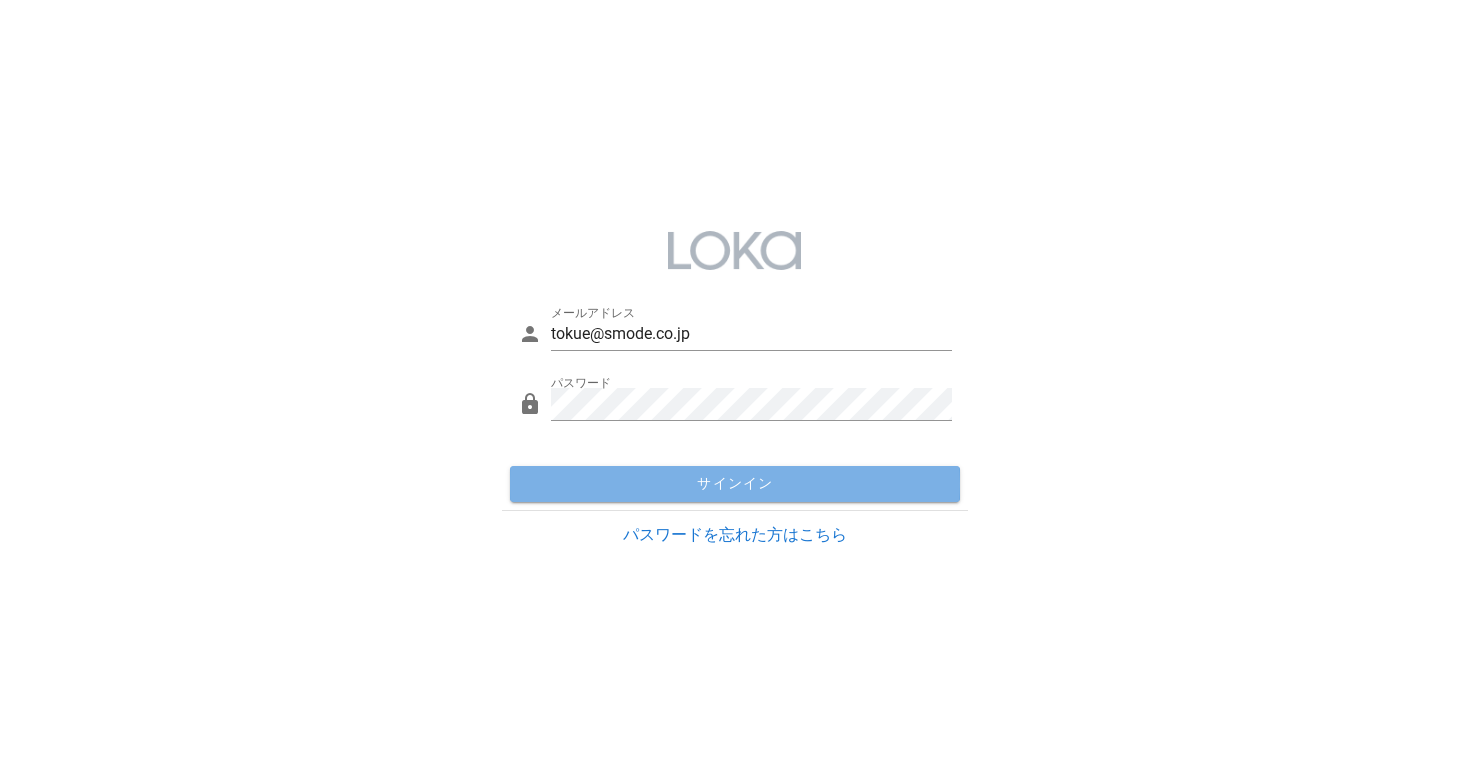 click on "サインイン" at bounding box center (735, 484) 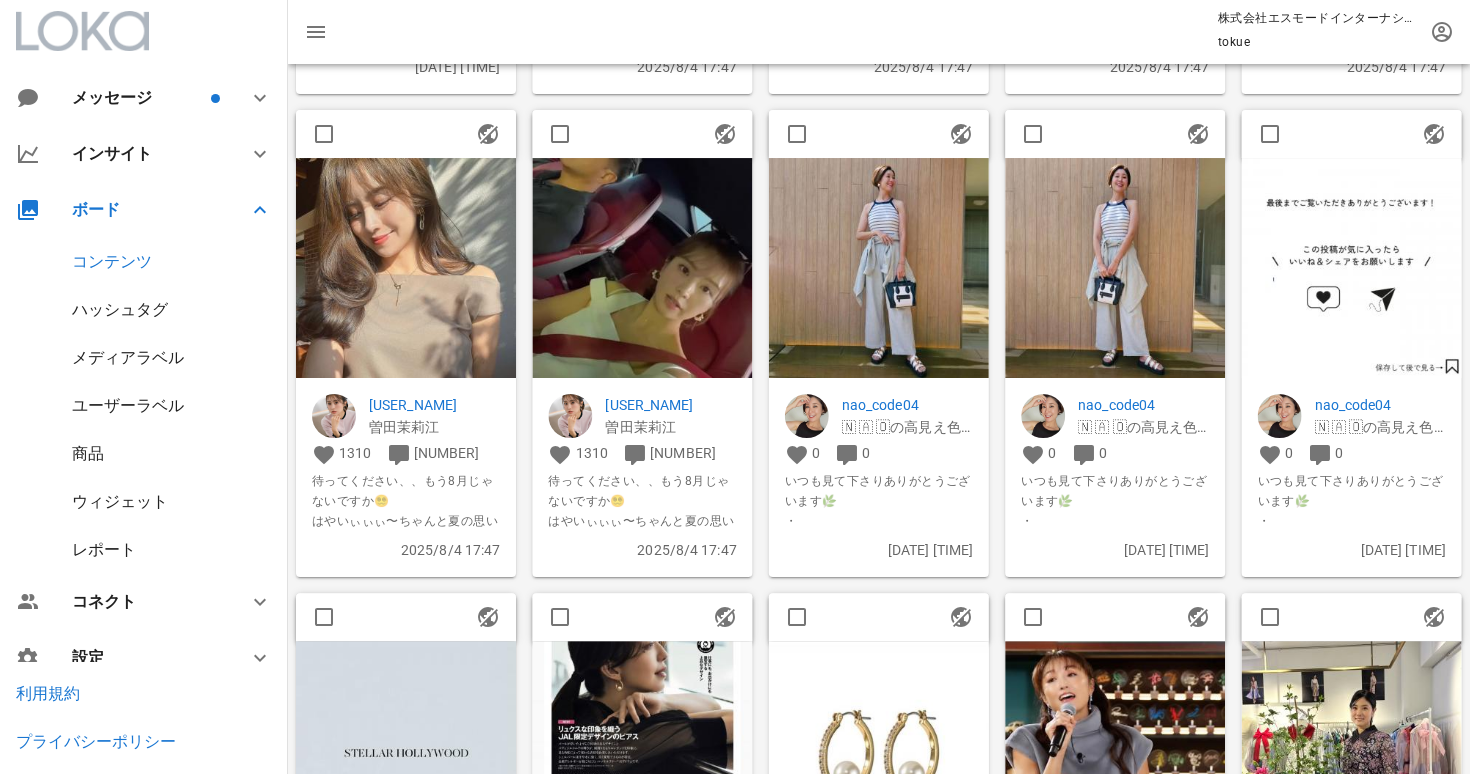 scroll, scrollTop: 517, scrollLeft: 0, axis: vertical 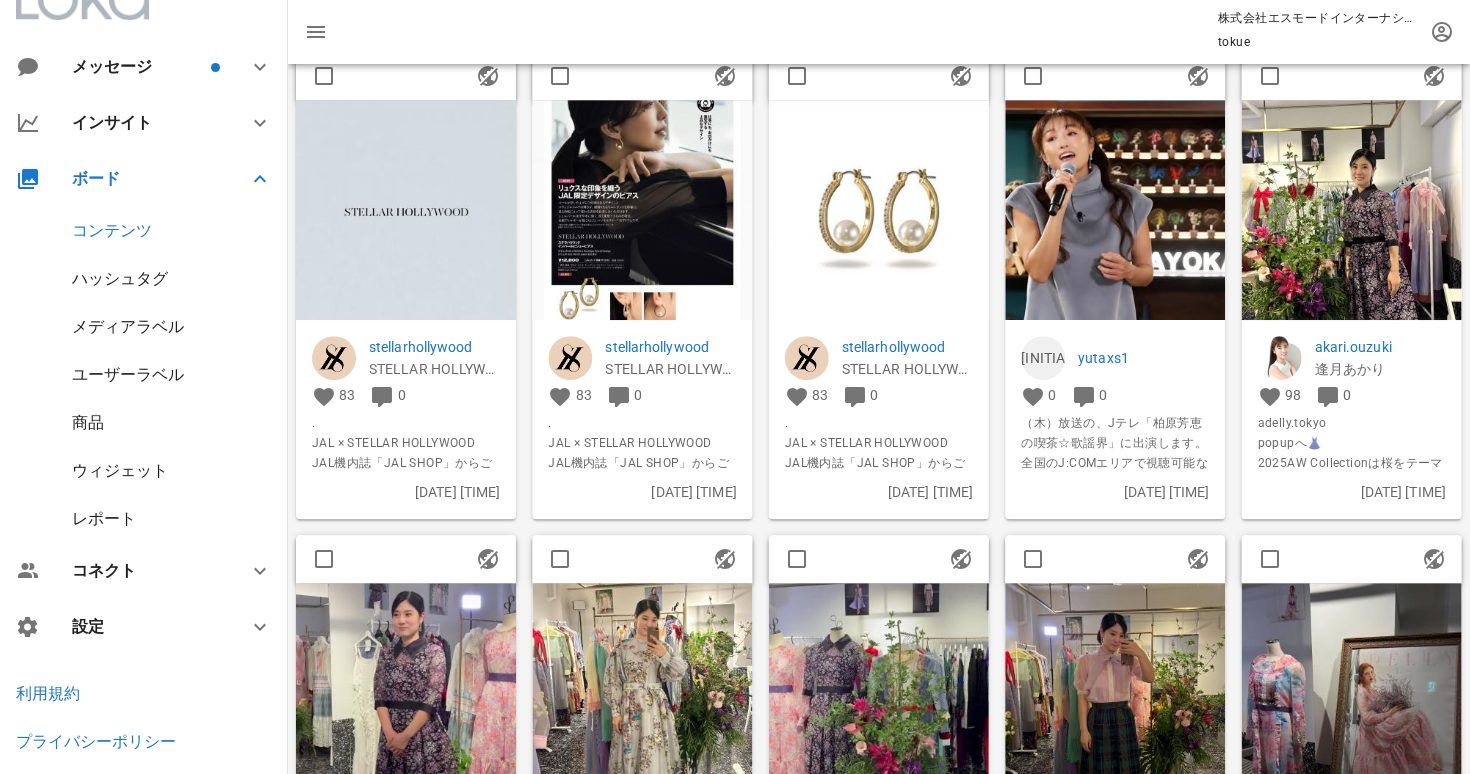 click on "ハッシュタグ" at bounding box center (120, 278) 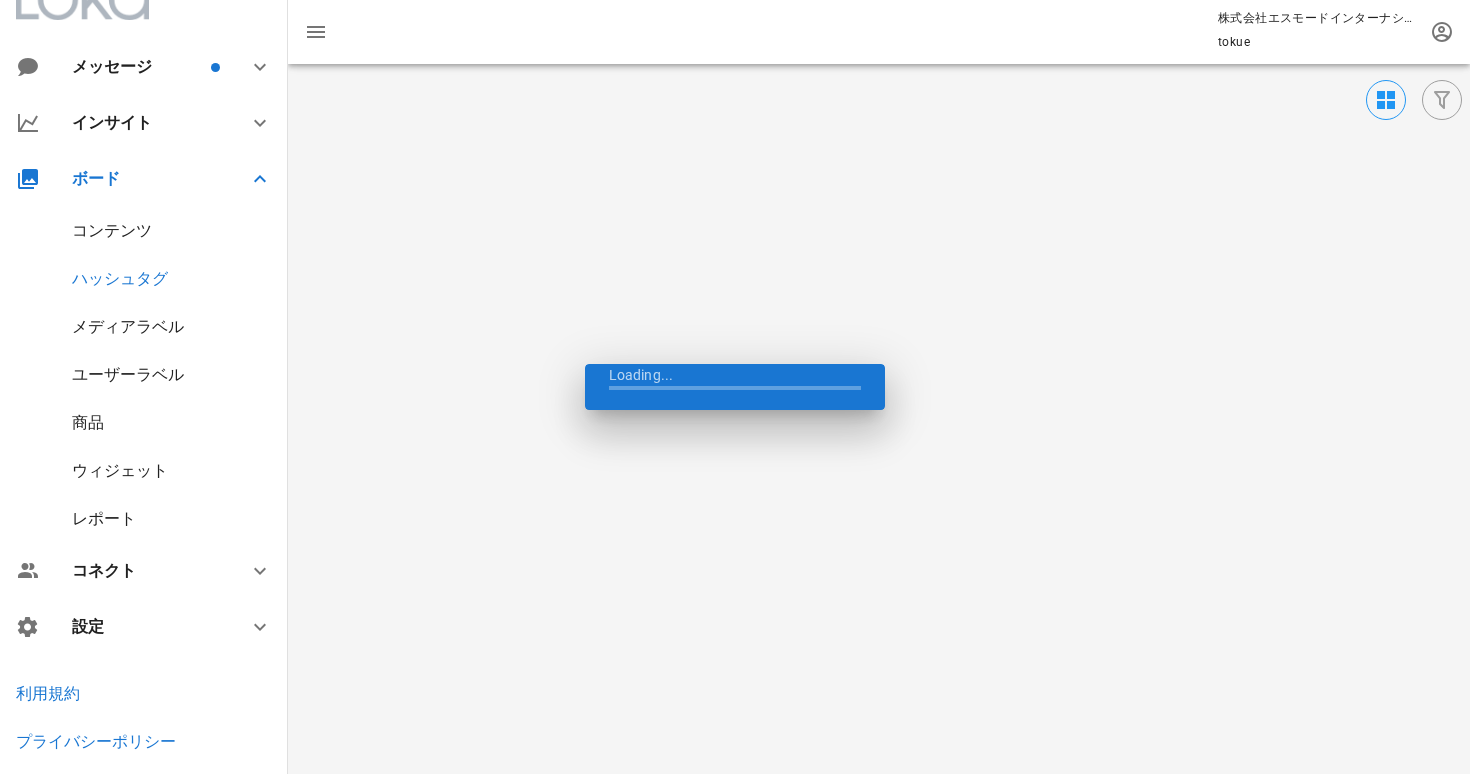 scroll, scrollTop: 0, scrollLeft: 0, axis: both 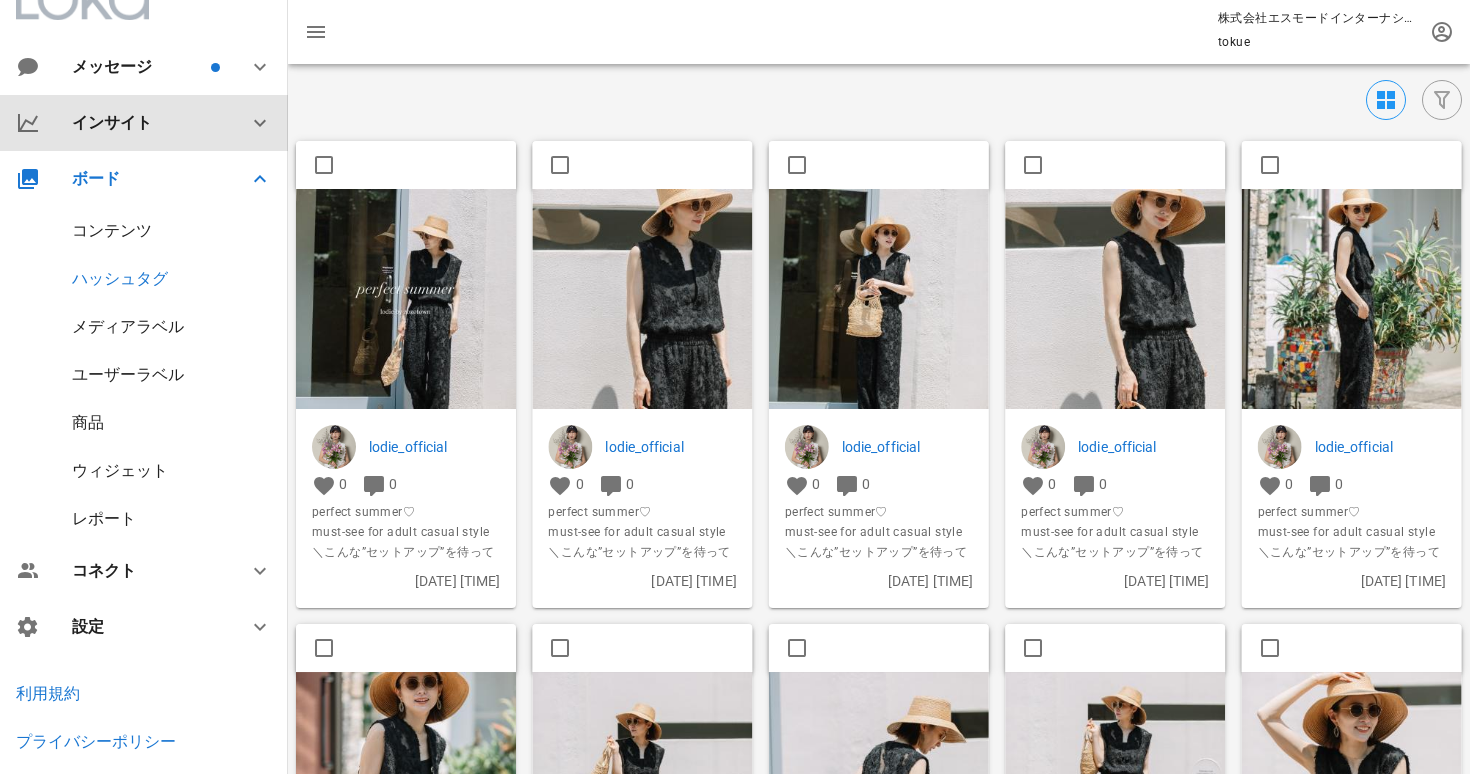 click on "インサイト" at bounding box center [148, 122] 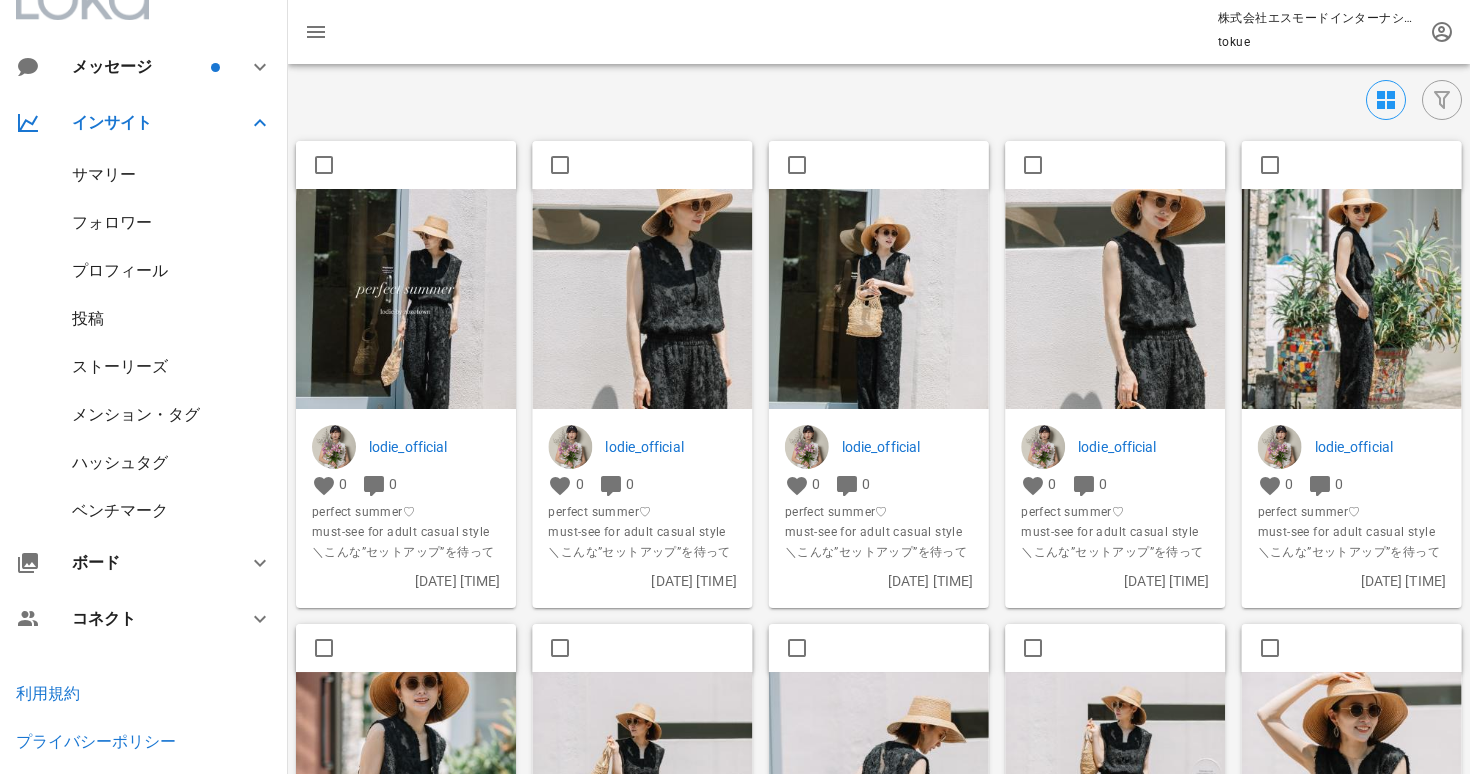 click on "ストーリーズ" at bounding box center (120, 366) 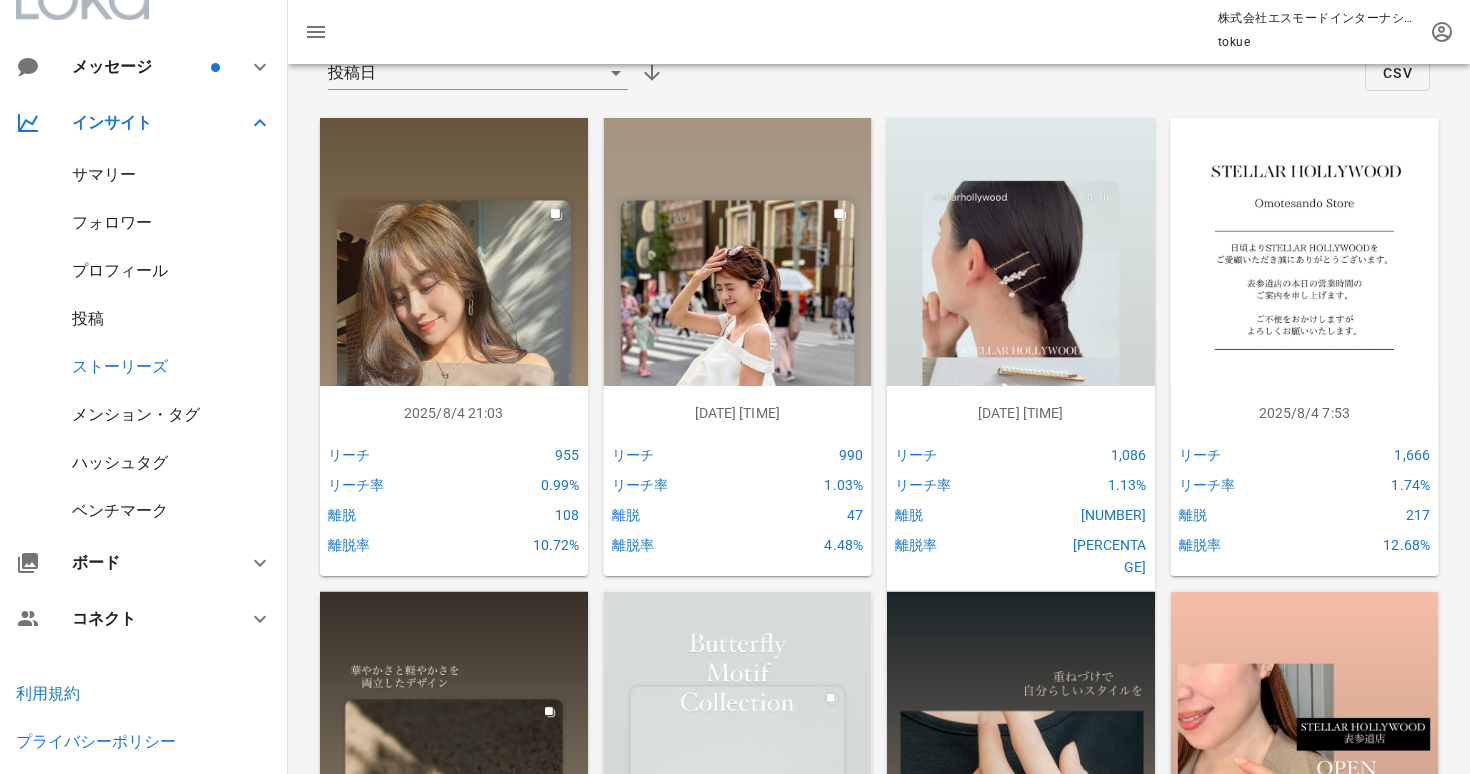 scroll, scrollTop: 1015, scrollLeft: 0, axis: vertical 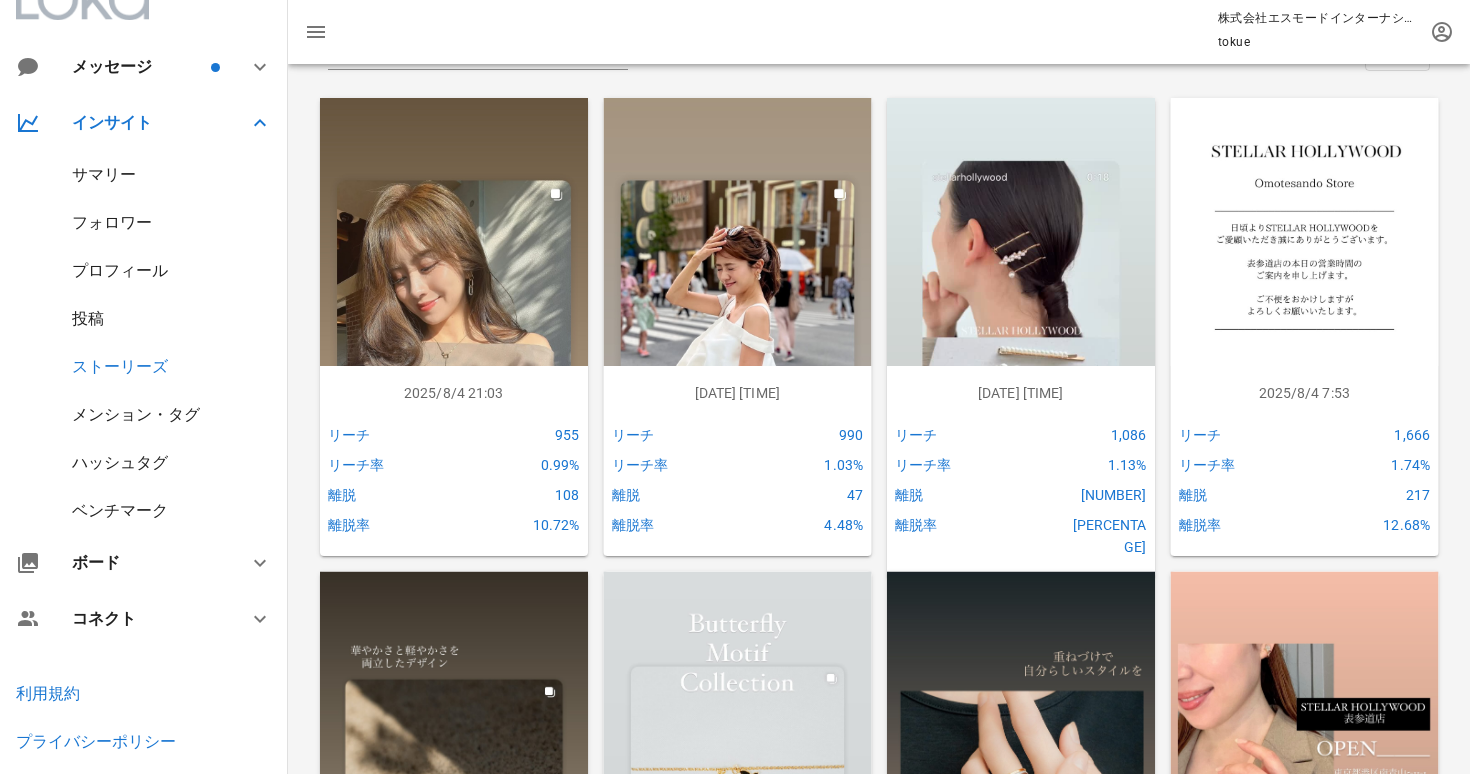click on "メンション・タグ" at bounding box center [136, 414] 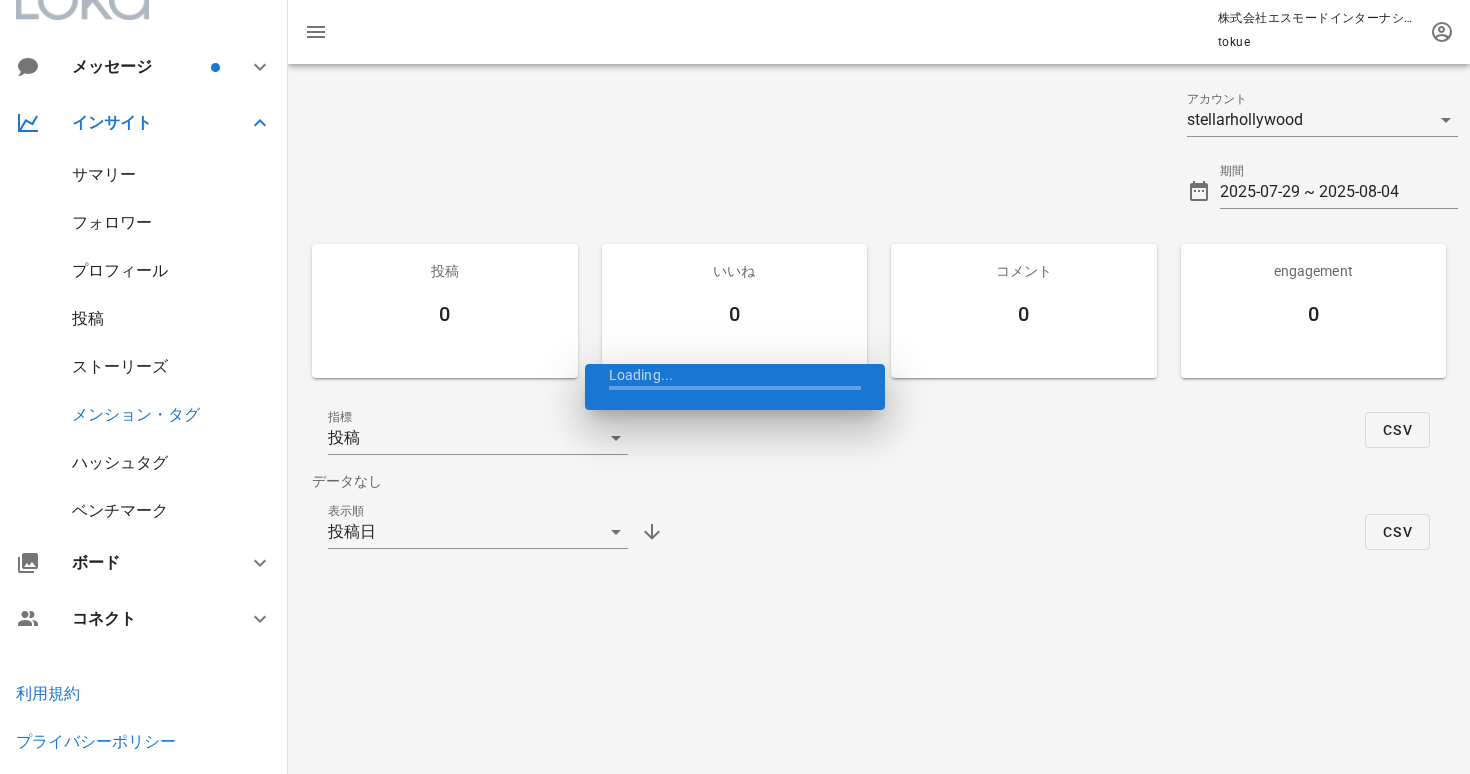 scroll, scrollTop: 0, scrollLeft: 0, axis: both 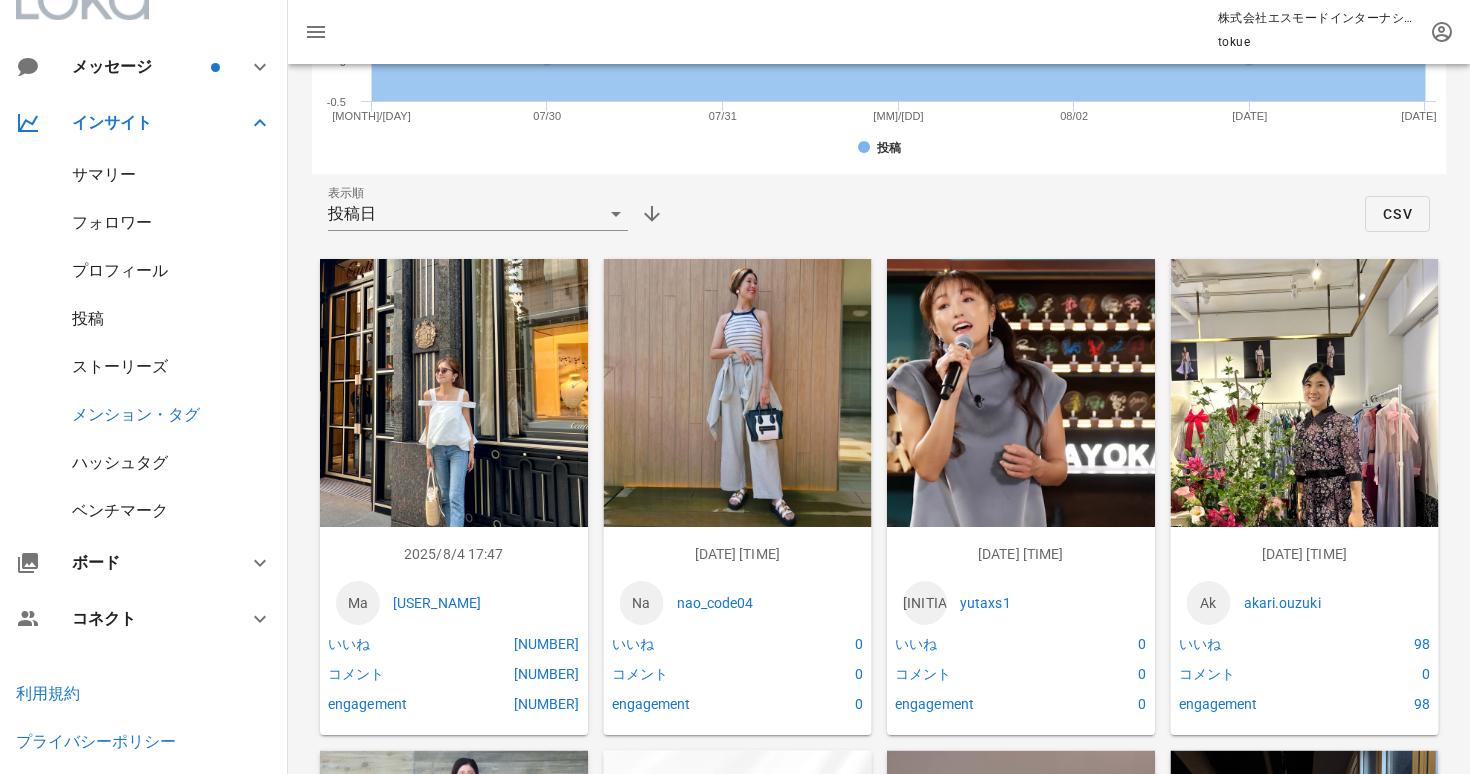 click on "ハッシュタグ" at bounding box center [120, 462] 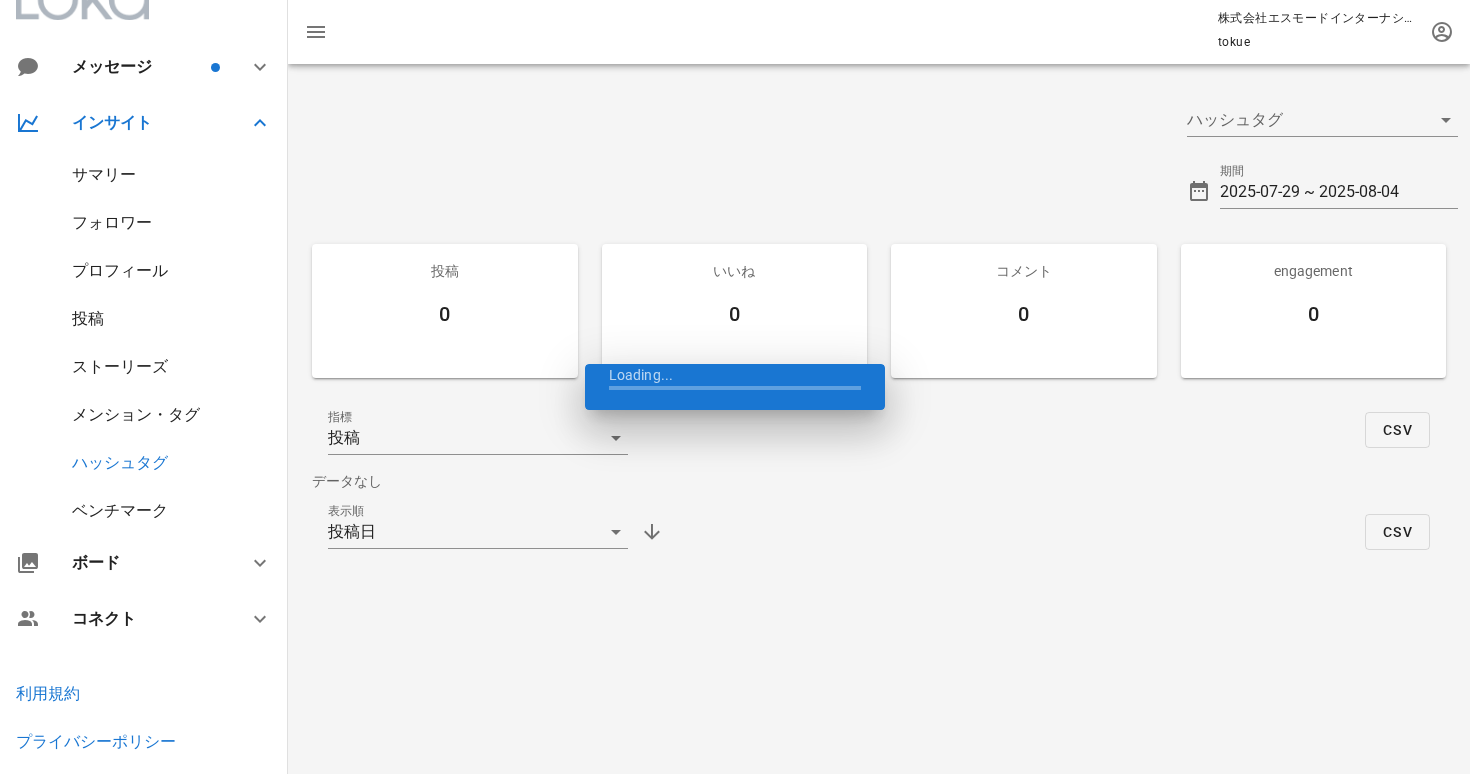 scroll, scrollTop: 0, scrollLeft: 0, axis: both 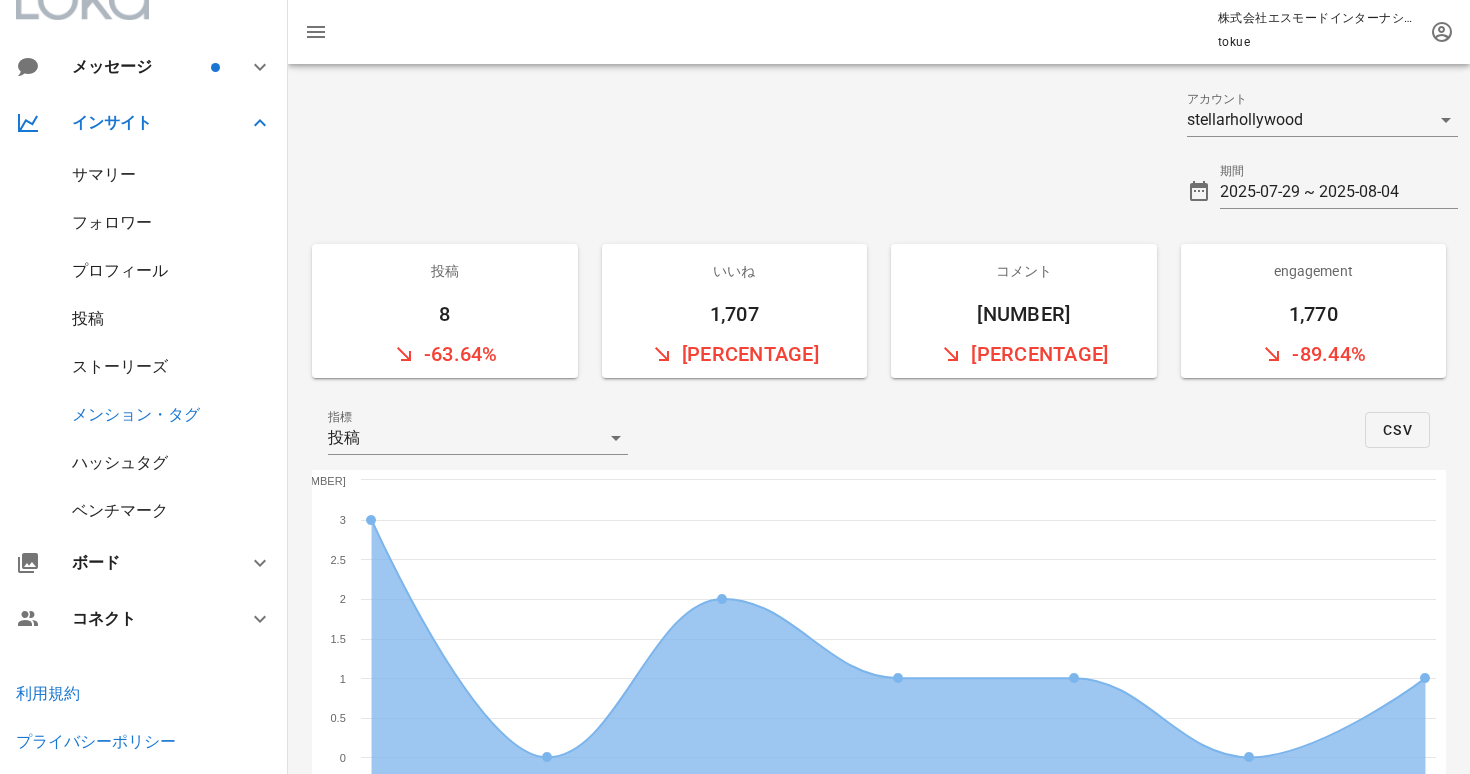 click on "ハッシュタグ" at bounding box center [144, 463] 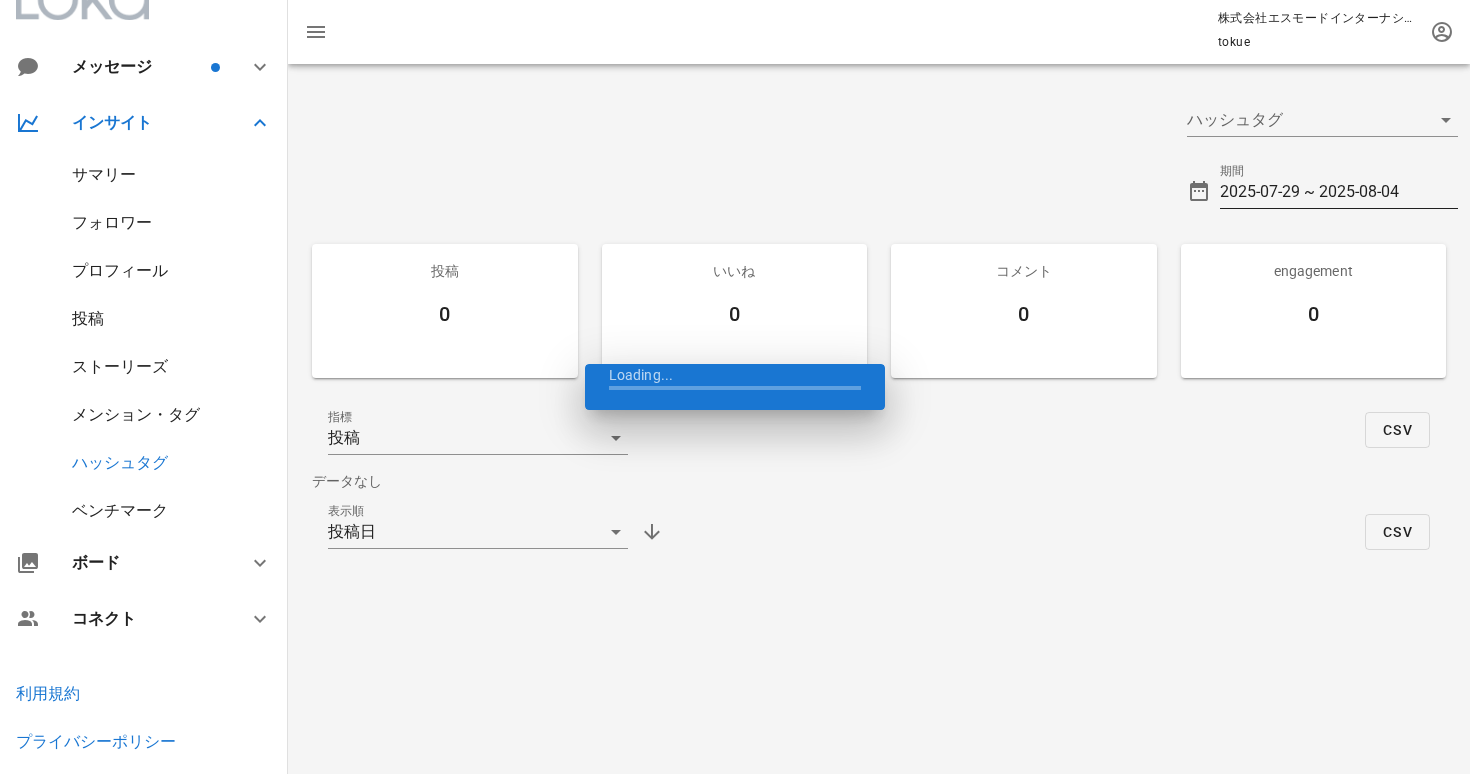 click on "2025-07-29 ~ 2025-08-04" at bounding box center [1339, 192] 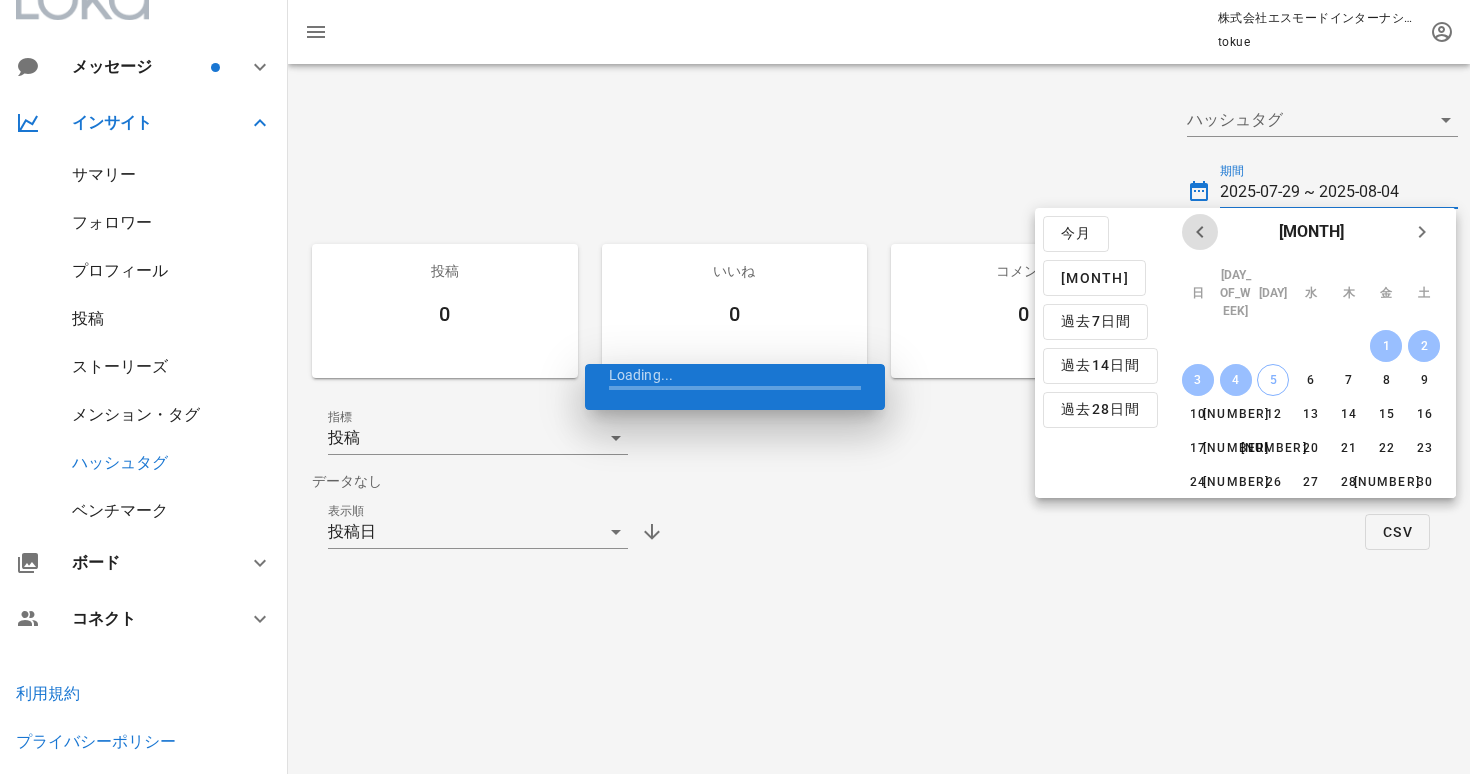 click at bounding box center (1200, 232) 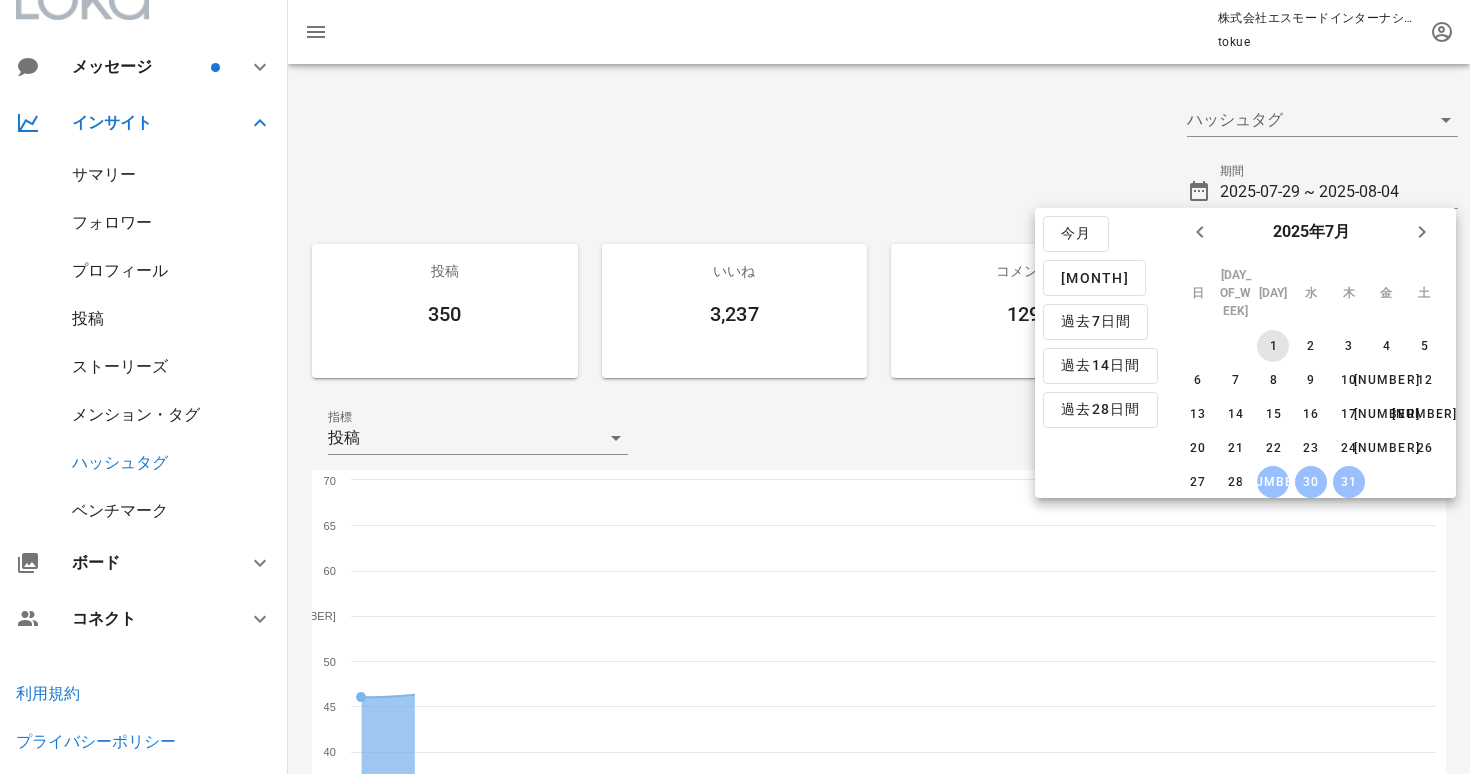 click on "1" at bounding box center [1273, 346] 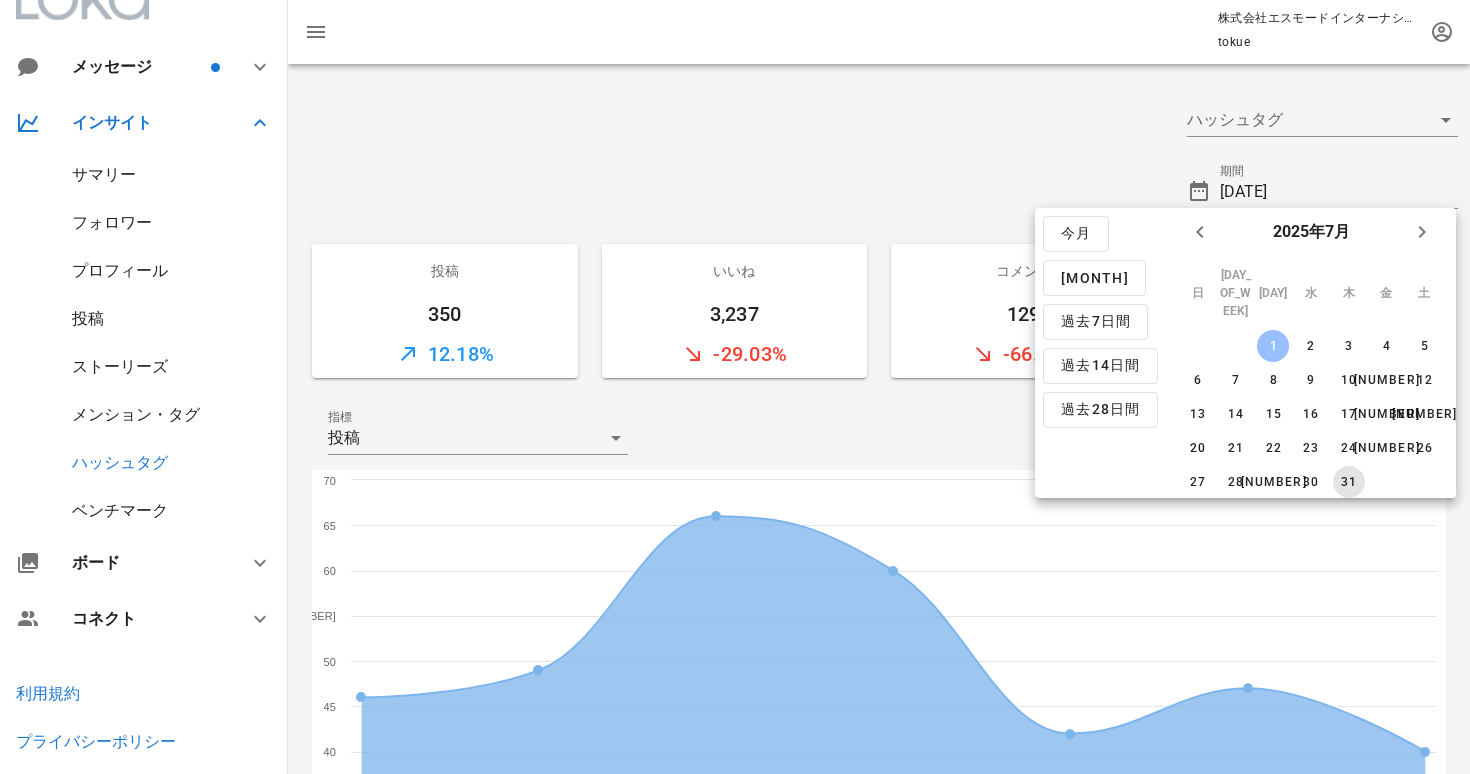 click on "31" at bounding box center (1348, 482) 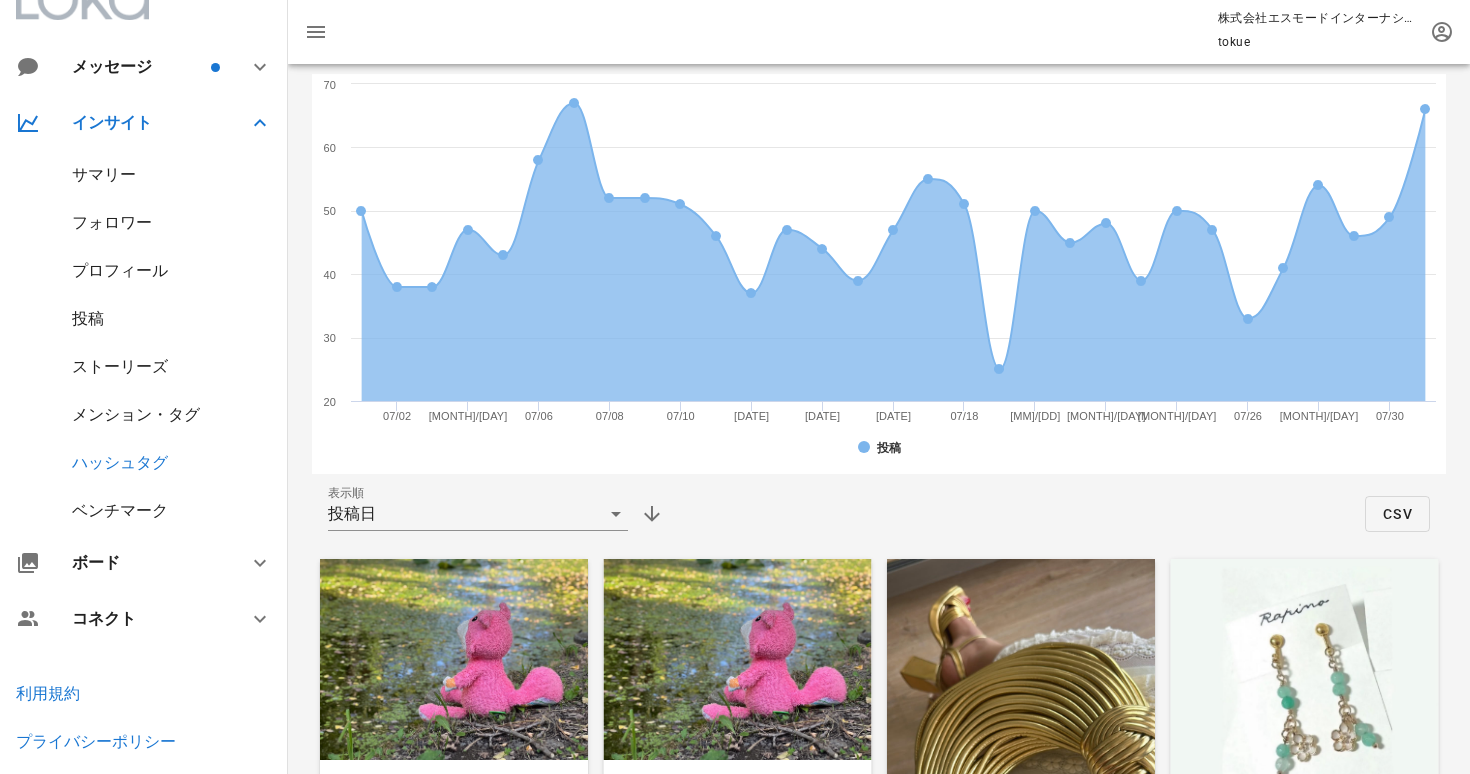 scroll, scrollTop: 443, scrollLeft: 0, axis: vertical 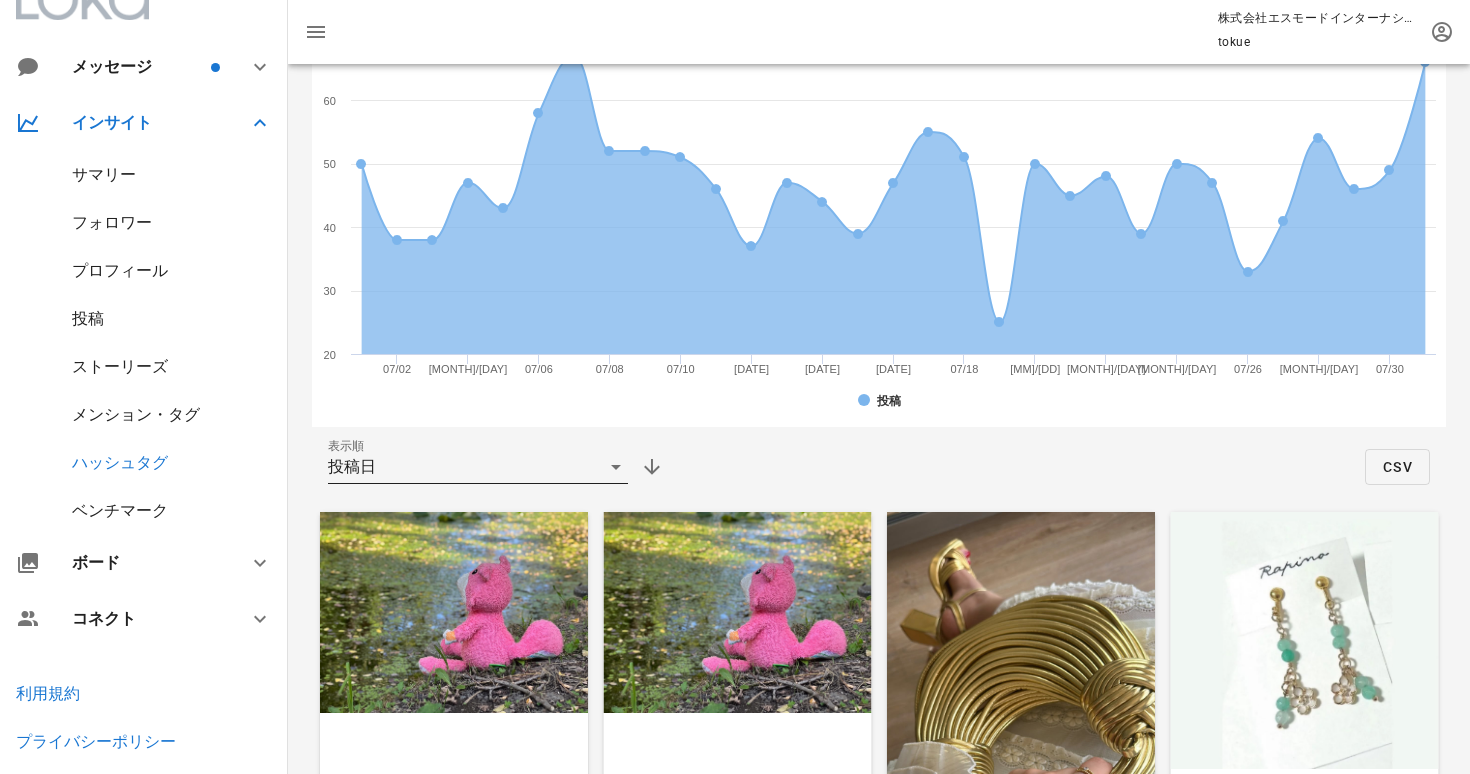 click at bounding box center [616, 467] 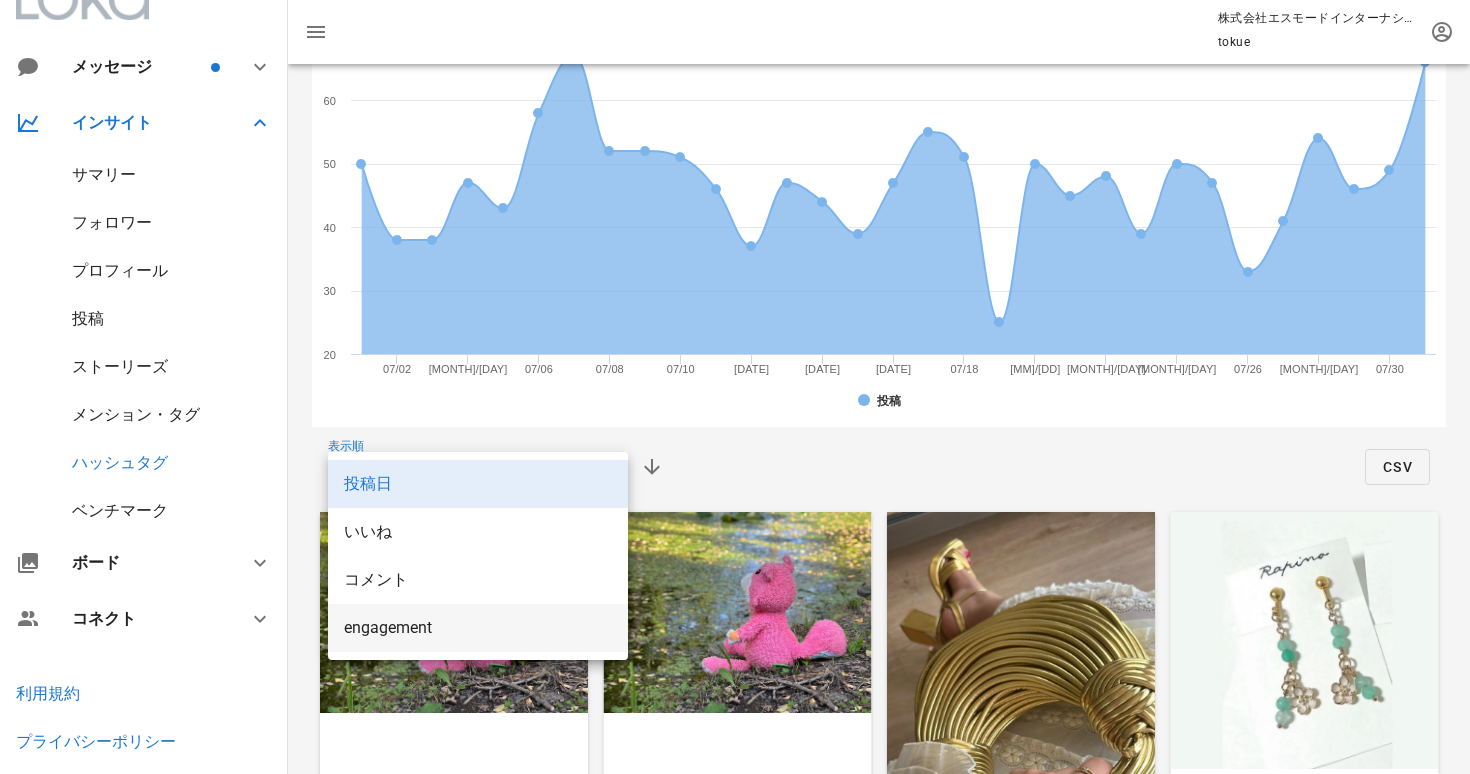 click on "engagement" at bounding box center (478, 627) 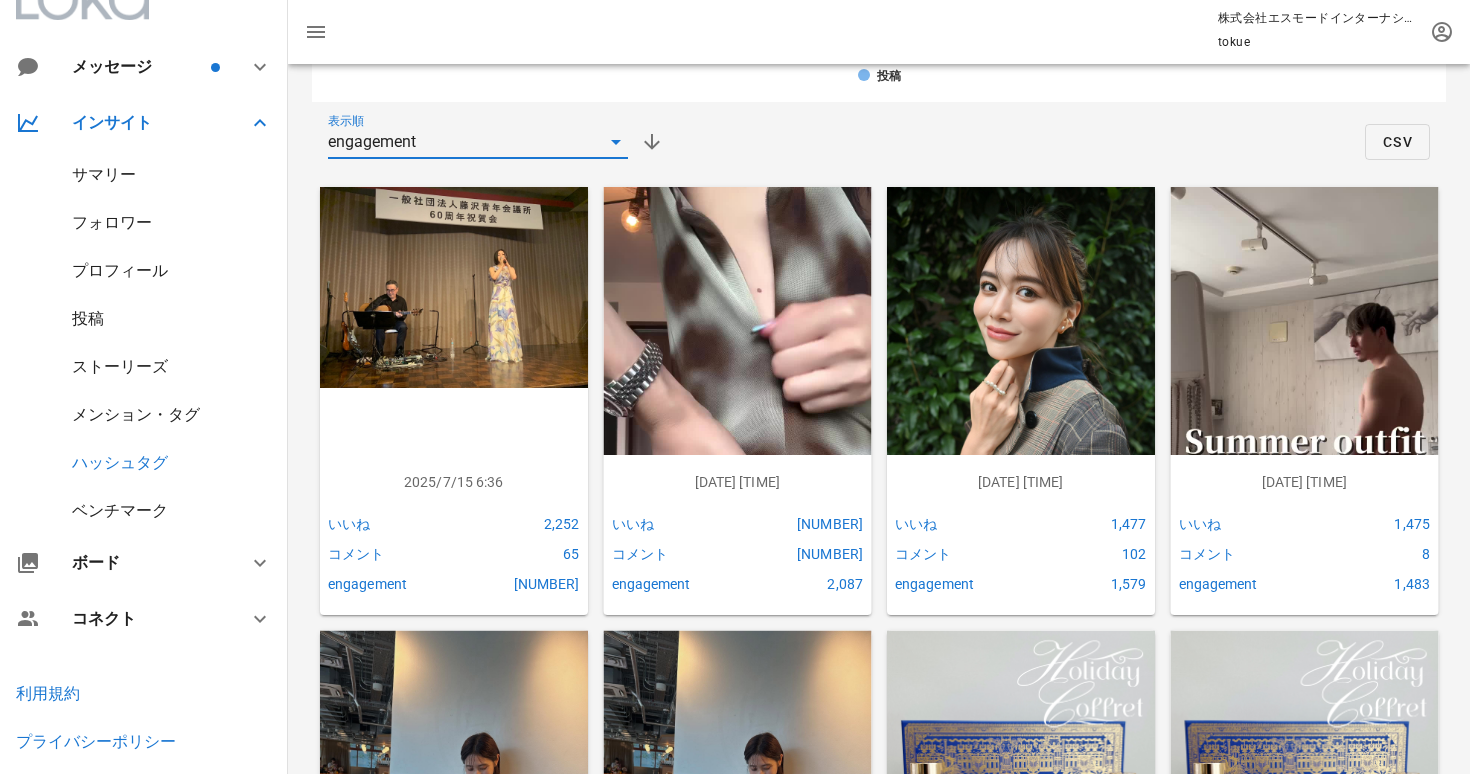 scroll, scrollTop: 769, scrollLeft: 0, axis: vertical 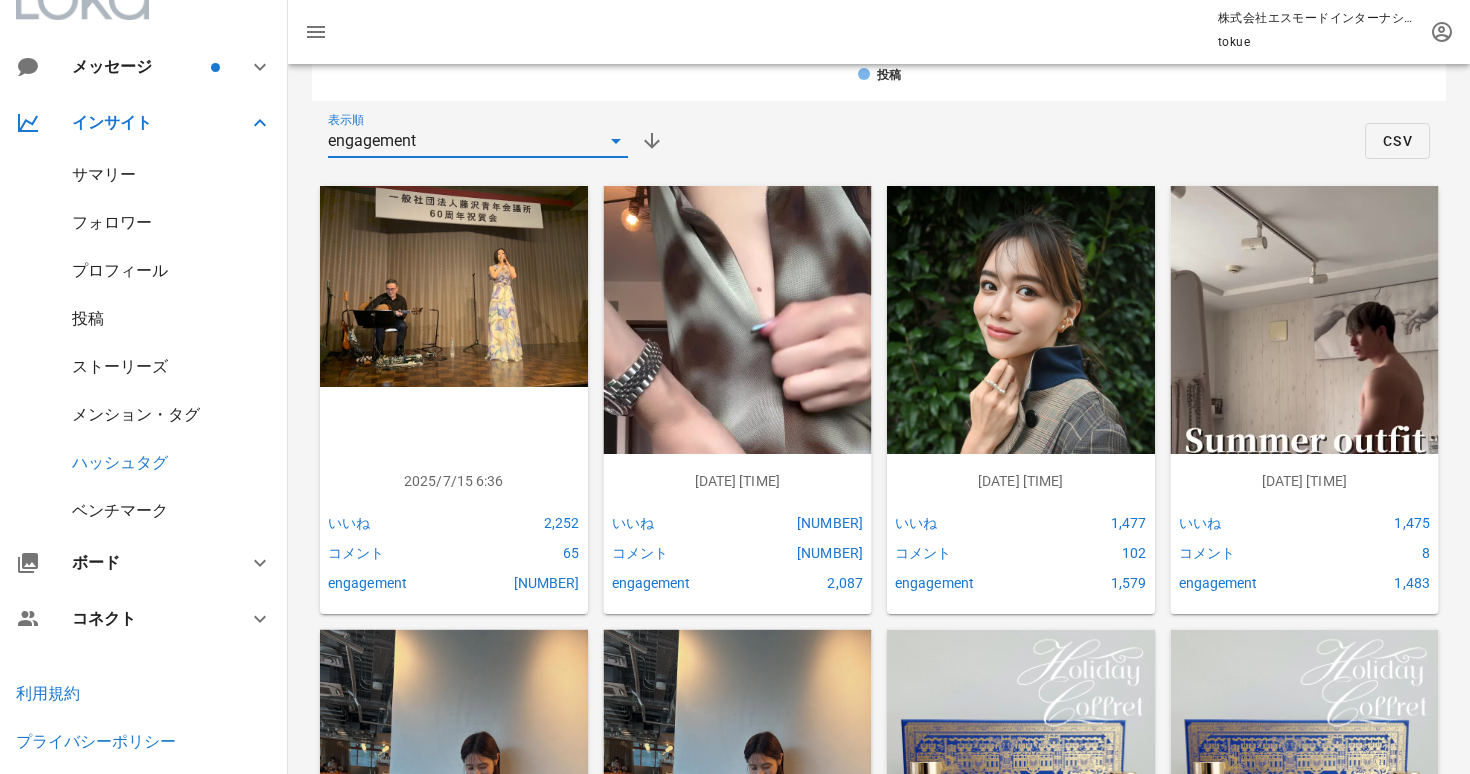click at bounding box center (1305, 424) 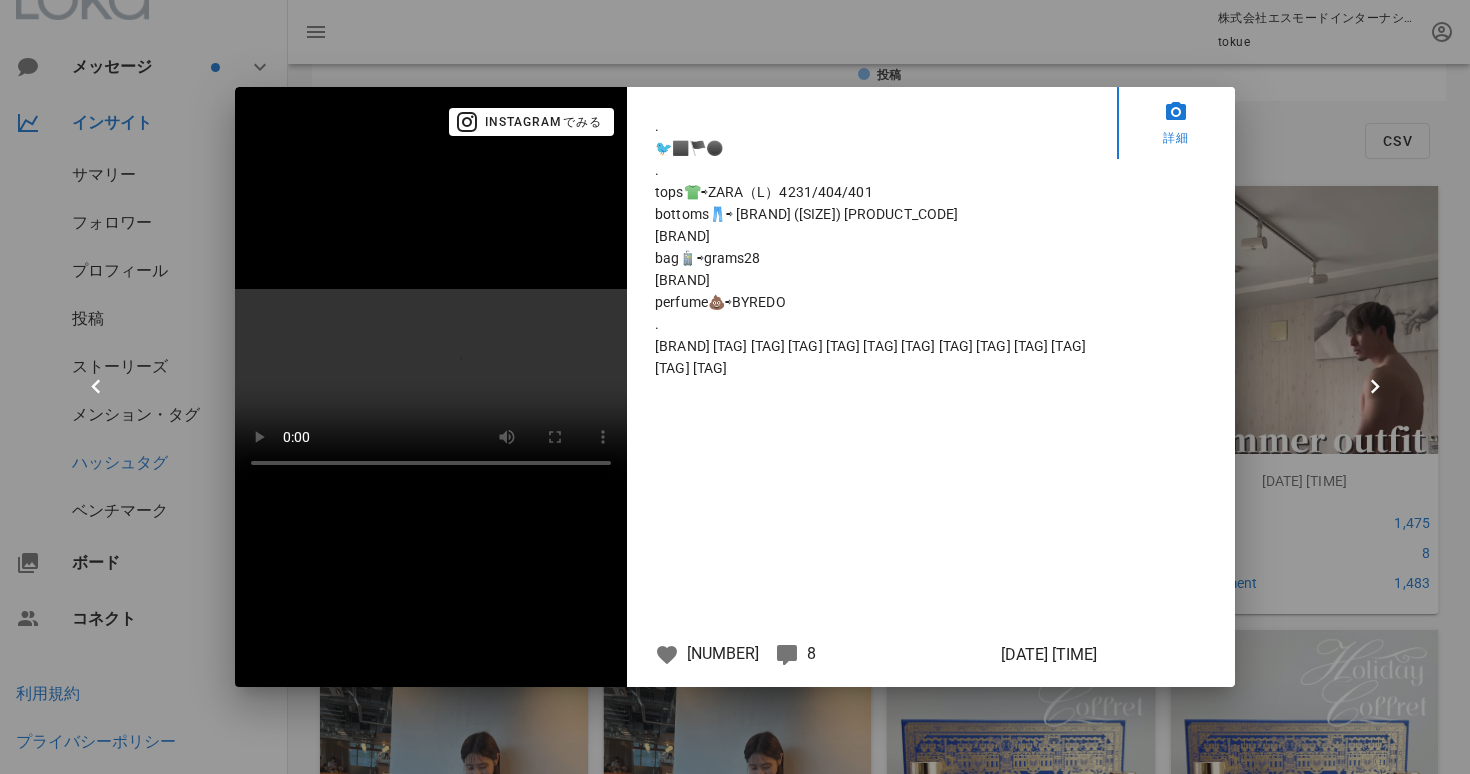 click at bounding box center [735, 387] 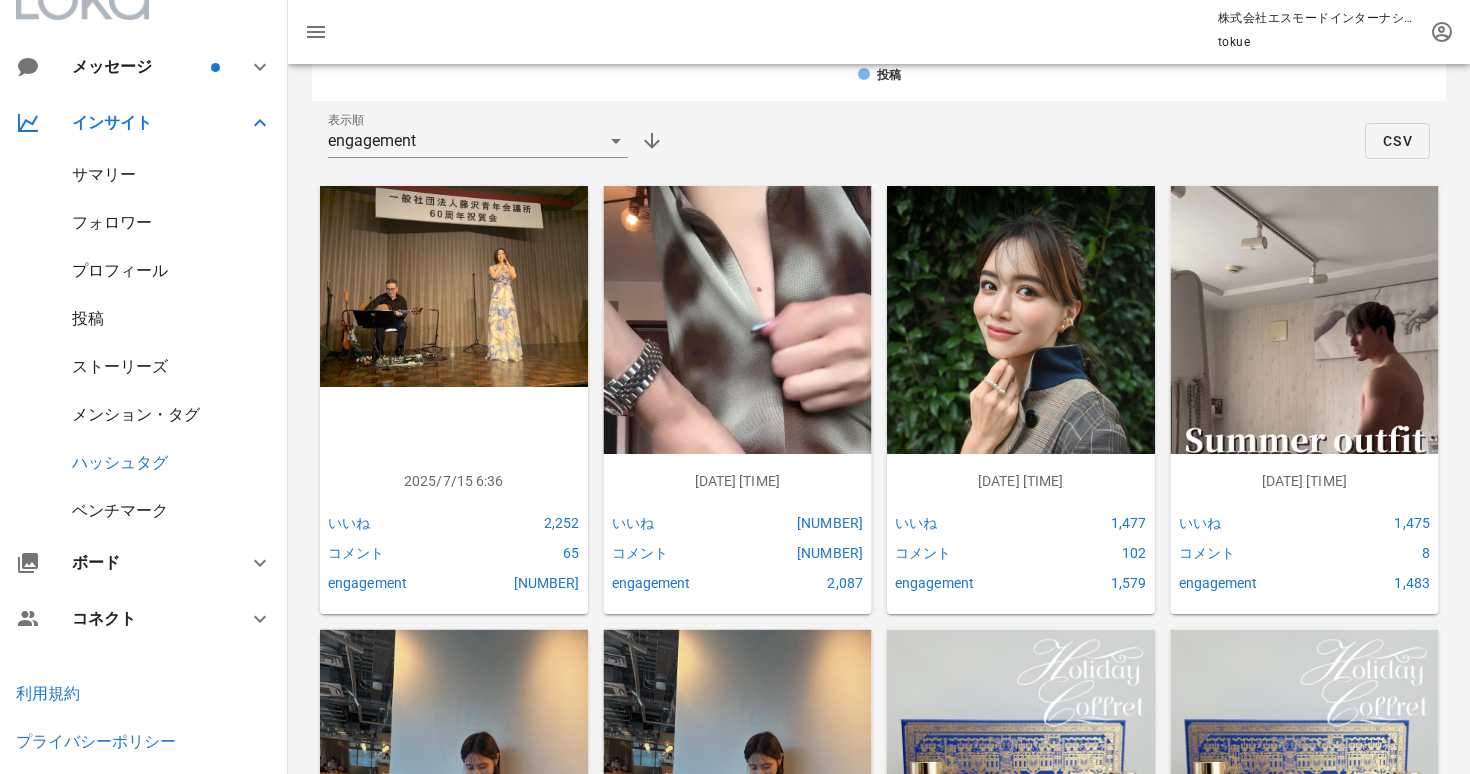 click at bounding box center [1021, 364] 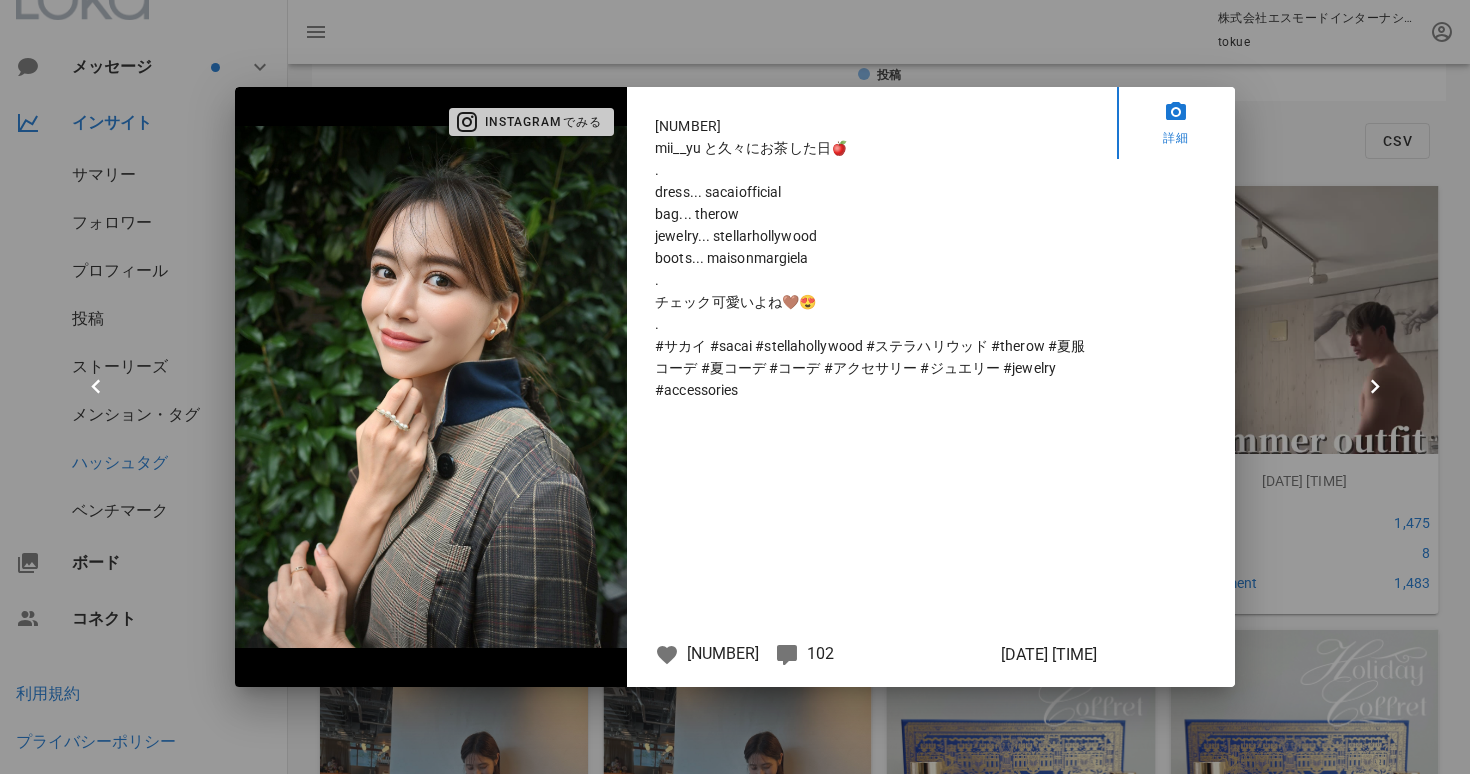 click on "Instagramでみる" at bounding box center [532, 122] 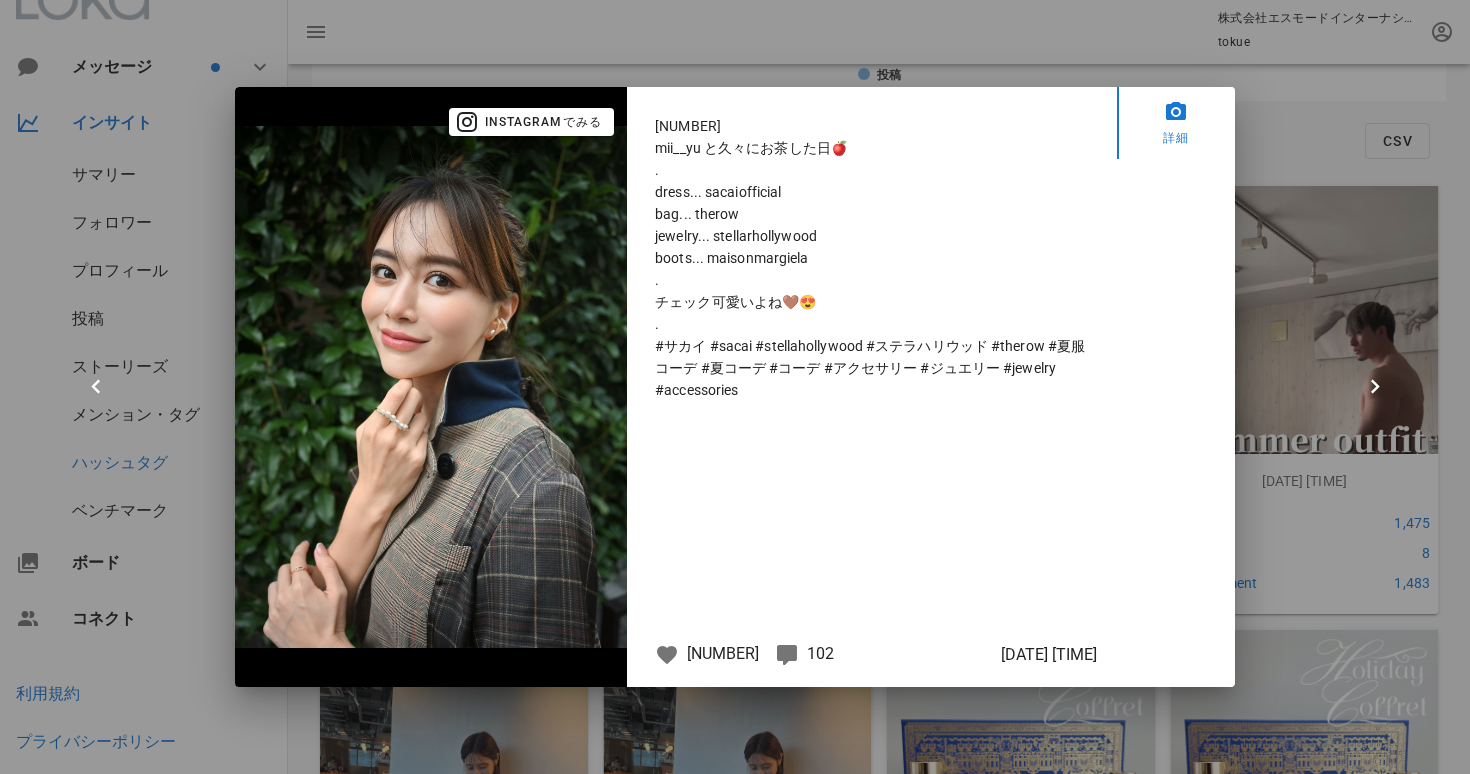 click at bounding box center (735, 387) 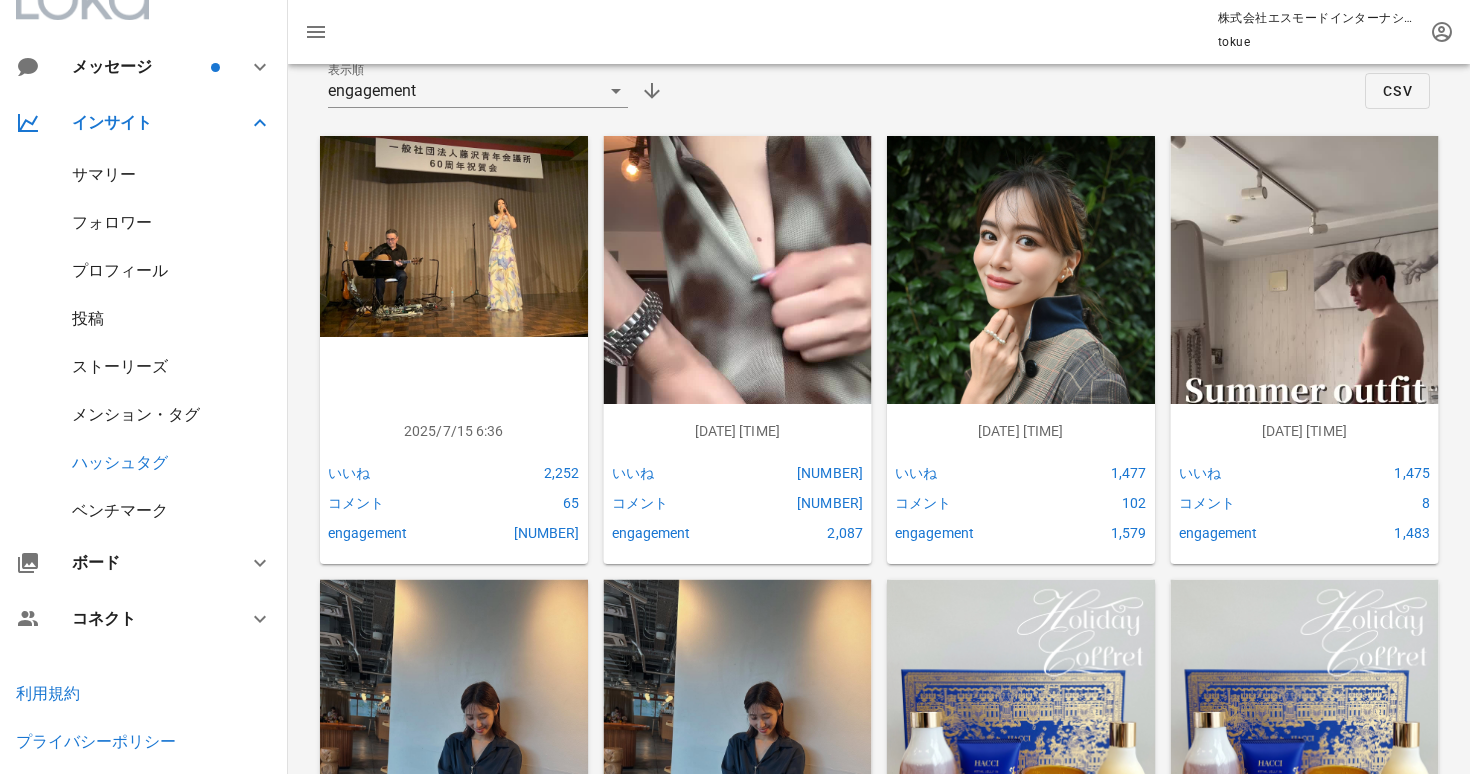 scroll, scrollTop: 1095, scrollLeft: 0, axis: vertical 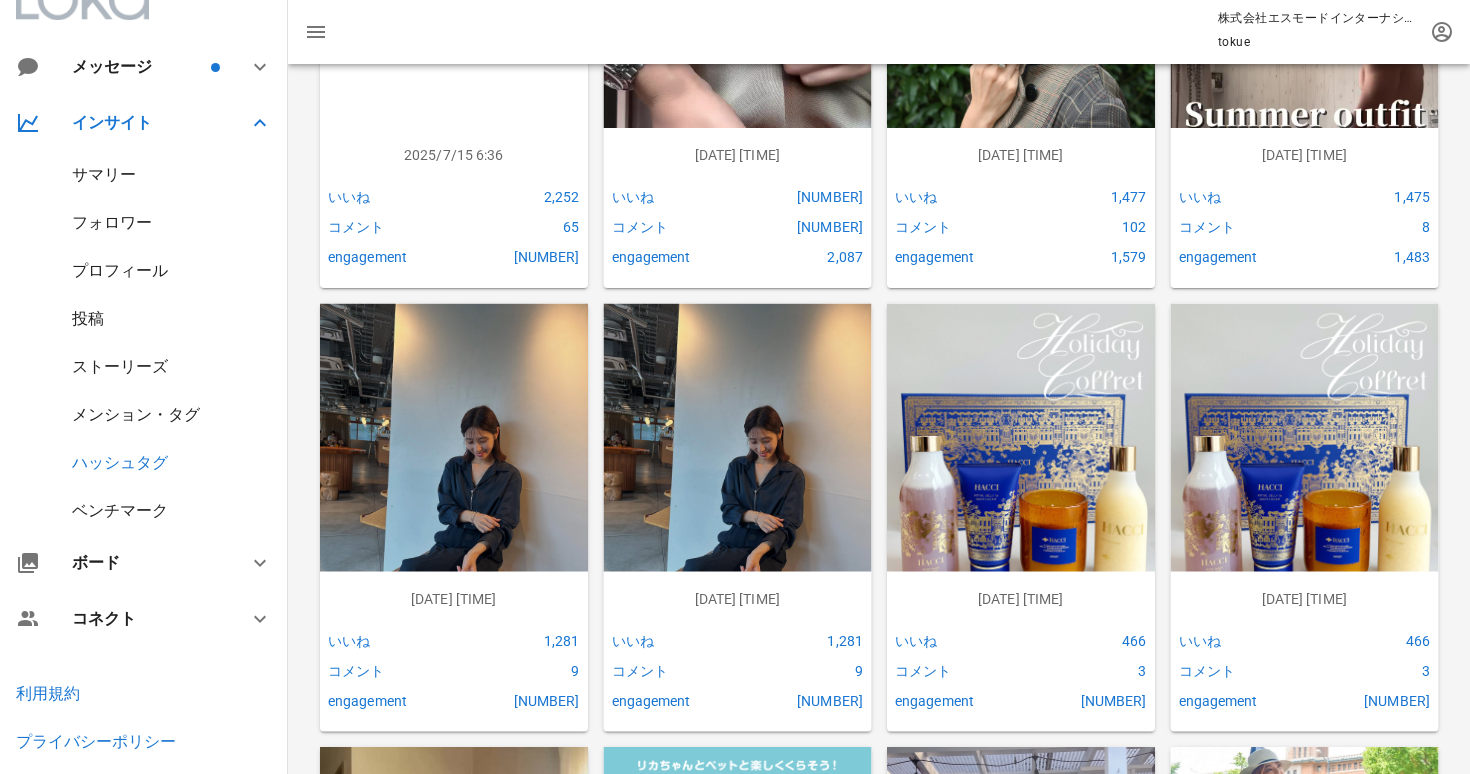 click at bounding box center (454, 471) 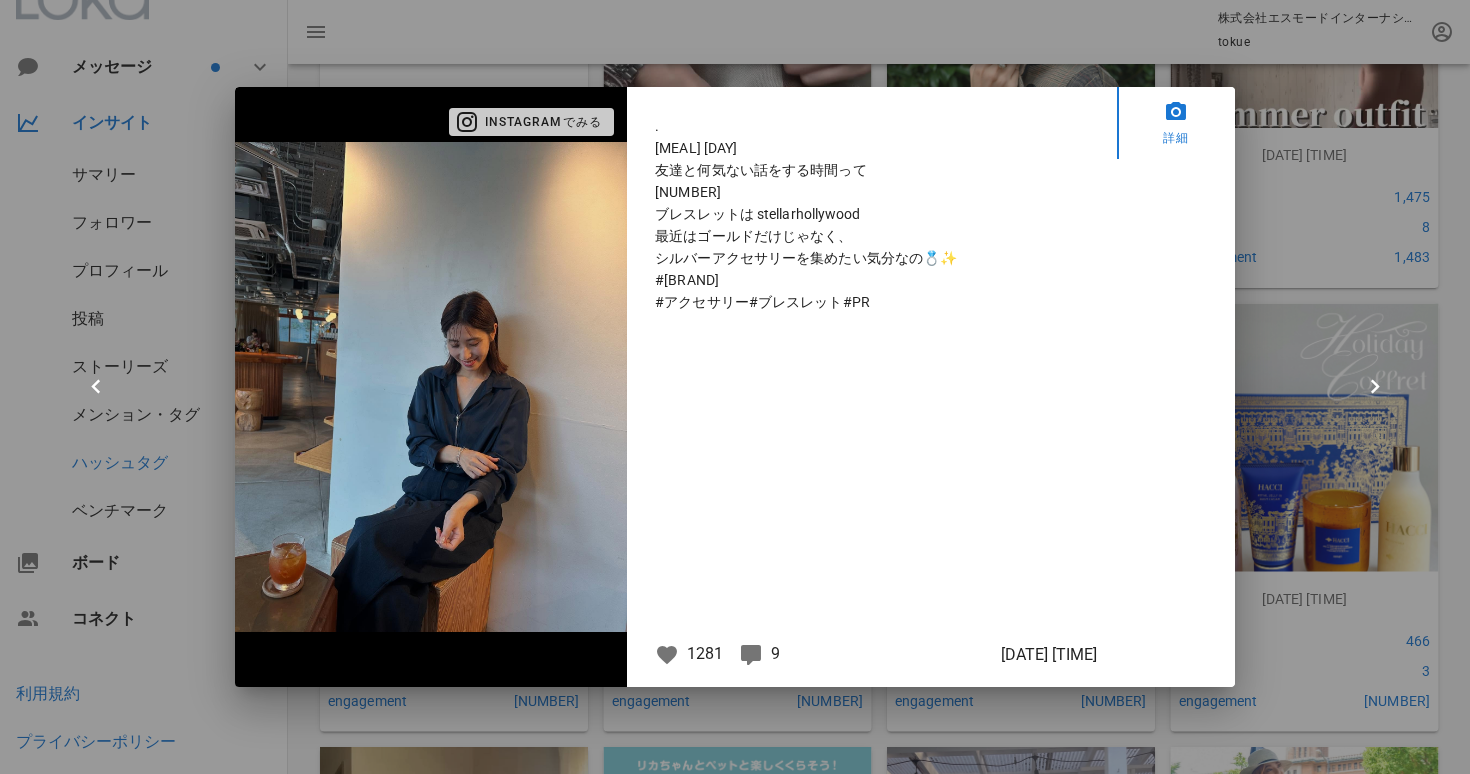 click on "Instagramでみる" at bounding box center [532, 122] 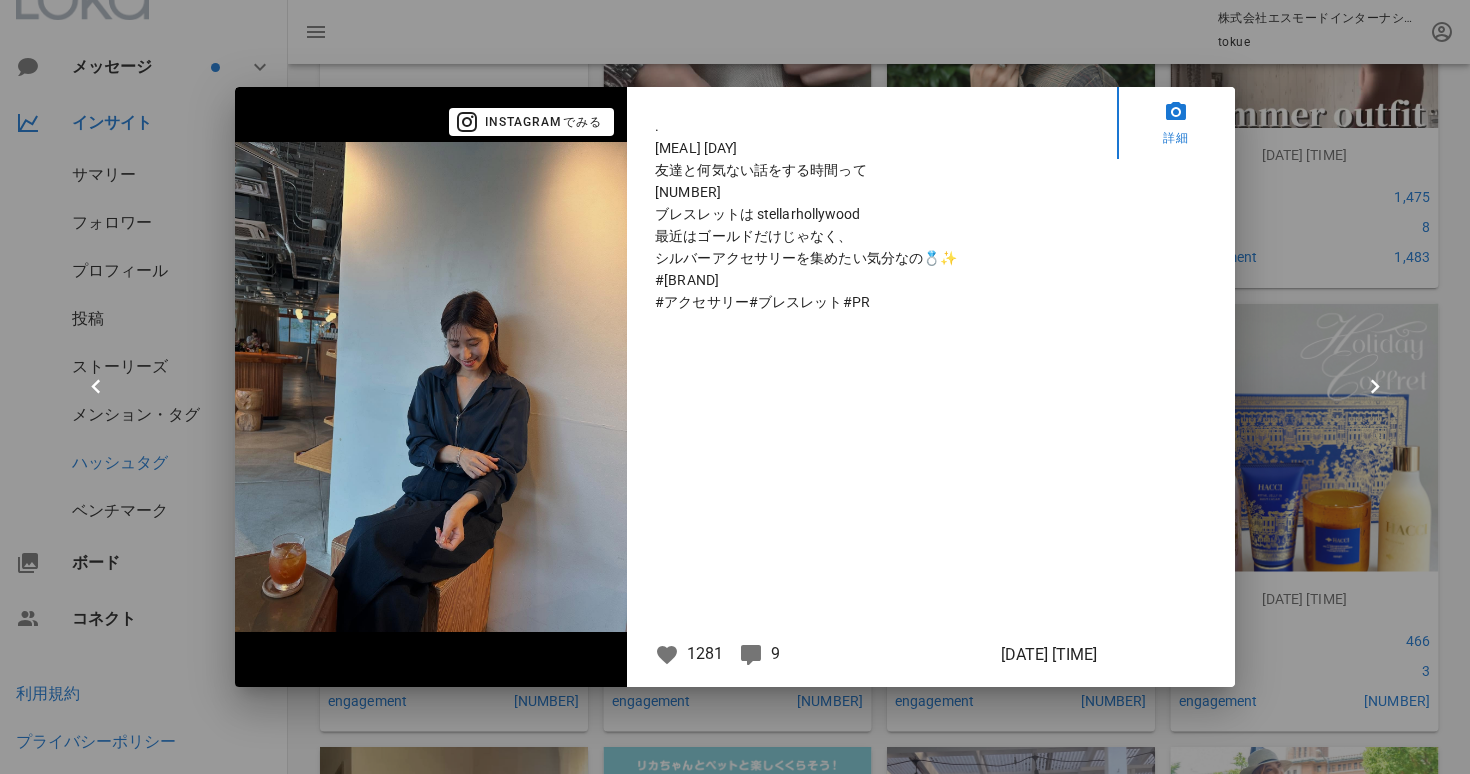 click at bounding box center (735, 387) 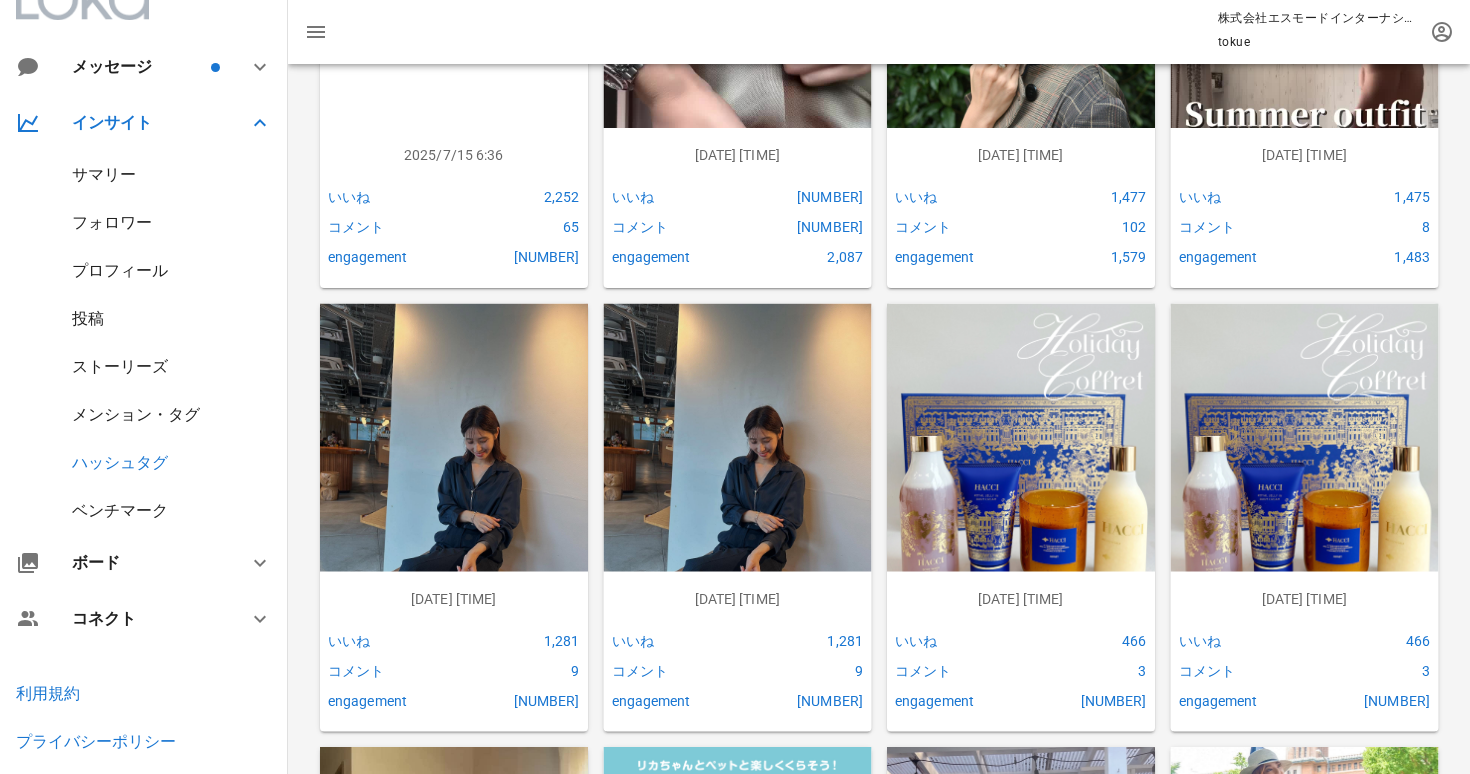 click at bounding box center (454, 471) 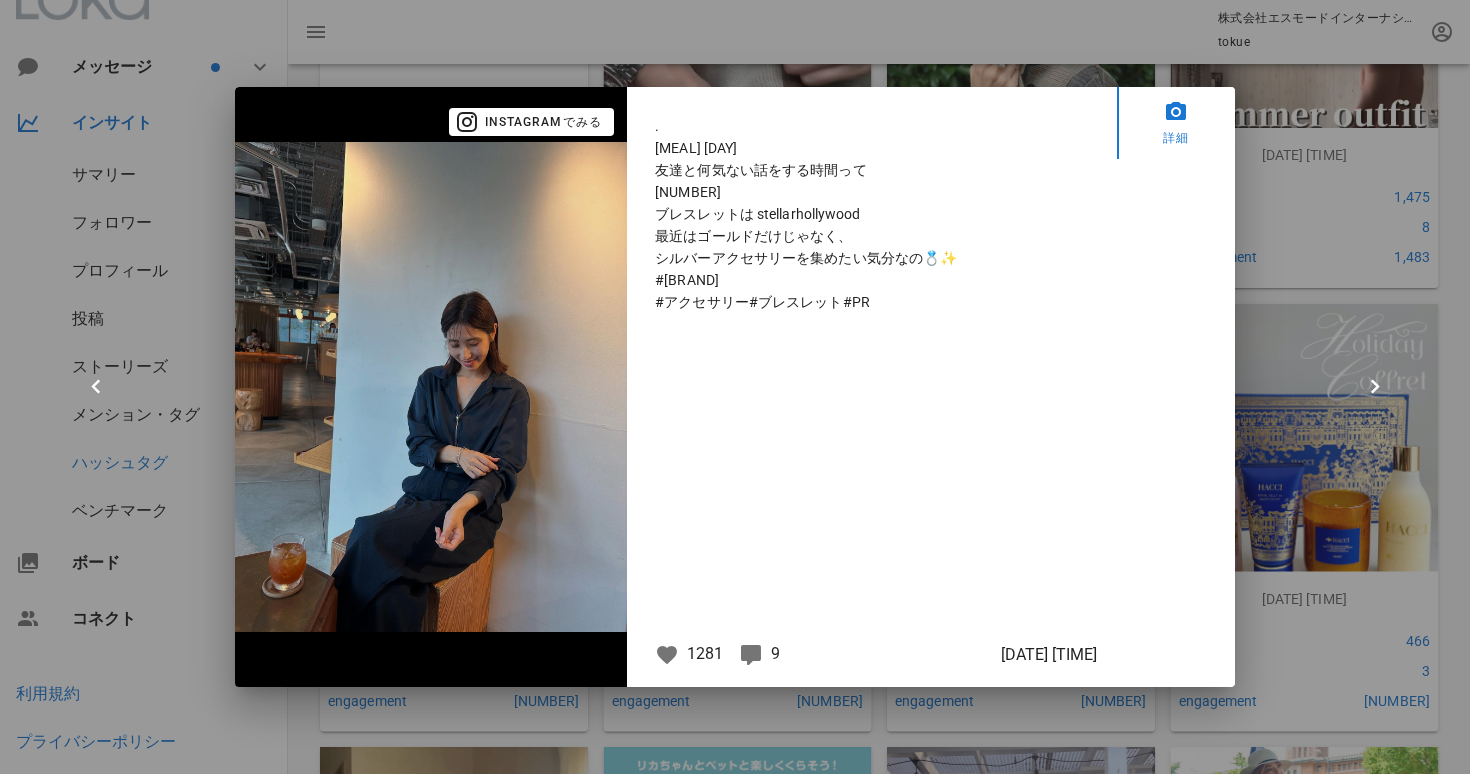 click at bounding box center [751, 655] 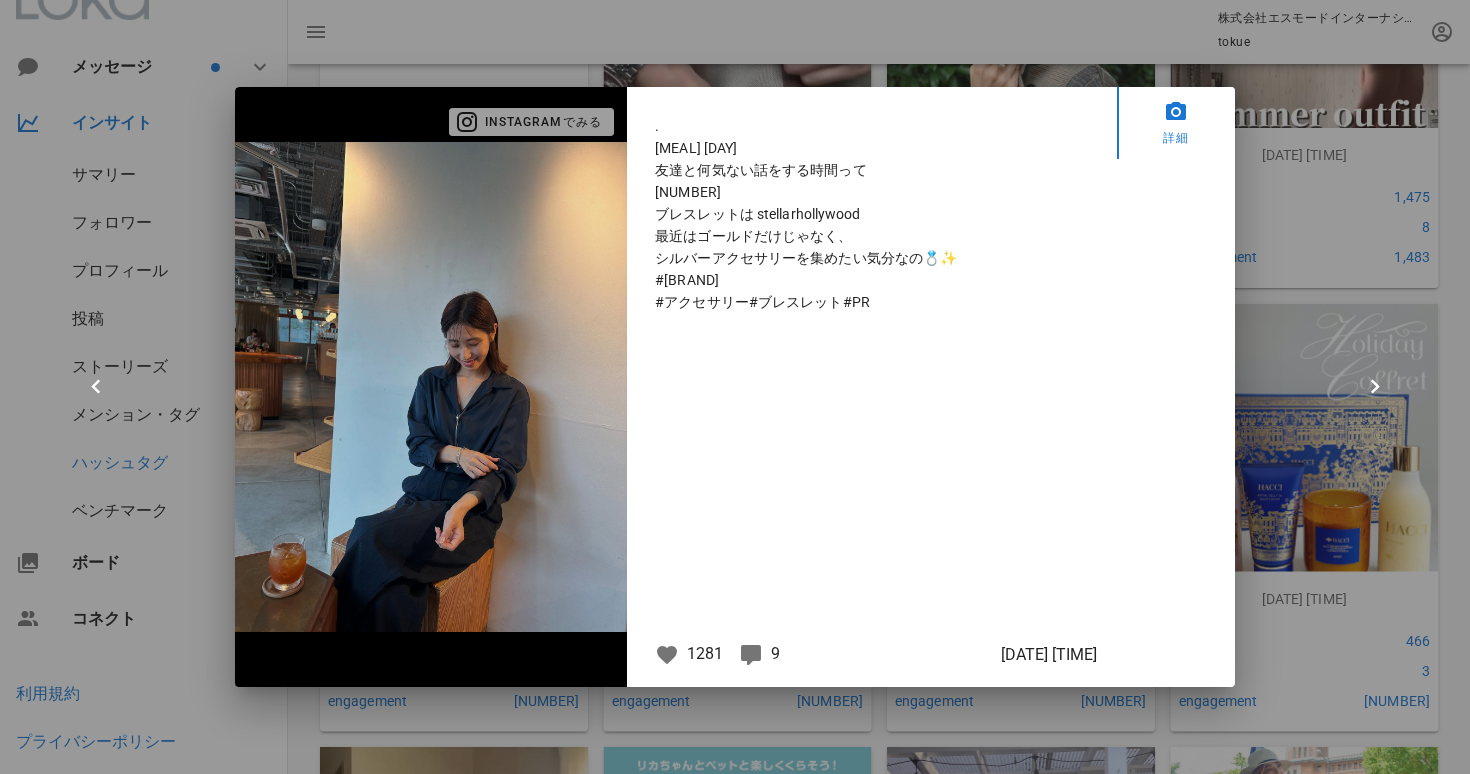 click on "Instagramでみる" at bounding box center (531, 122) 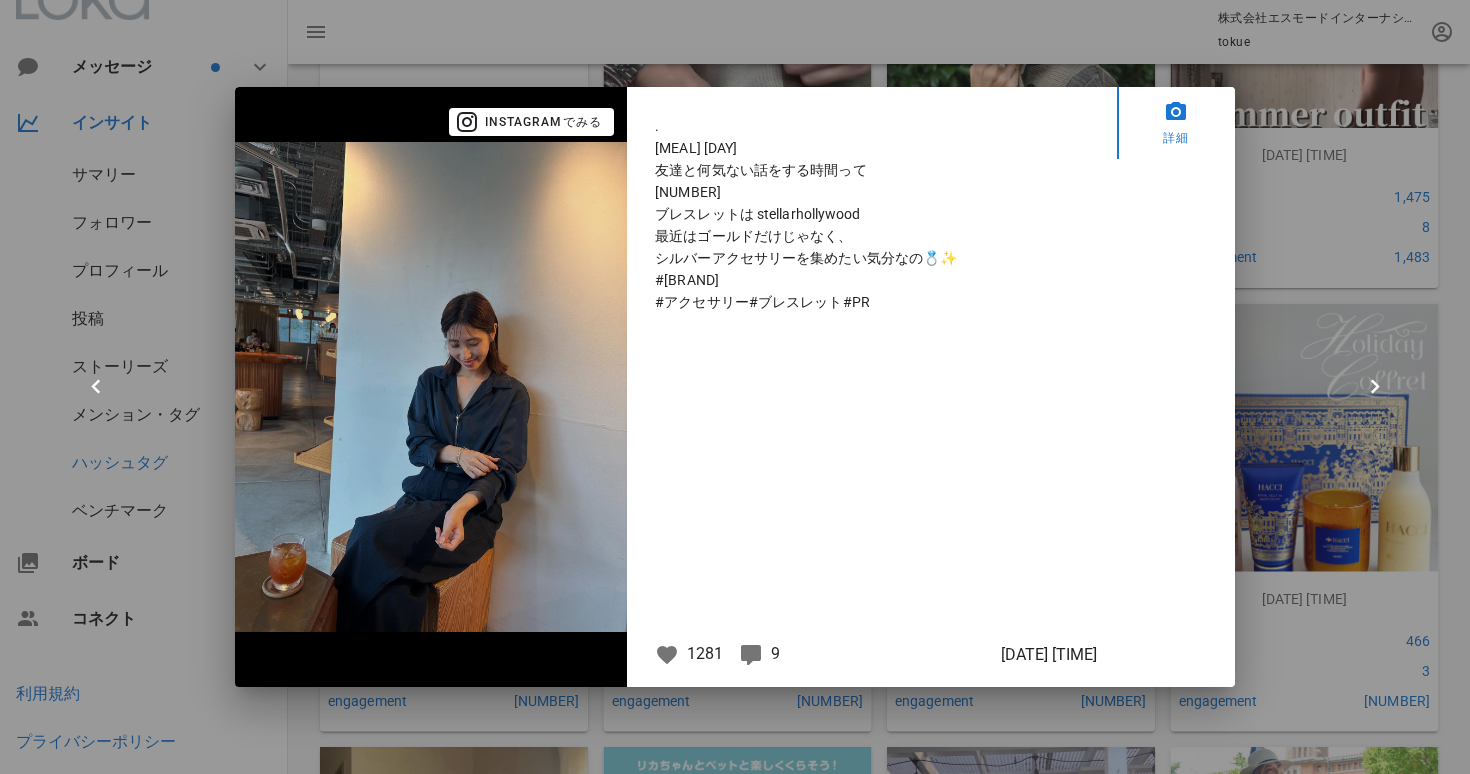click at bounding box center (735, 387) 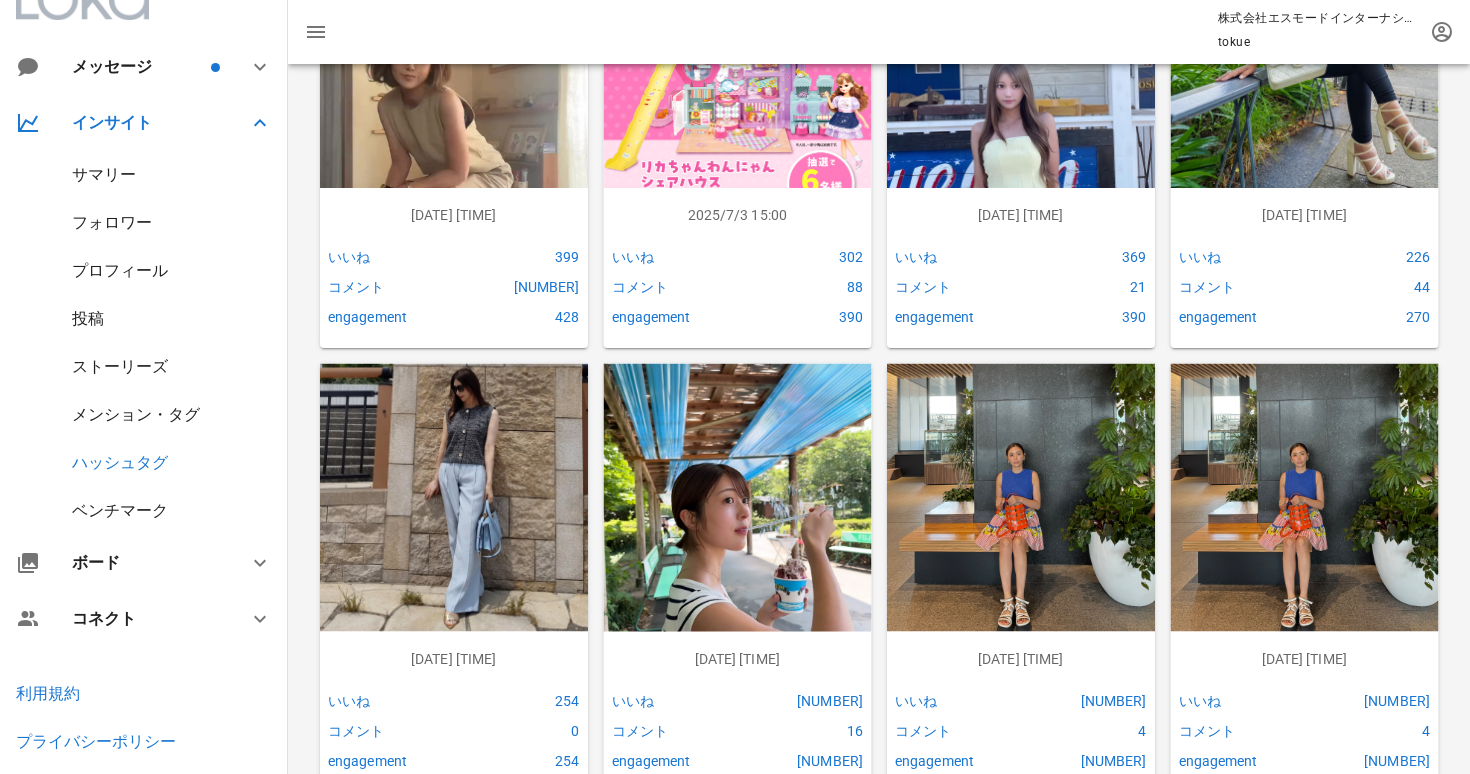 scroll, scrollTop: 1925, scrollLeft: 0, axis: vertical 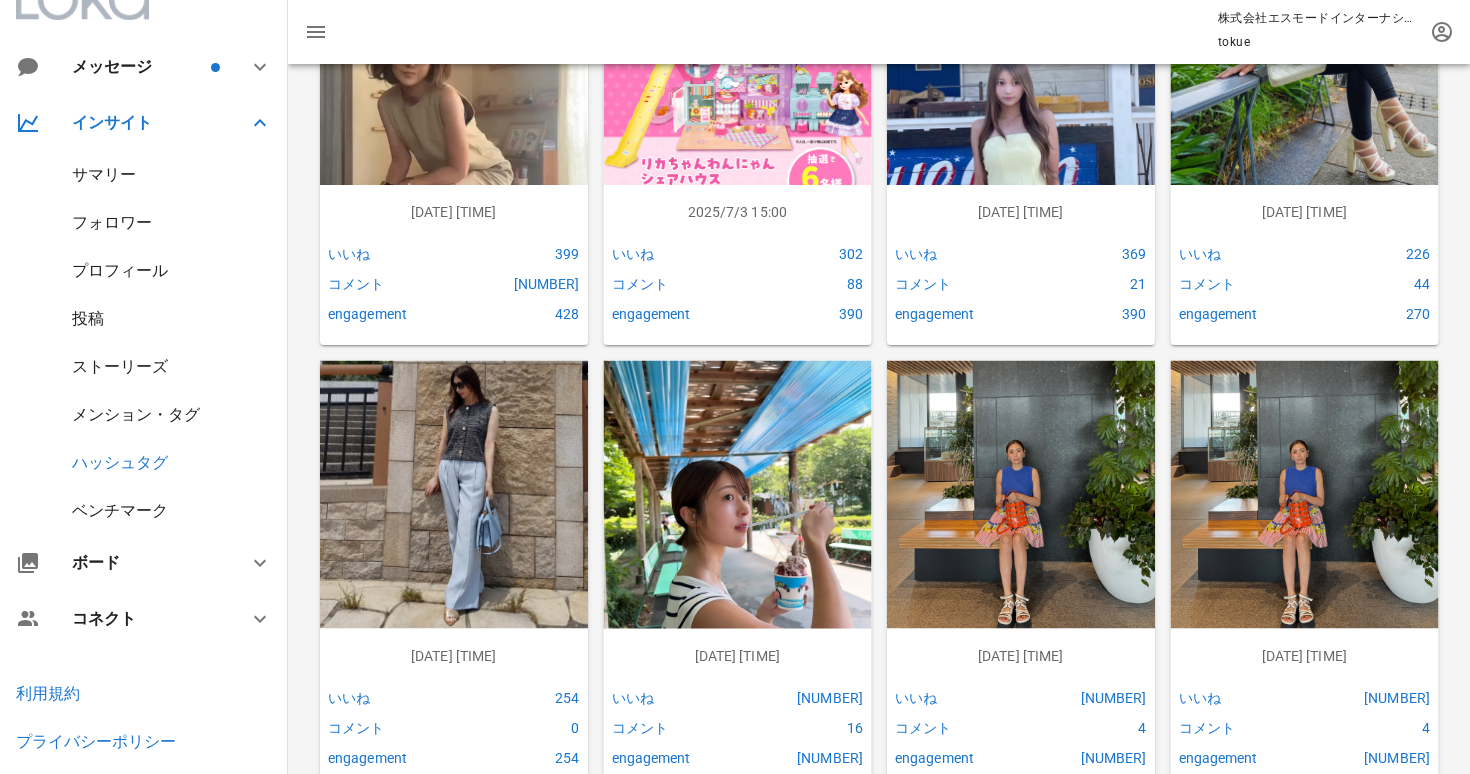 click on "399" at bounding box center [540, 254] 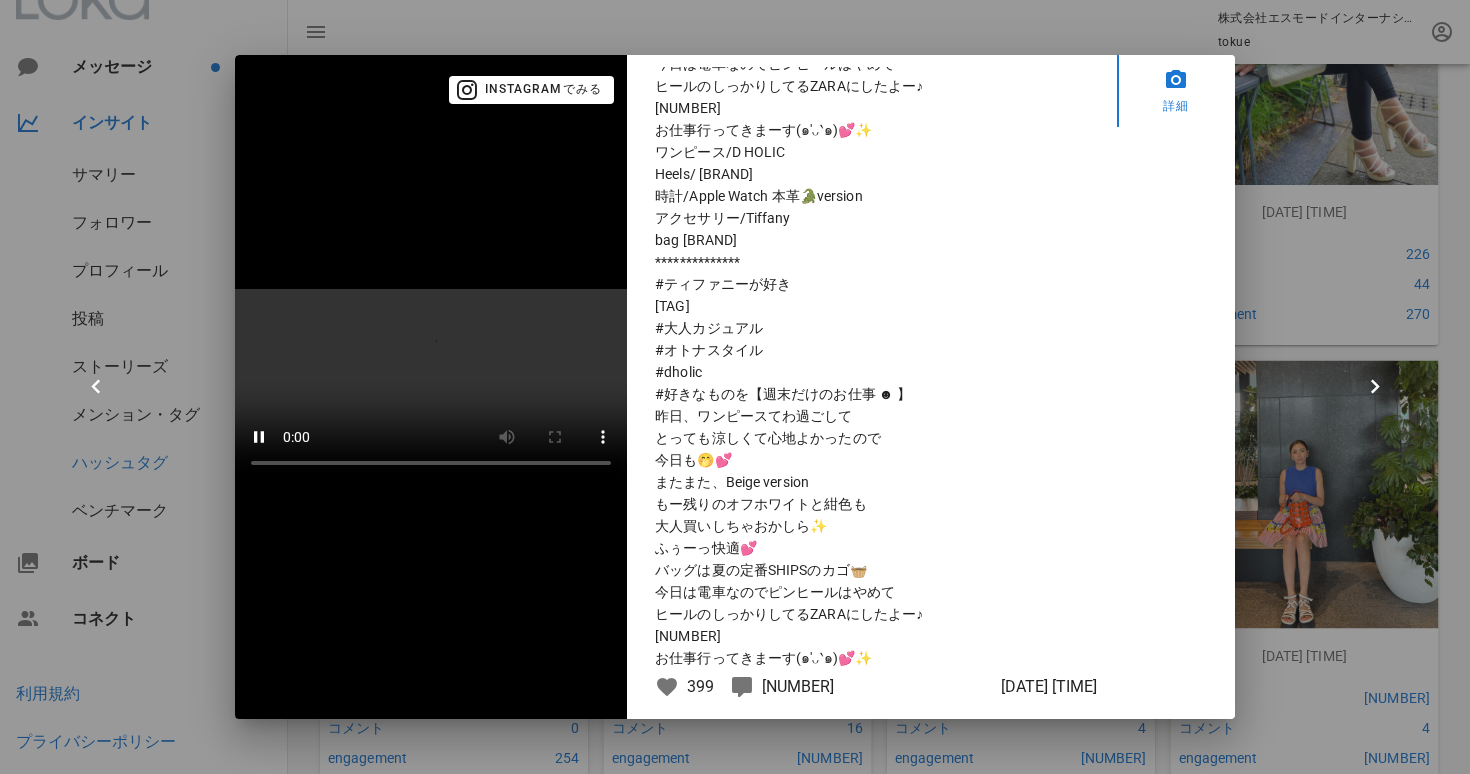 scroll, scrollTop: 0, scrollLeft: 0, axis: both 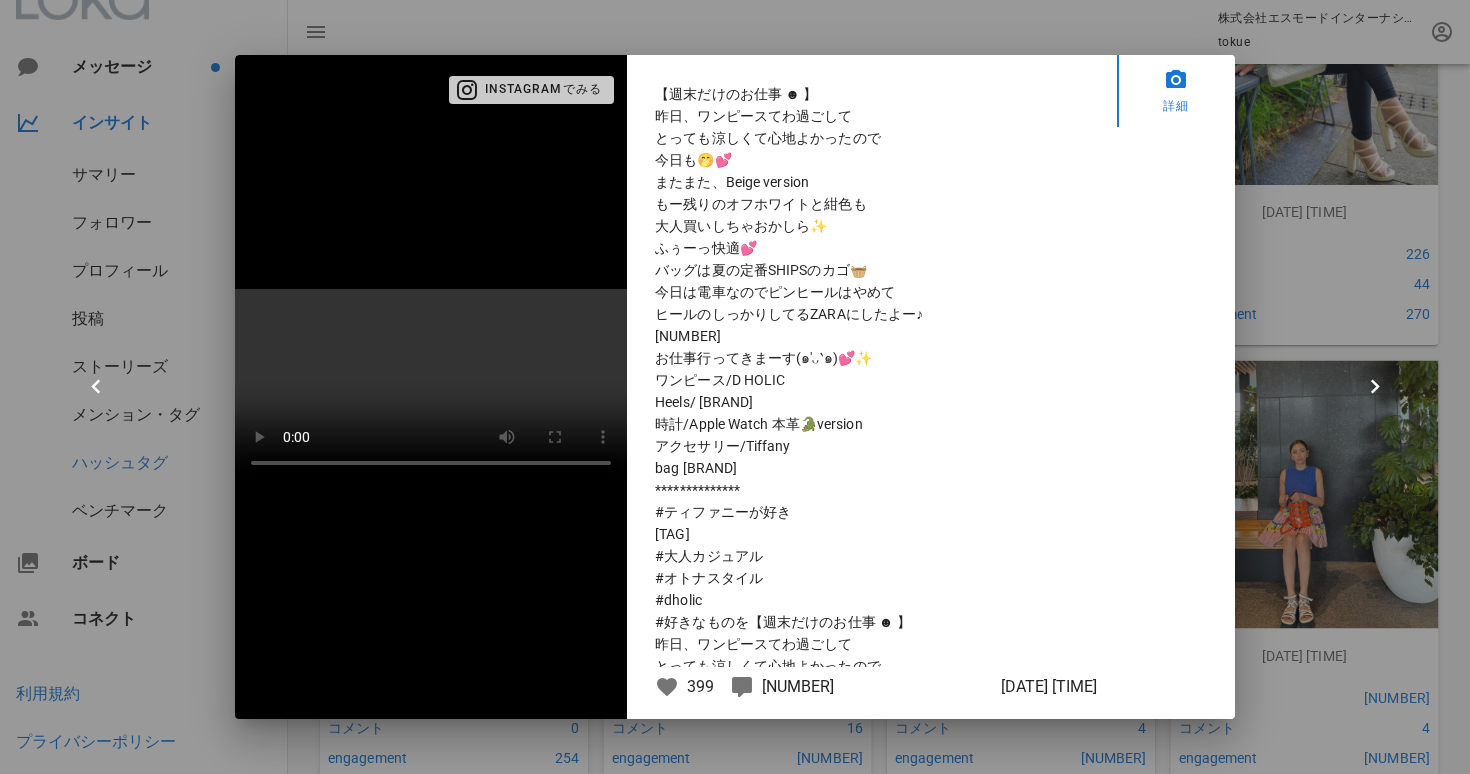 click on "Instagramでみる" at bounding box center [532, 90] 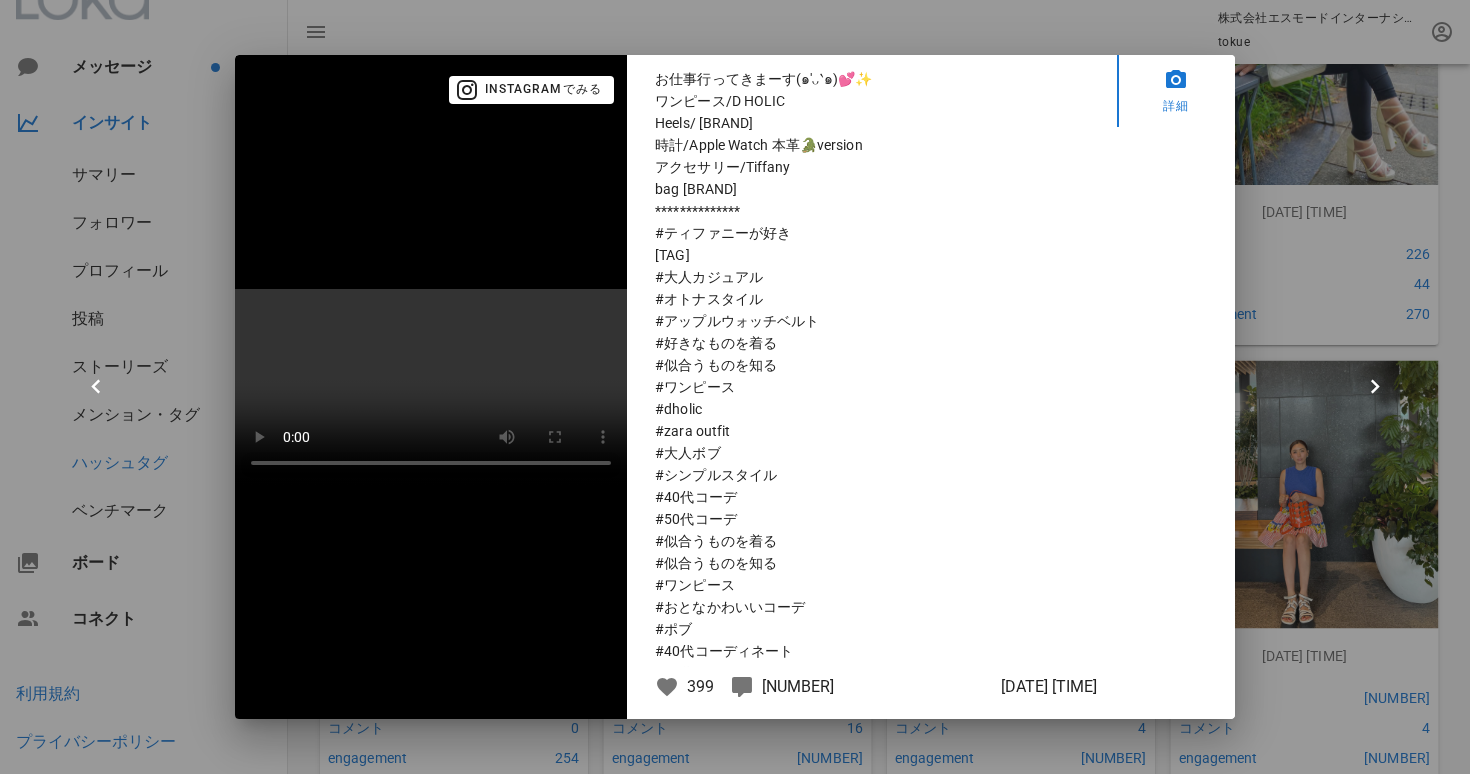 scroll, scrollTop: 922, scrollLeft: 0, axis: vertical 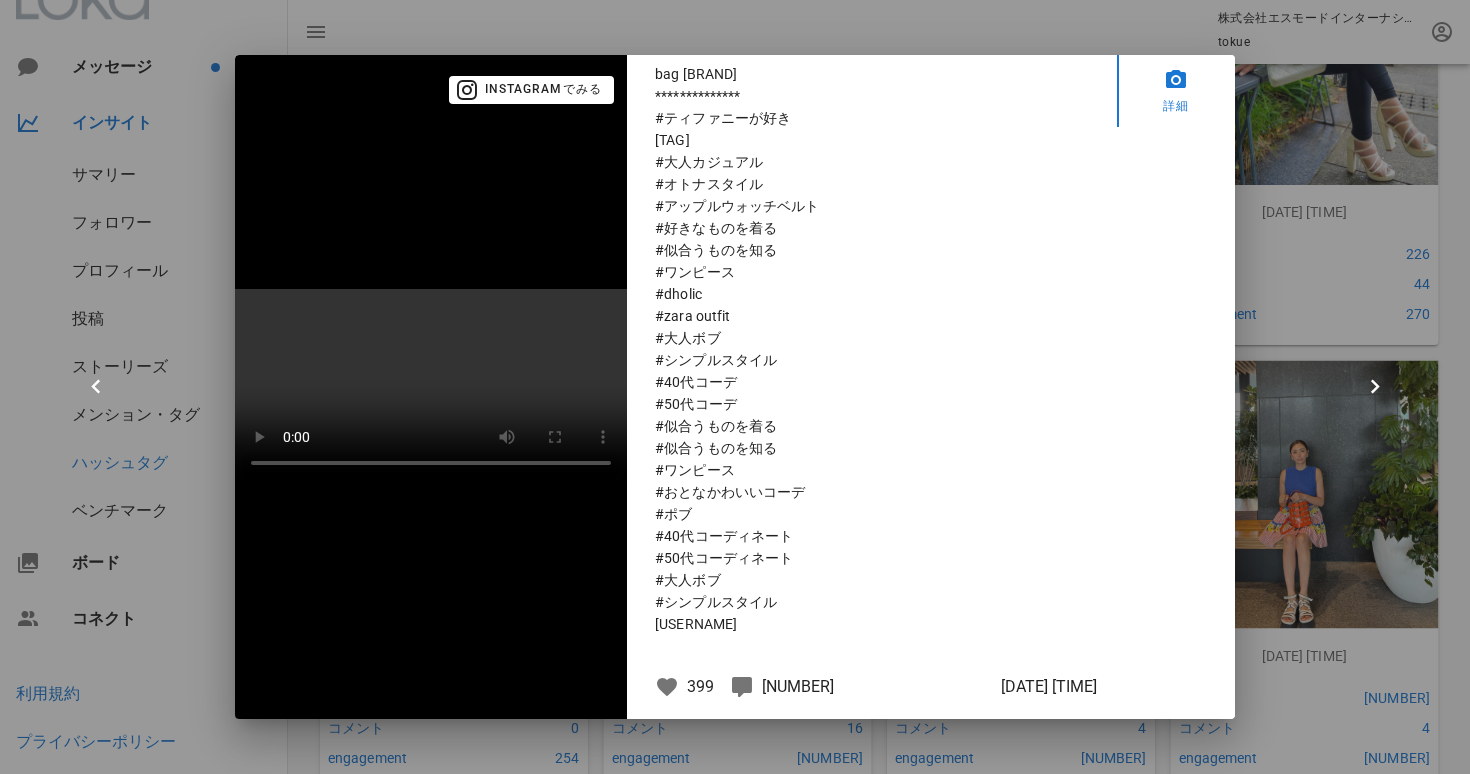 click at bounding box center [431, 387] 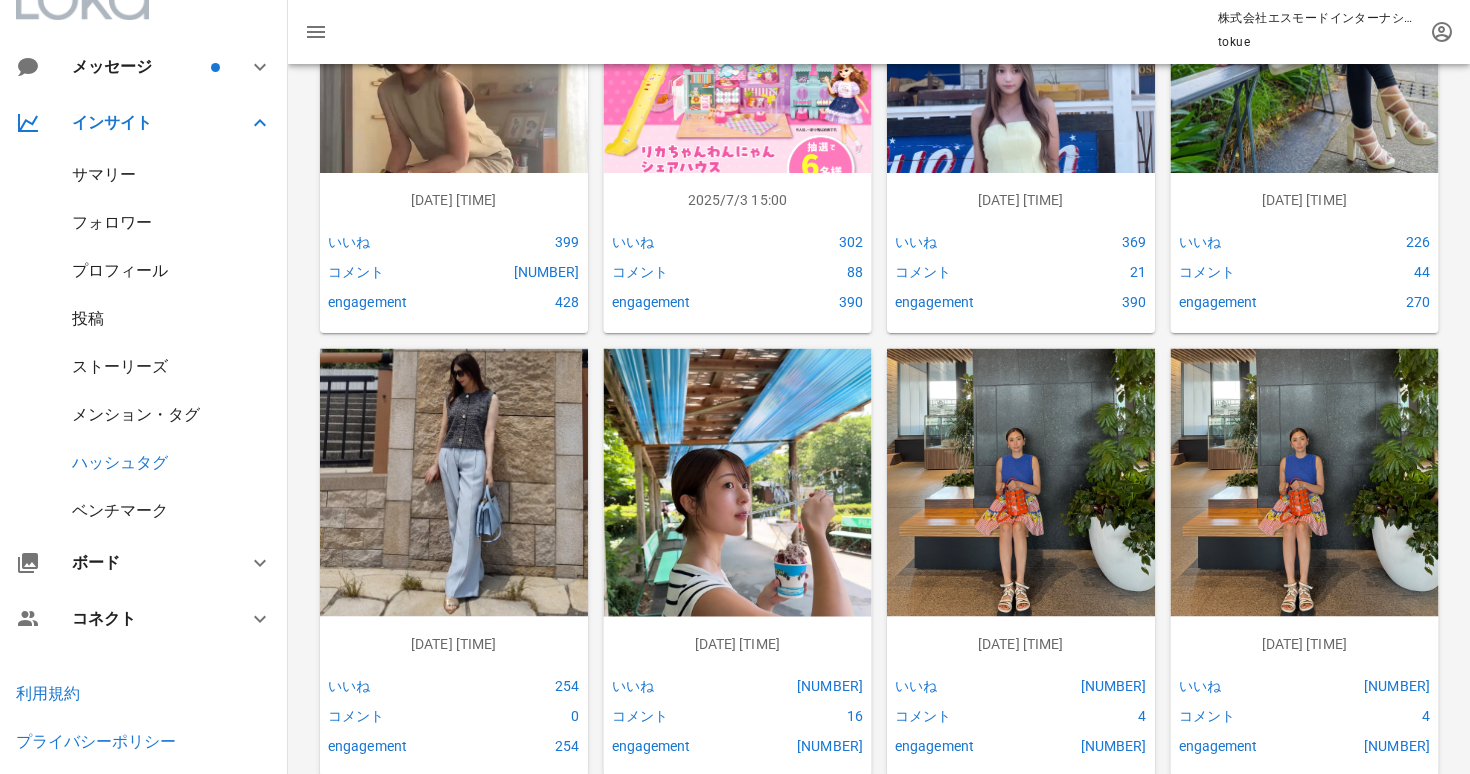 scroll, scrollTop: 1936, scrollLeft: 0, axis: vertical 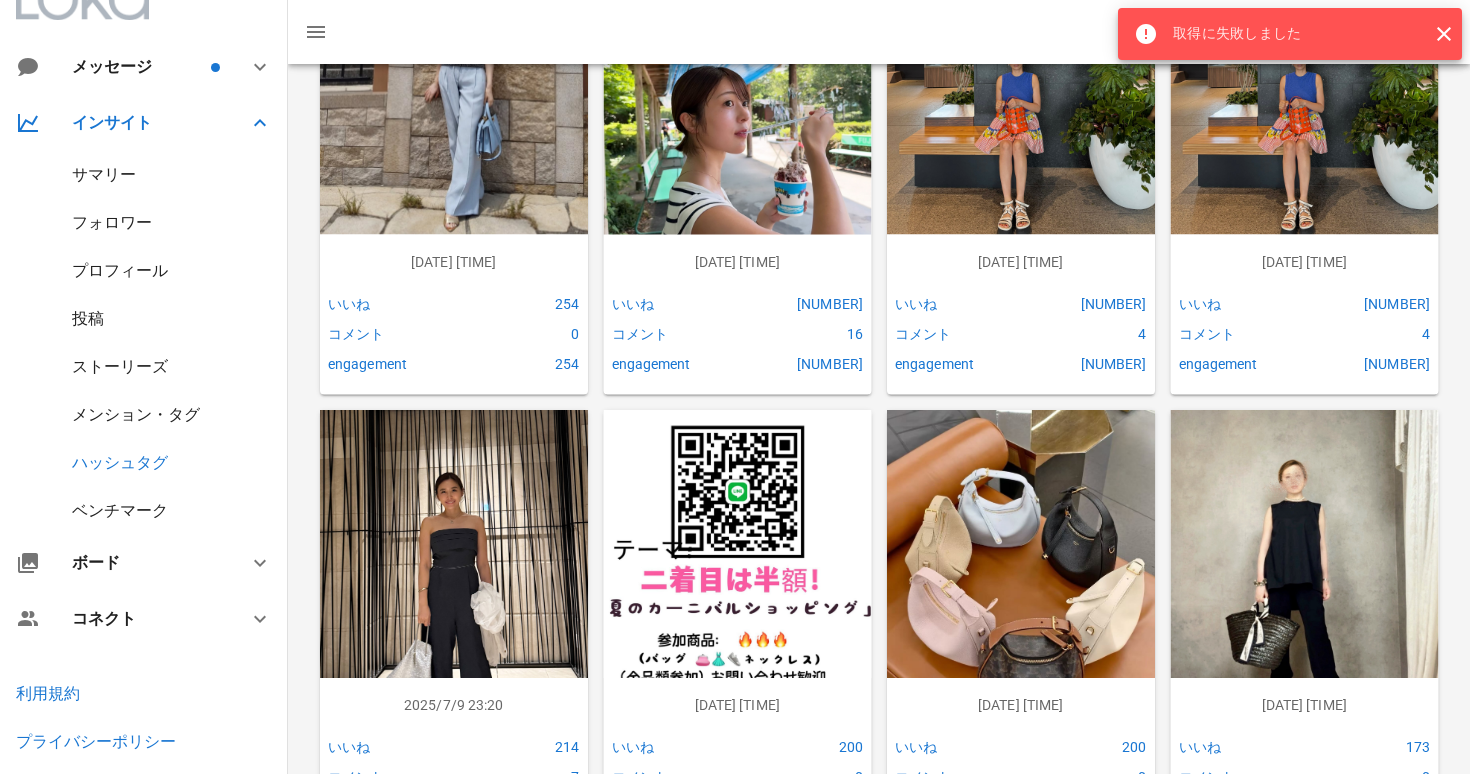 click at bounding box center (454, 588) 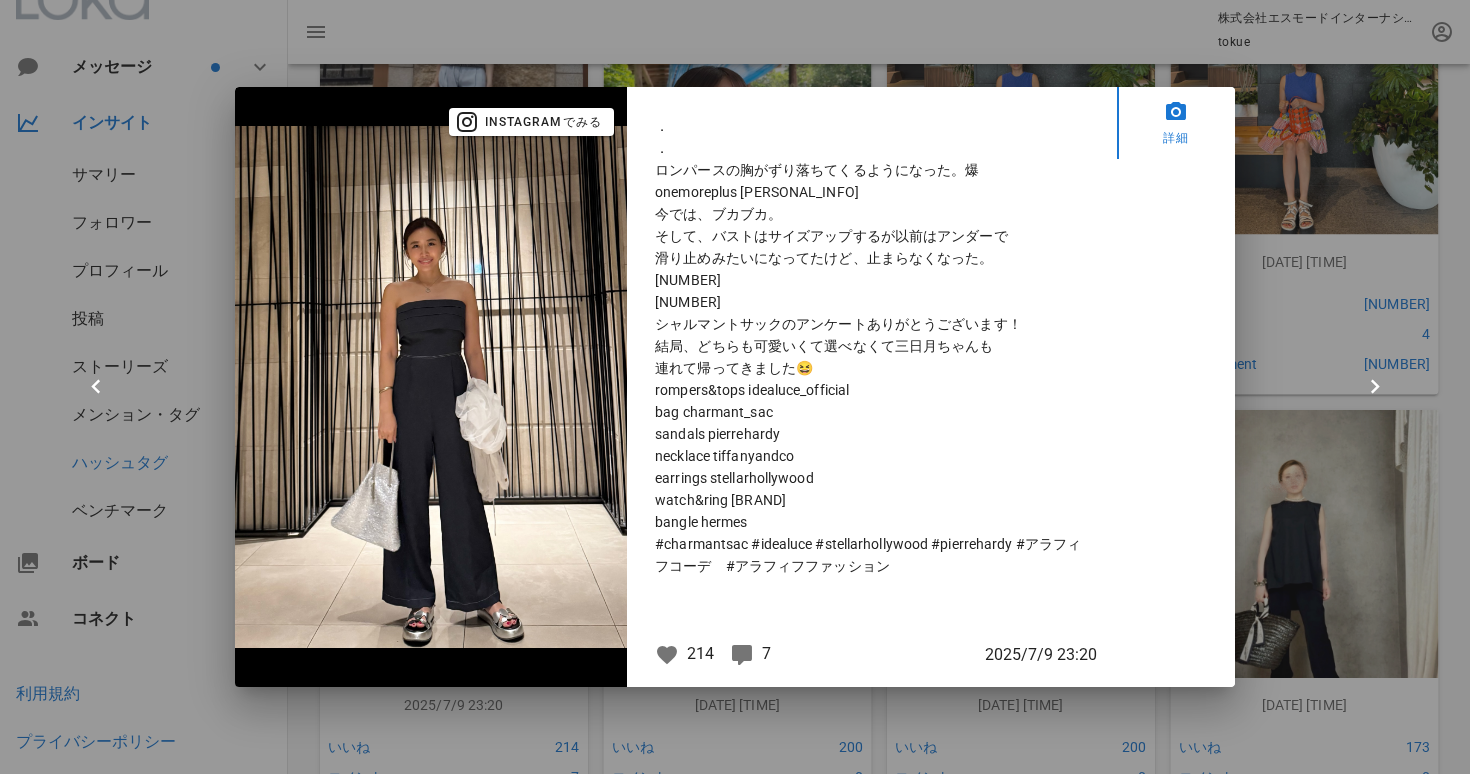 click at bounding box center (735, 387) 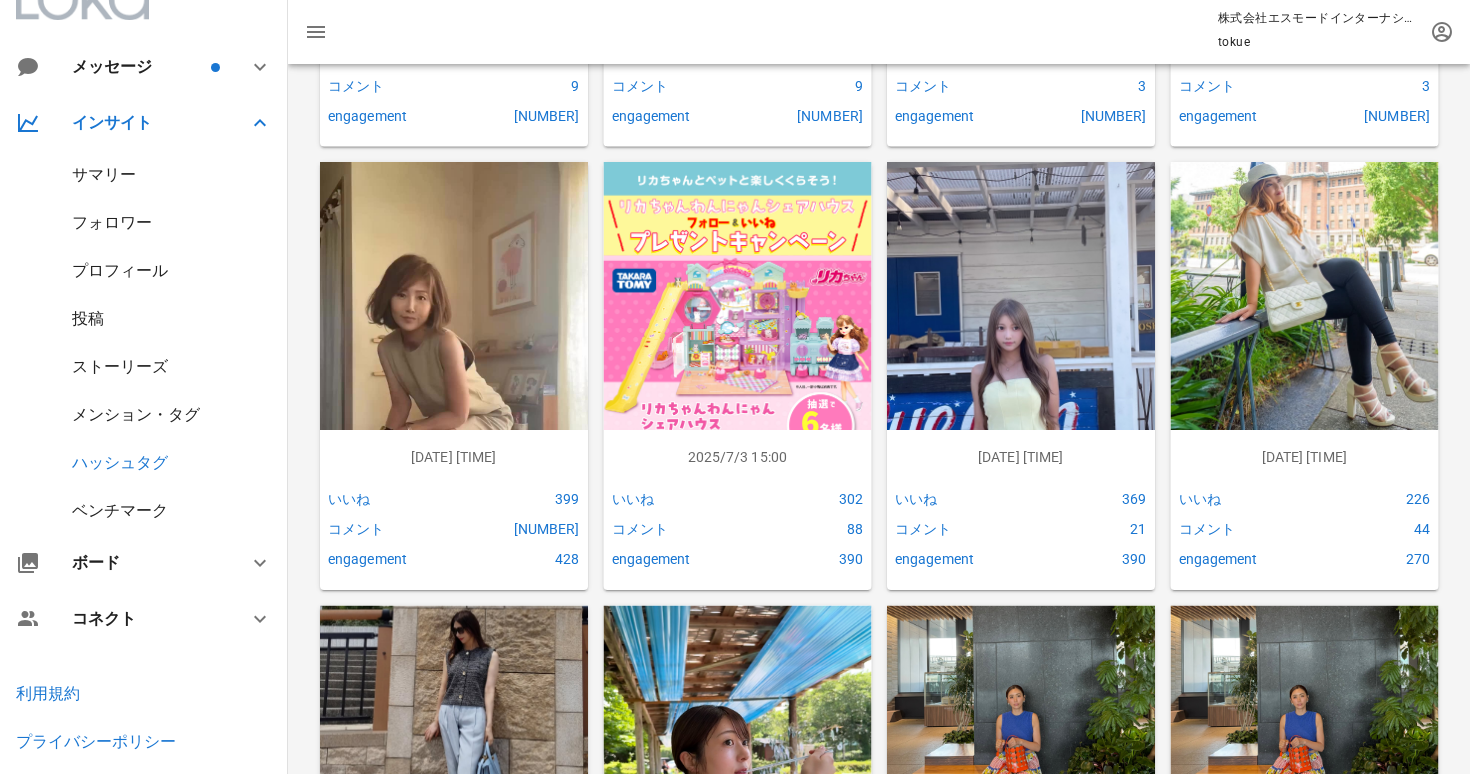 scroll, scrollTop: 1727, scrollLeft: 0, axis: vertical 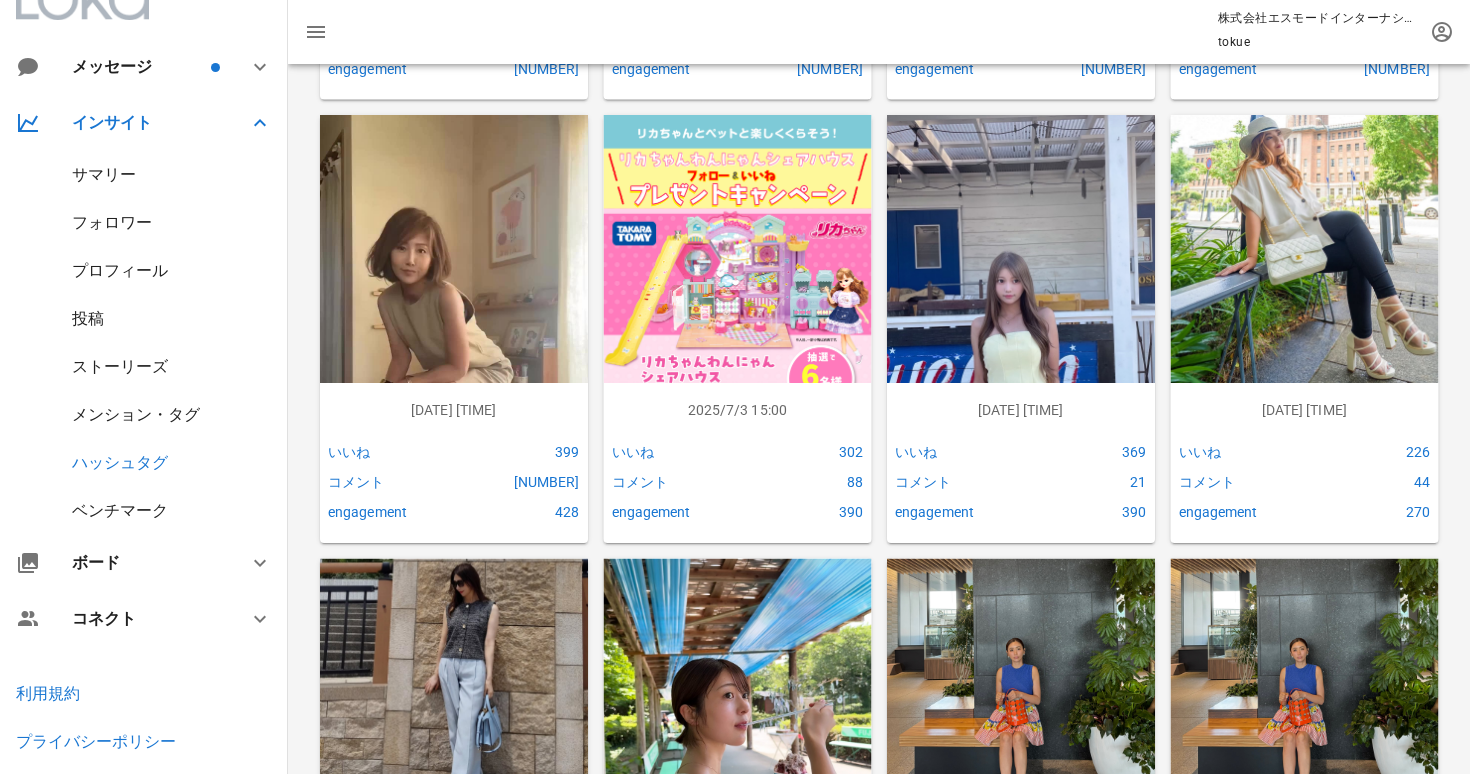 click on "メンション・タグ" at bounding box center (136, 414) 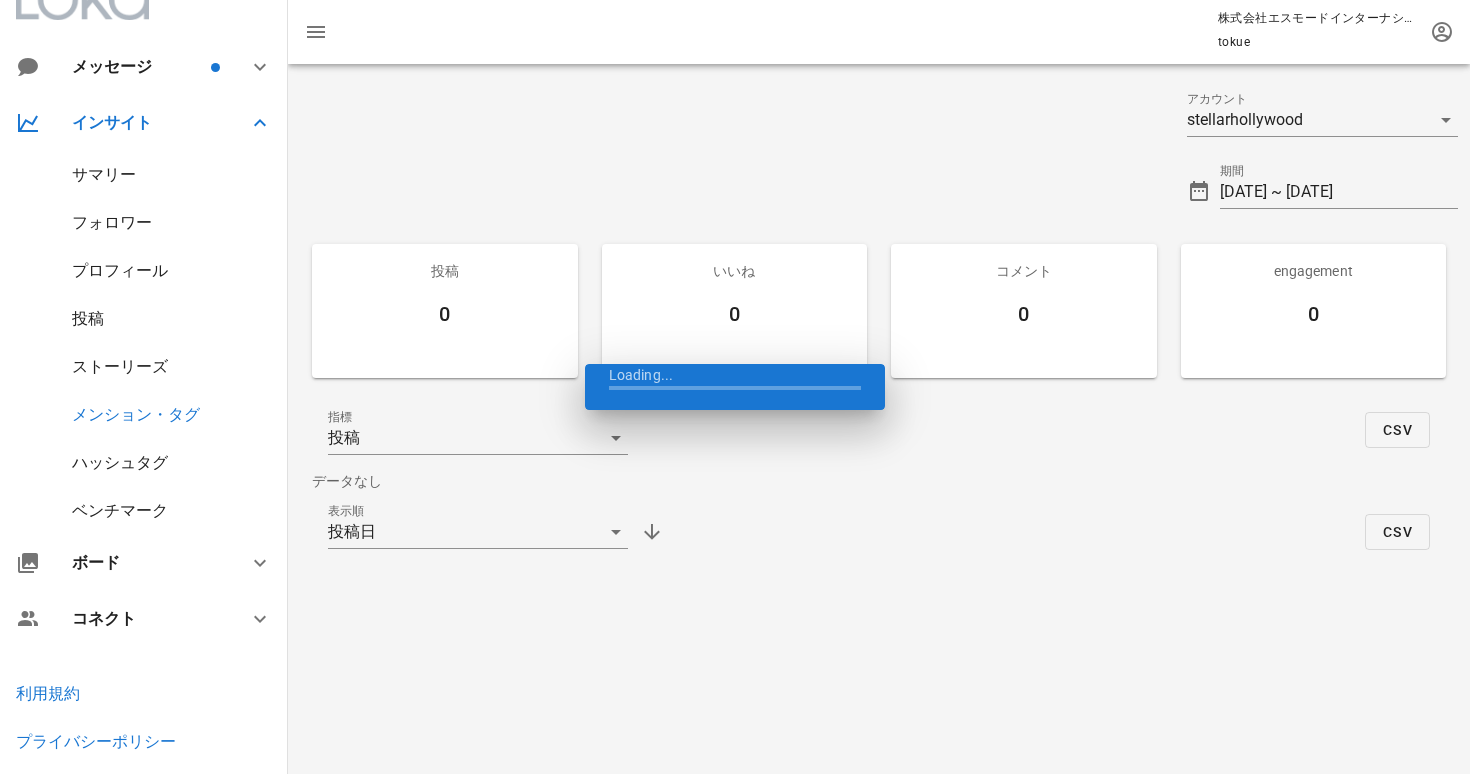 scroll, scrollTop: 0, scrollLeft: 0, axis: both 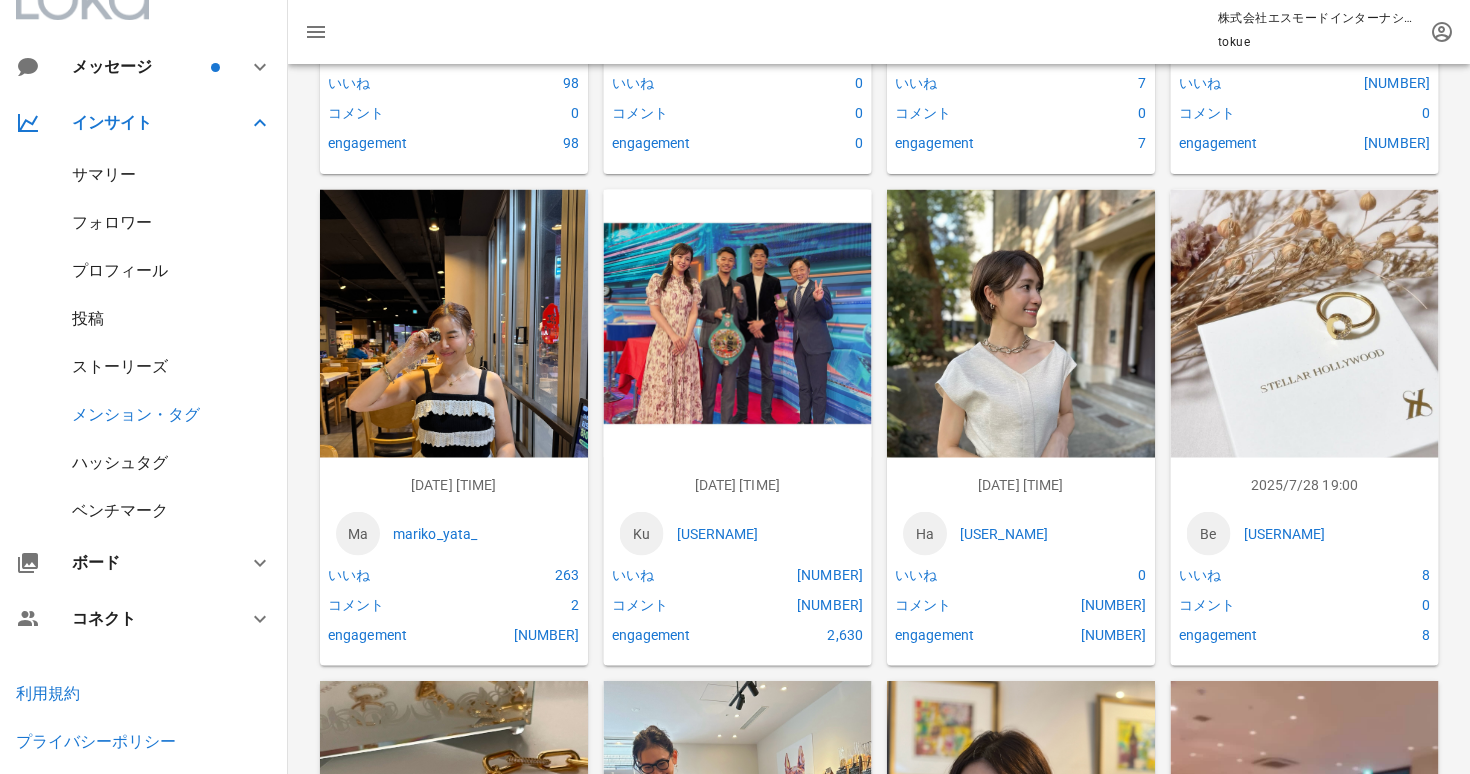 click at bounding box center (1021, 357) 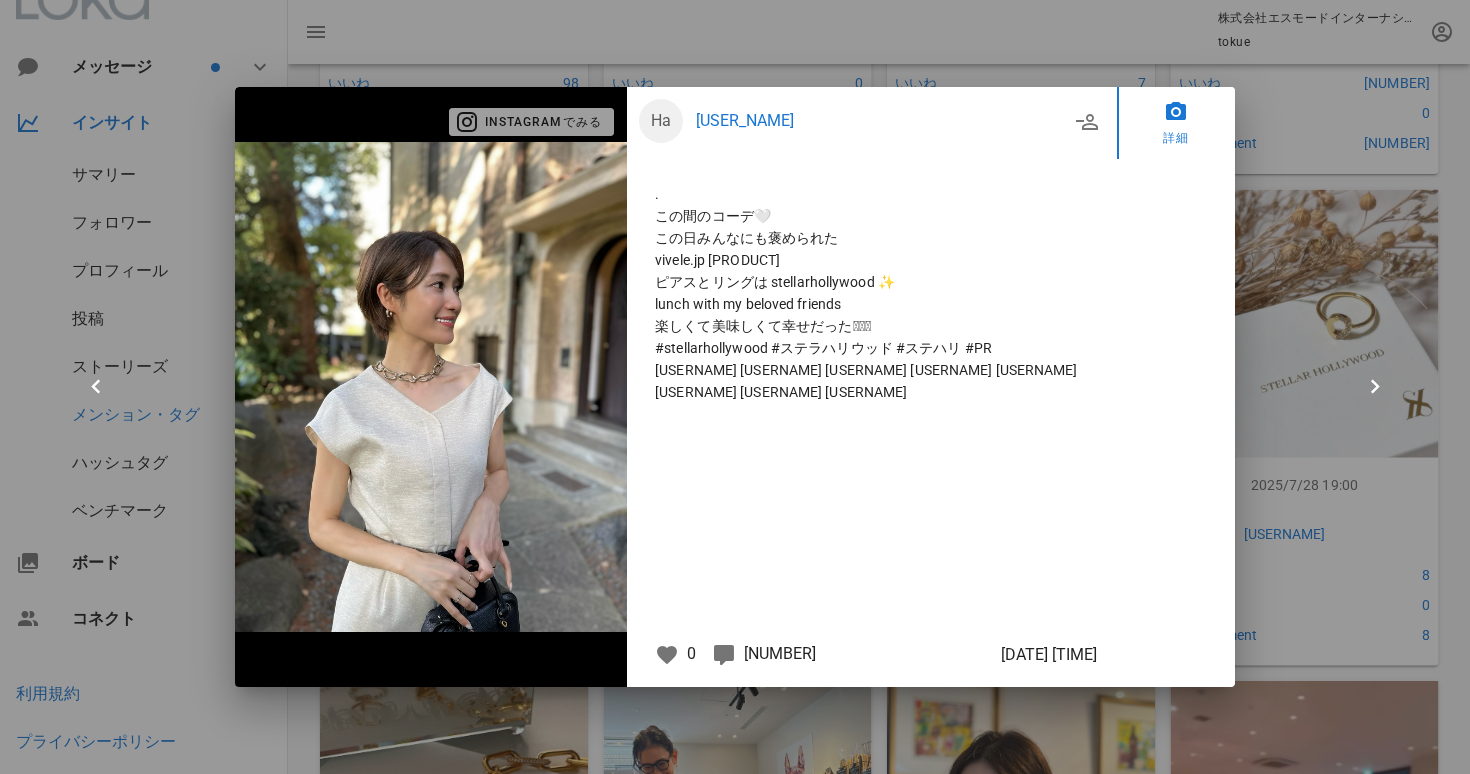 click on "Instagramでみる" at bounding box center [532, 122] 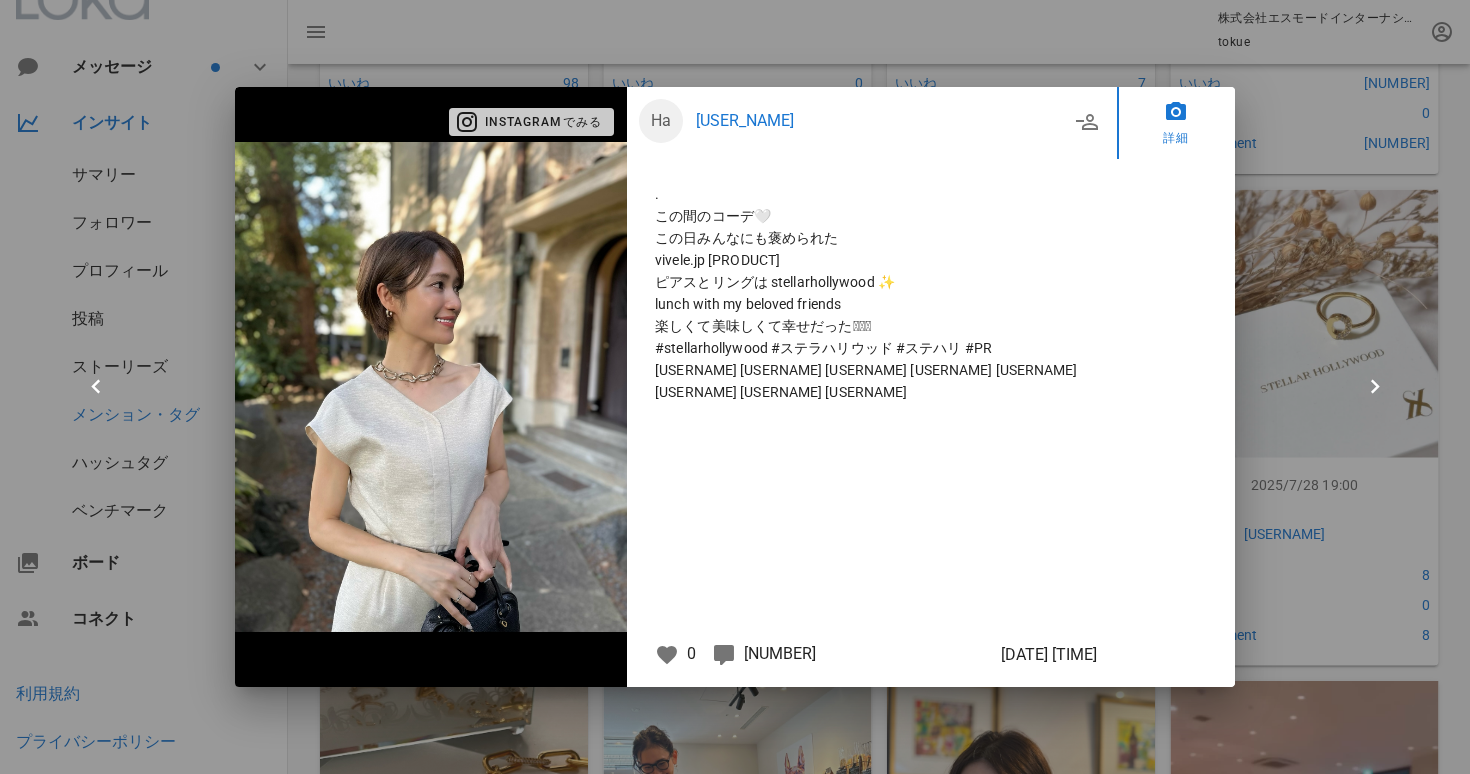 click on "Instagramでみる" at bounding box center [532, 122] 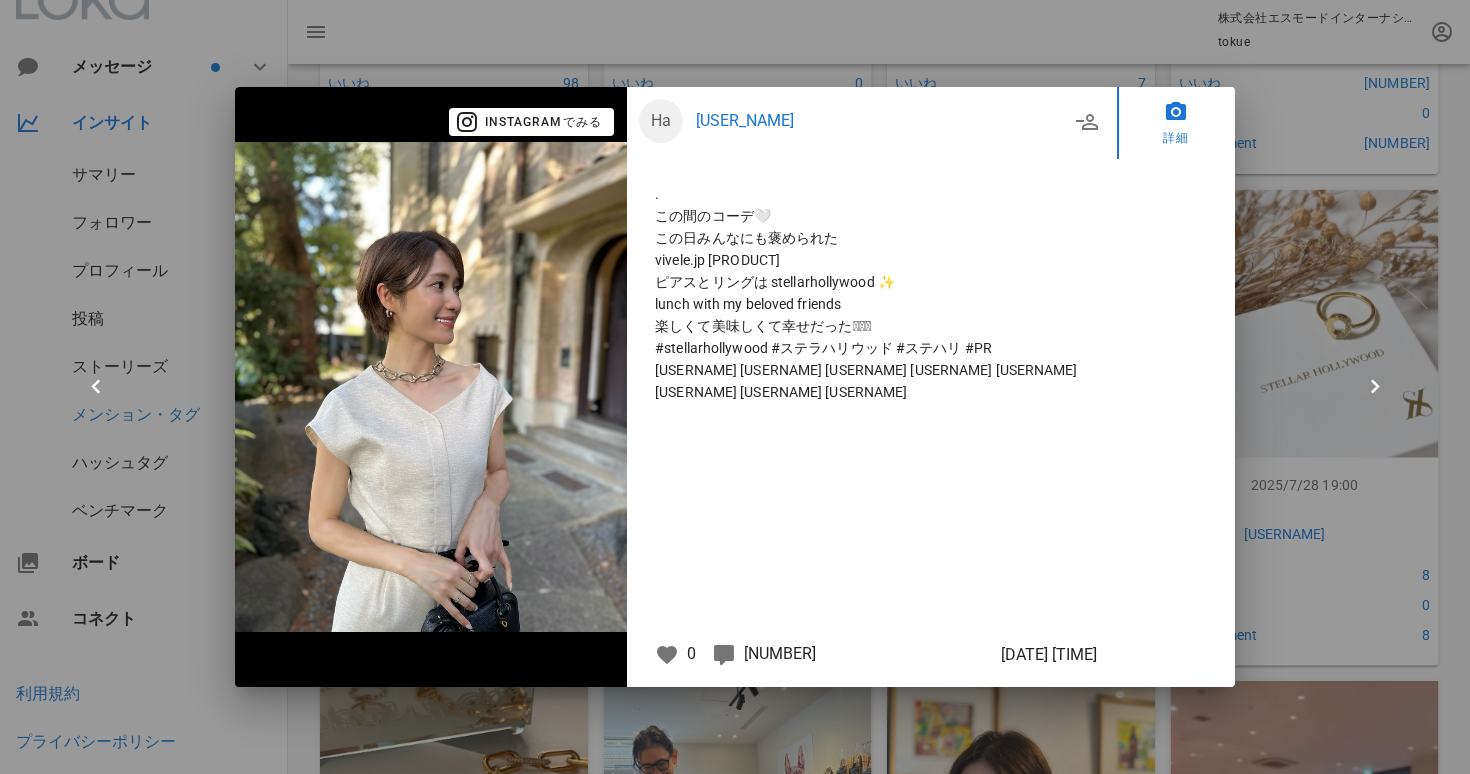click at bounding box center [735, 387] 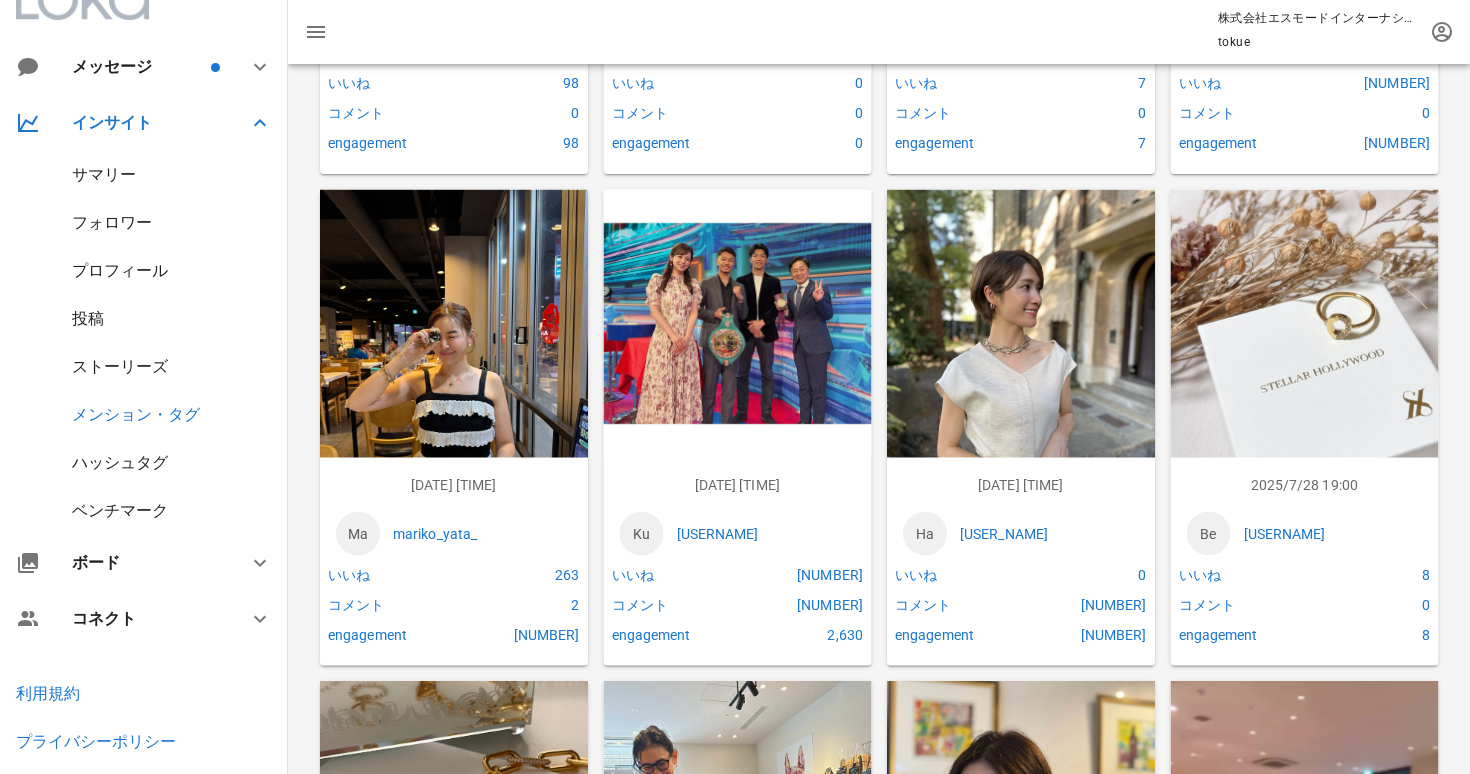 click on "[USER_NAME]" at bounding box center [1049, 533] 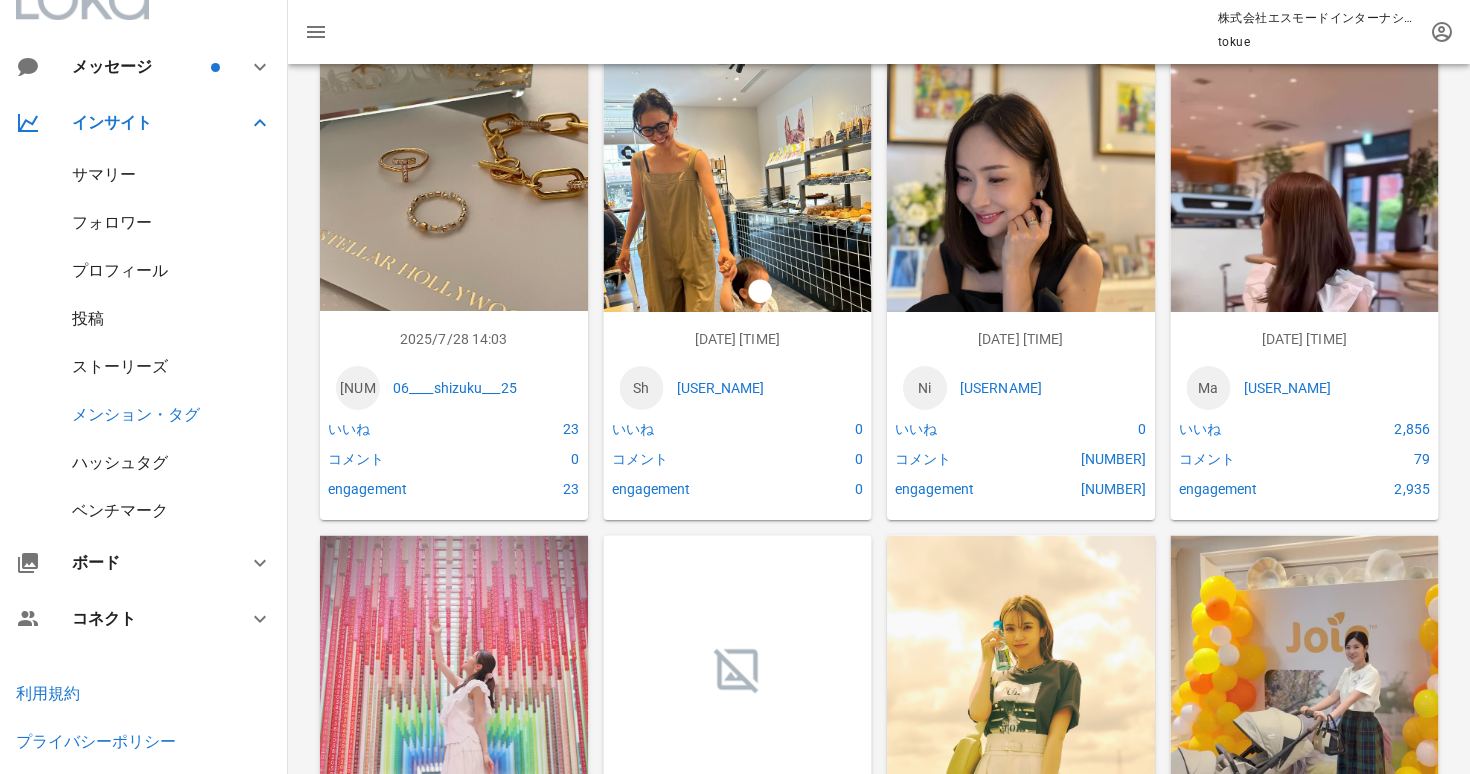 click at bounding box center [1021, 211] 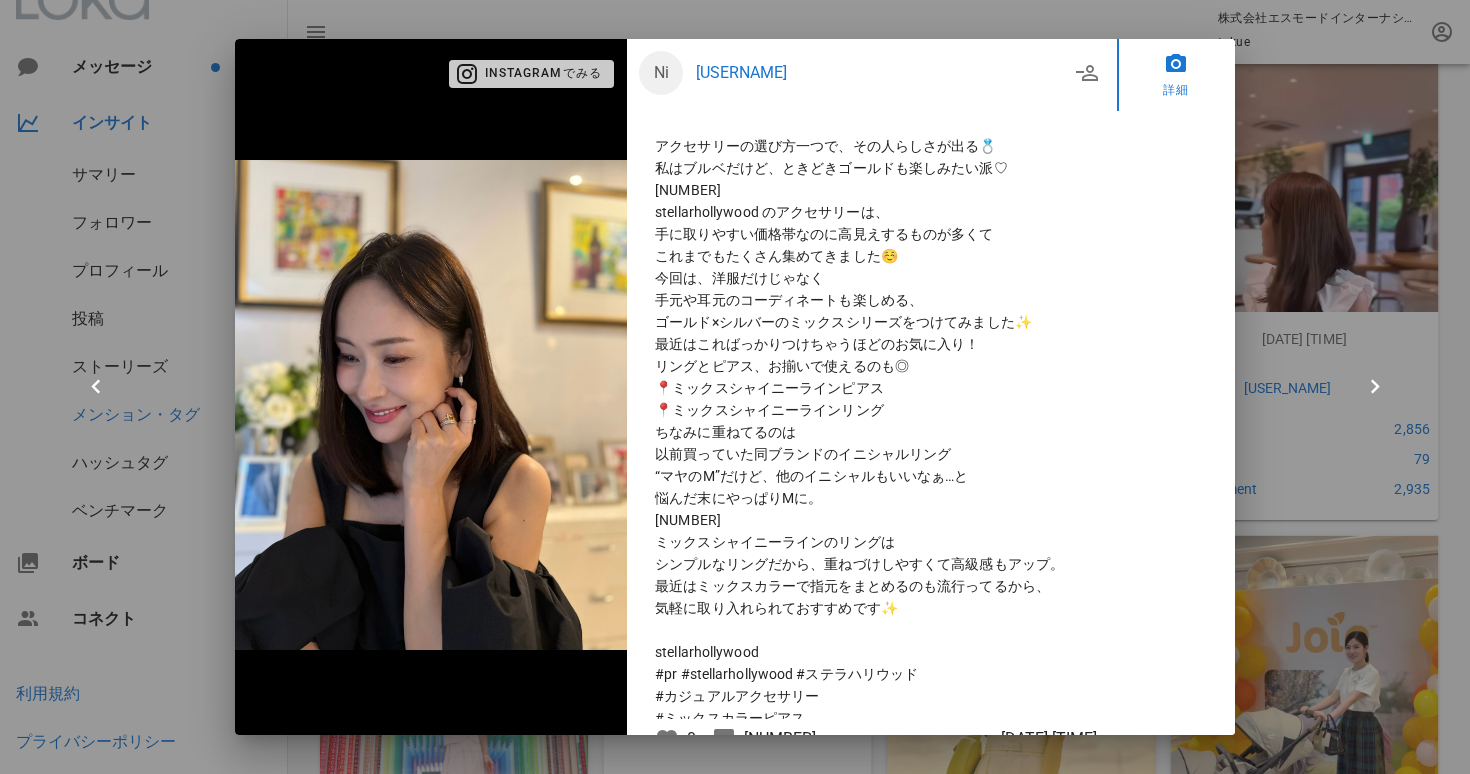 click on "Instagramでみる" at bounding box center [532, 74] 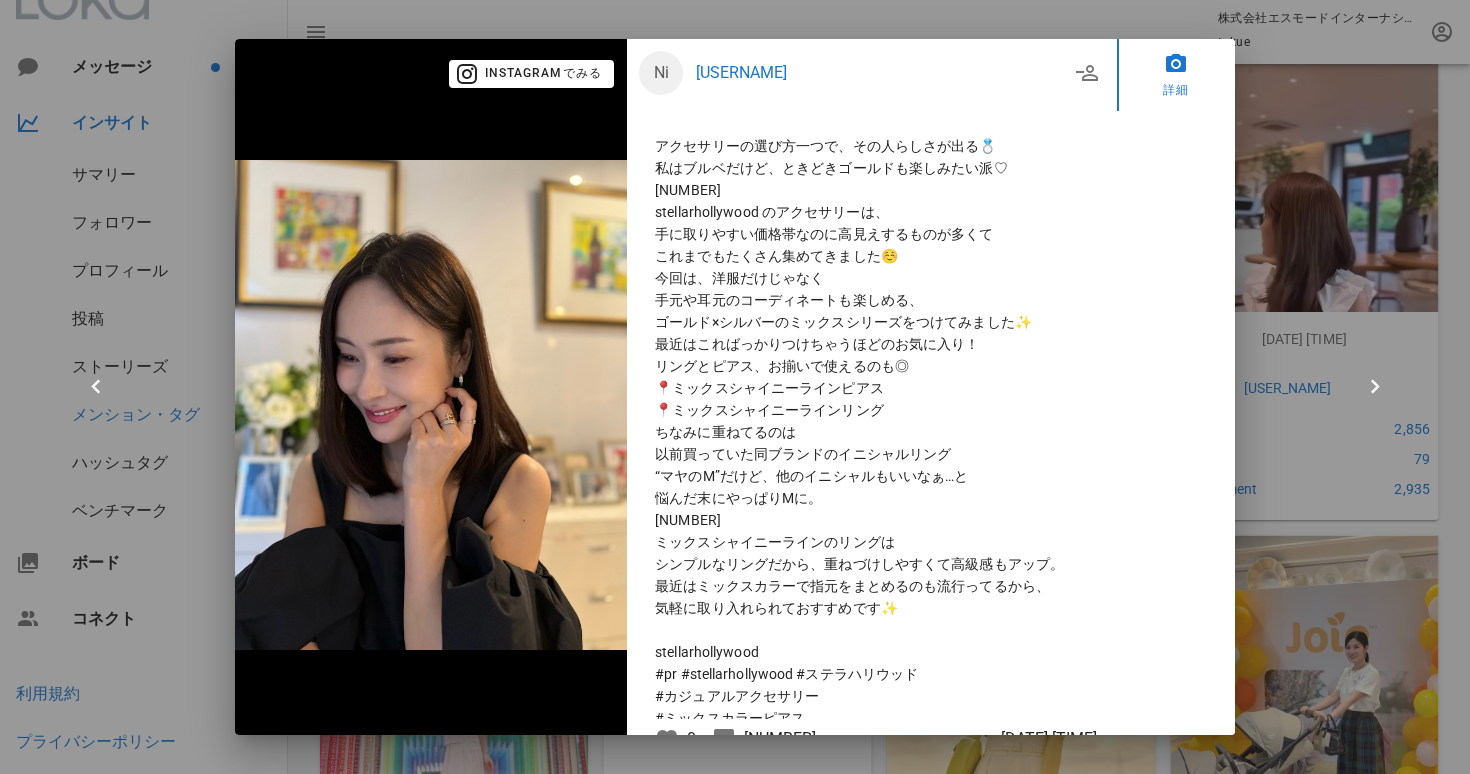 scroll, scrollTop: 86, scrollLeft: 0, axis: vertical 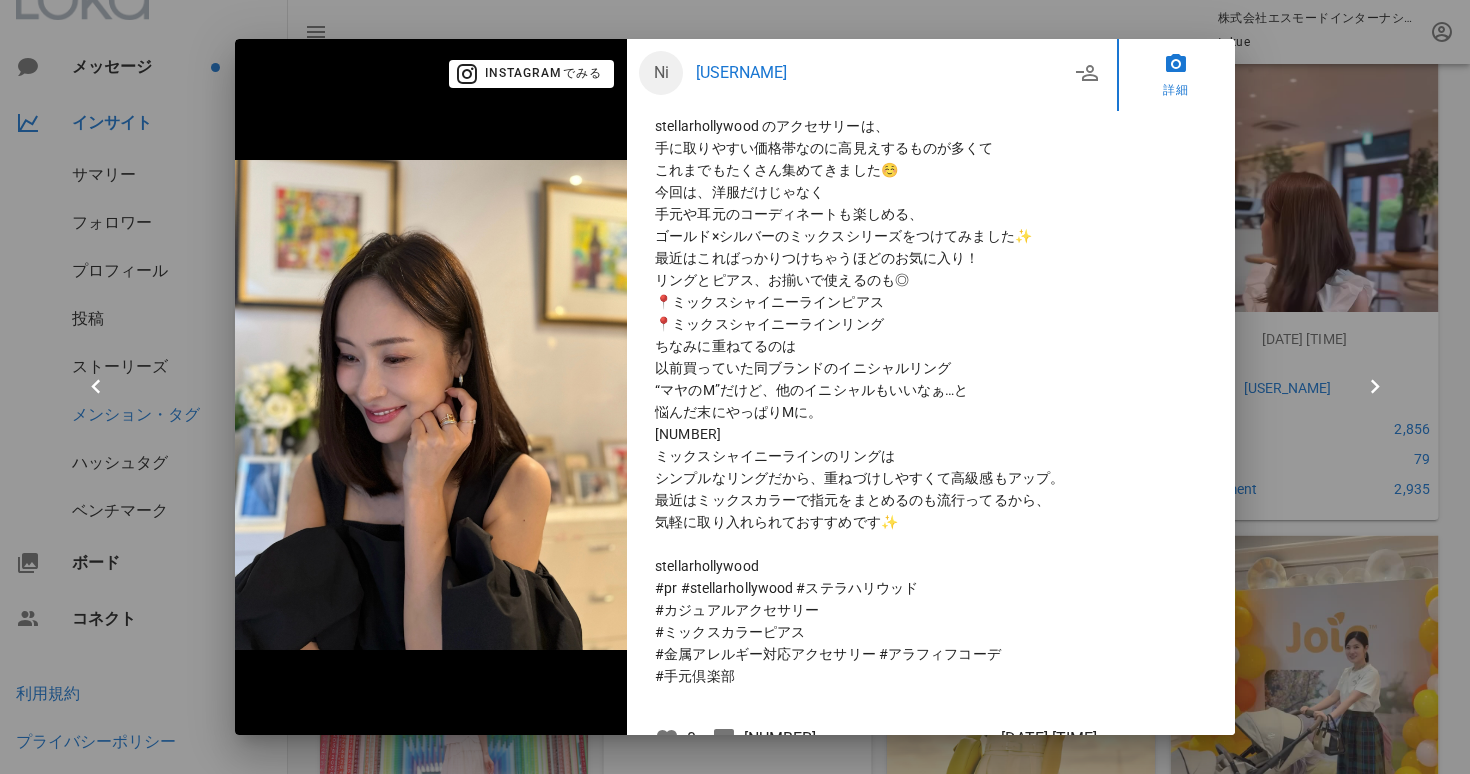 click at bounding box center (735, 387) 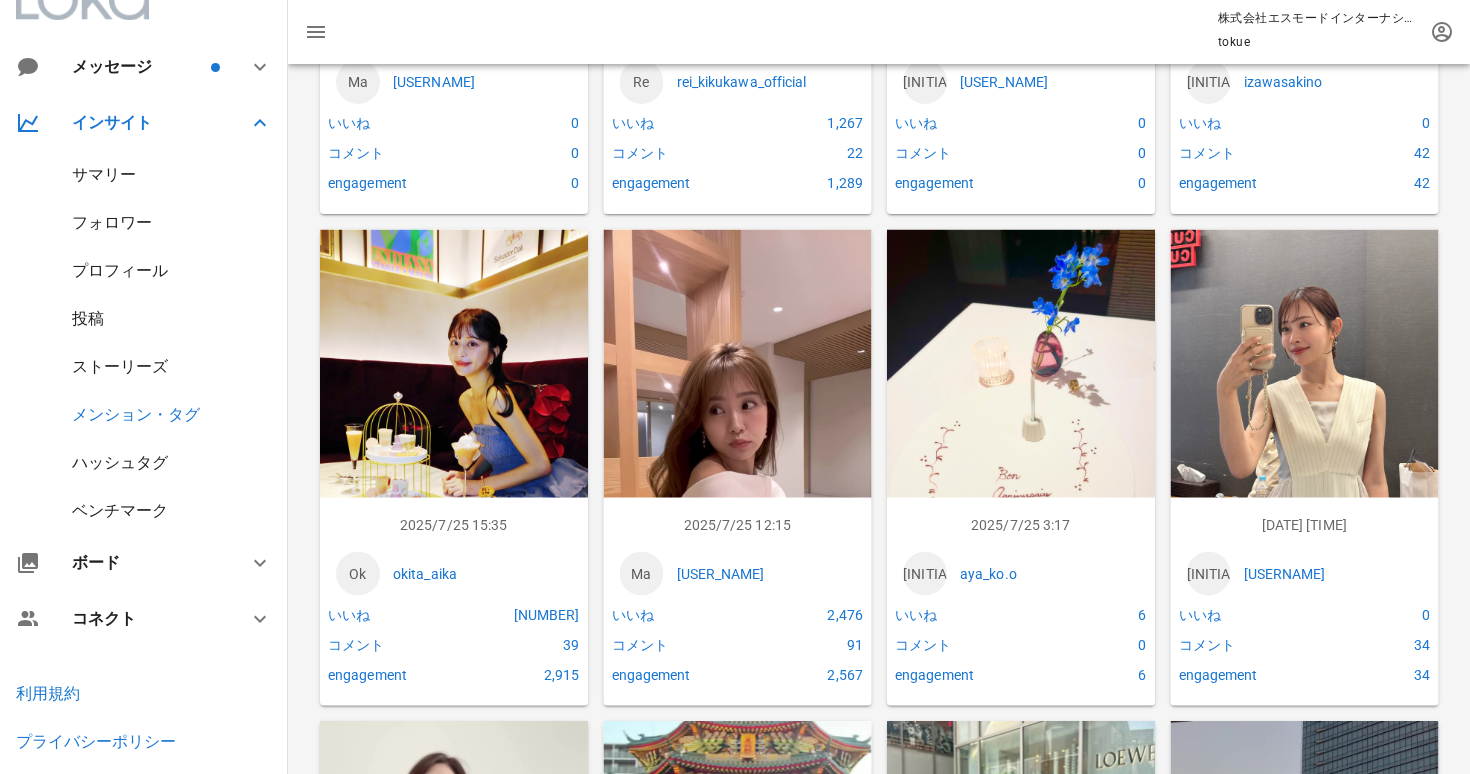 scroll, scrollTop: 3190, scrollLeft: 0, axis: vertical 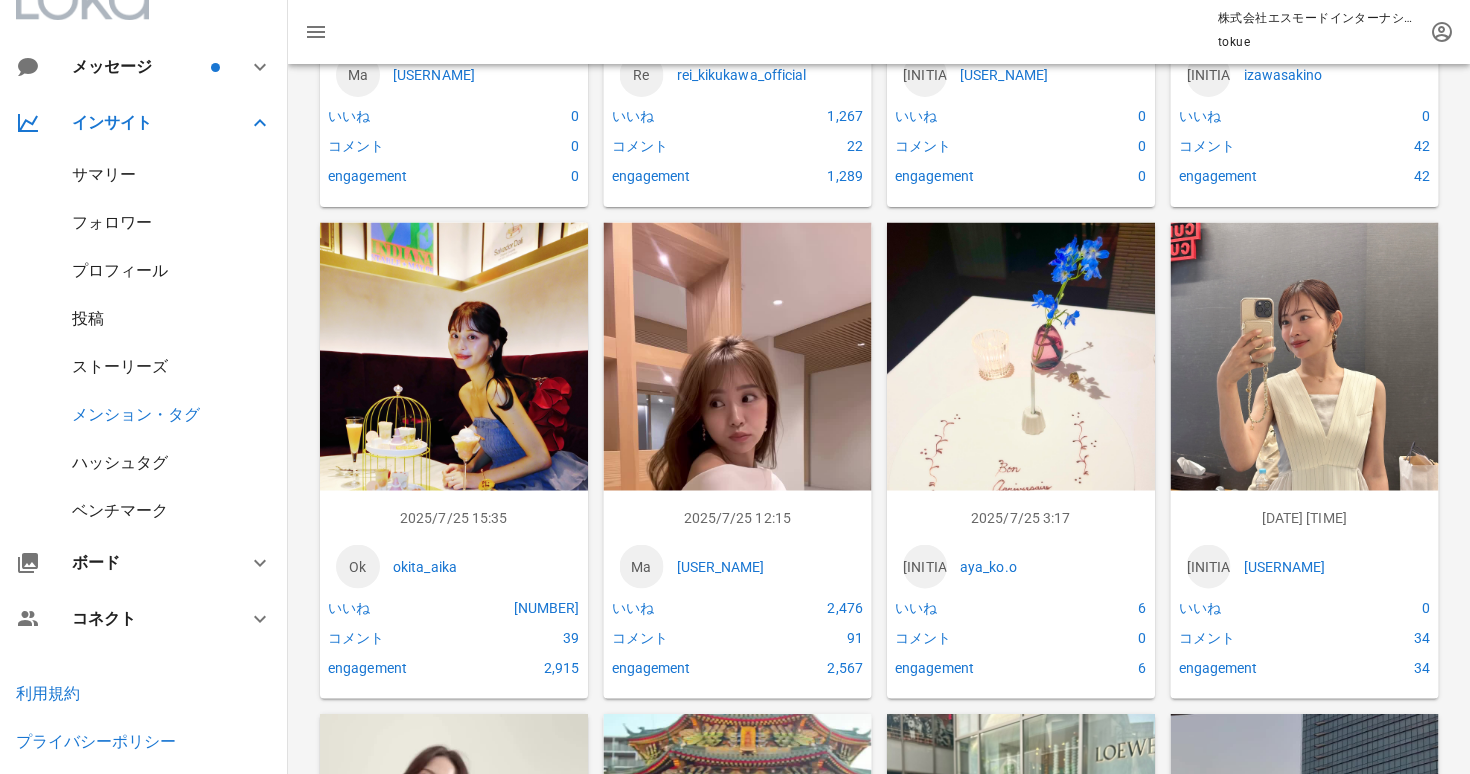 click on "[USERNAME]" at bounding box center [1333, 566] 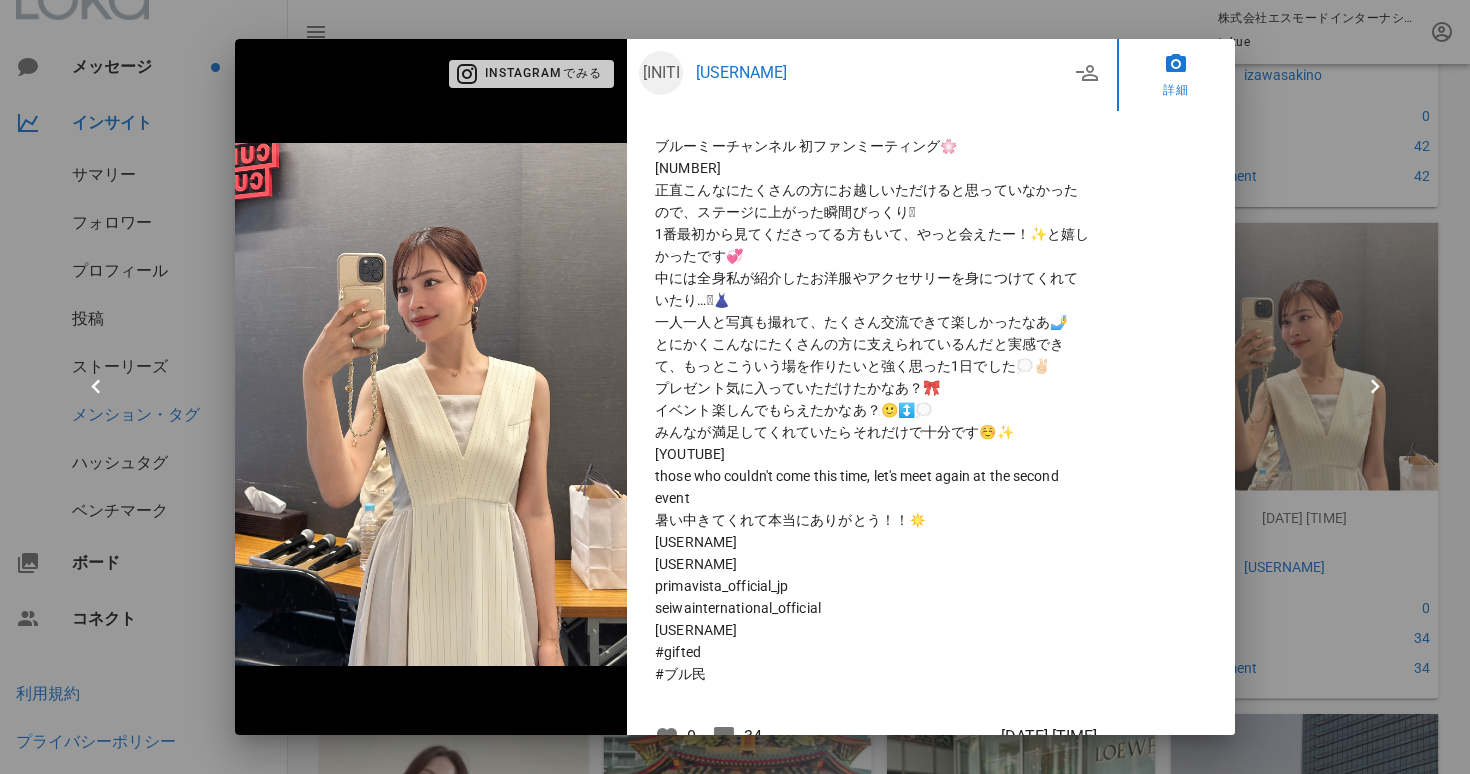 click on "Instagramでみる" at bounding box center [532, 74] 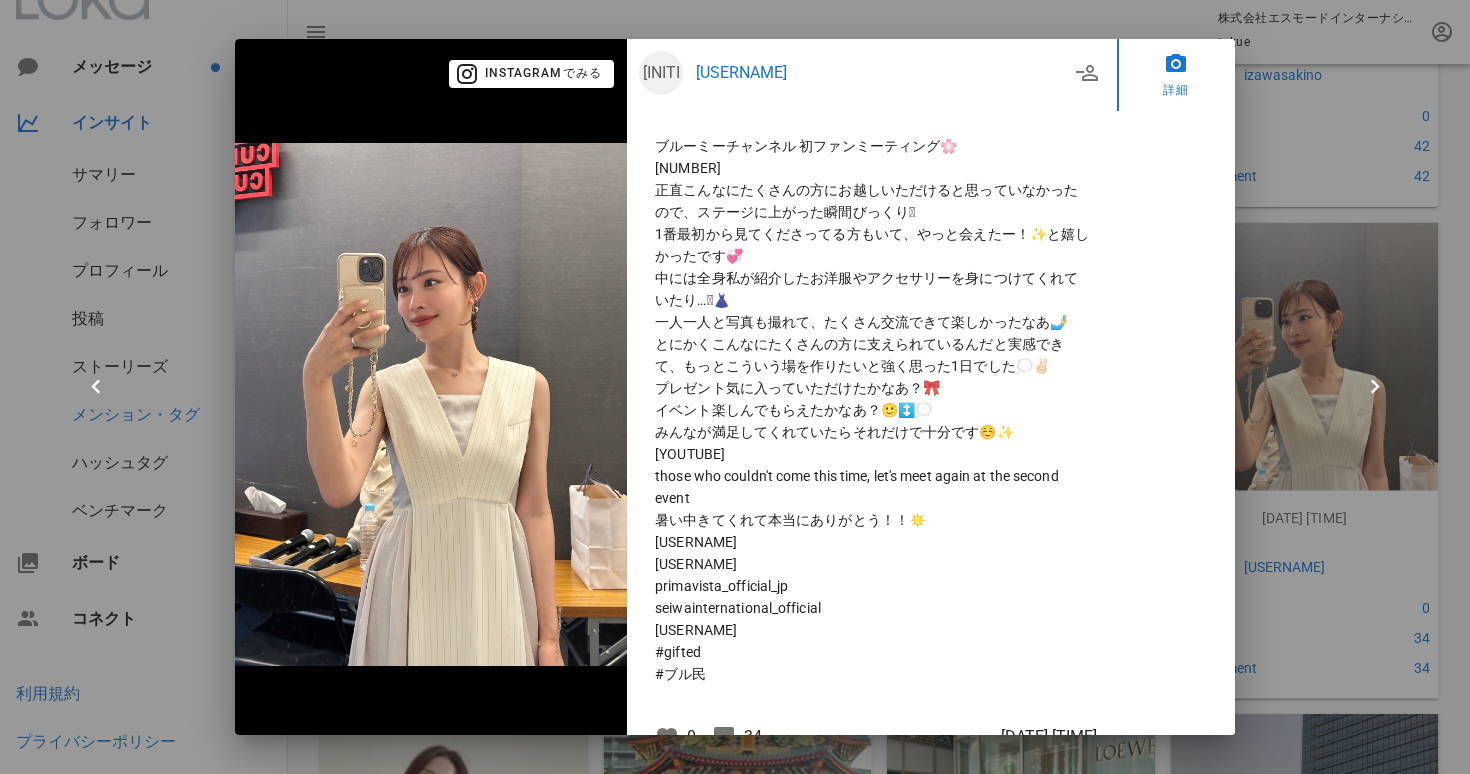 scroll, scrollTop: 35, scrollLeft: 0, axis: vertical 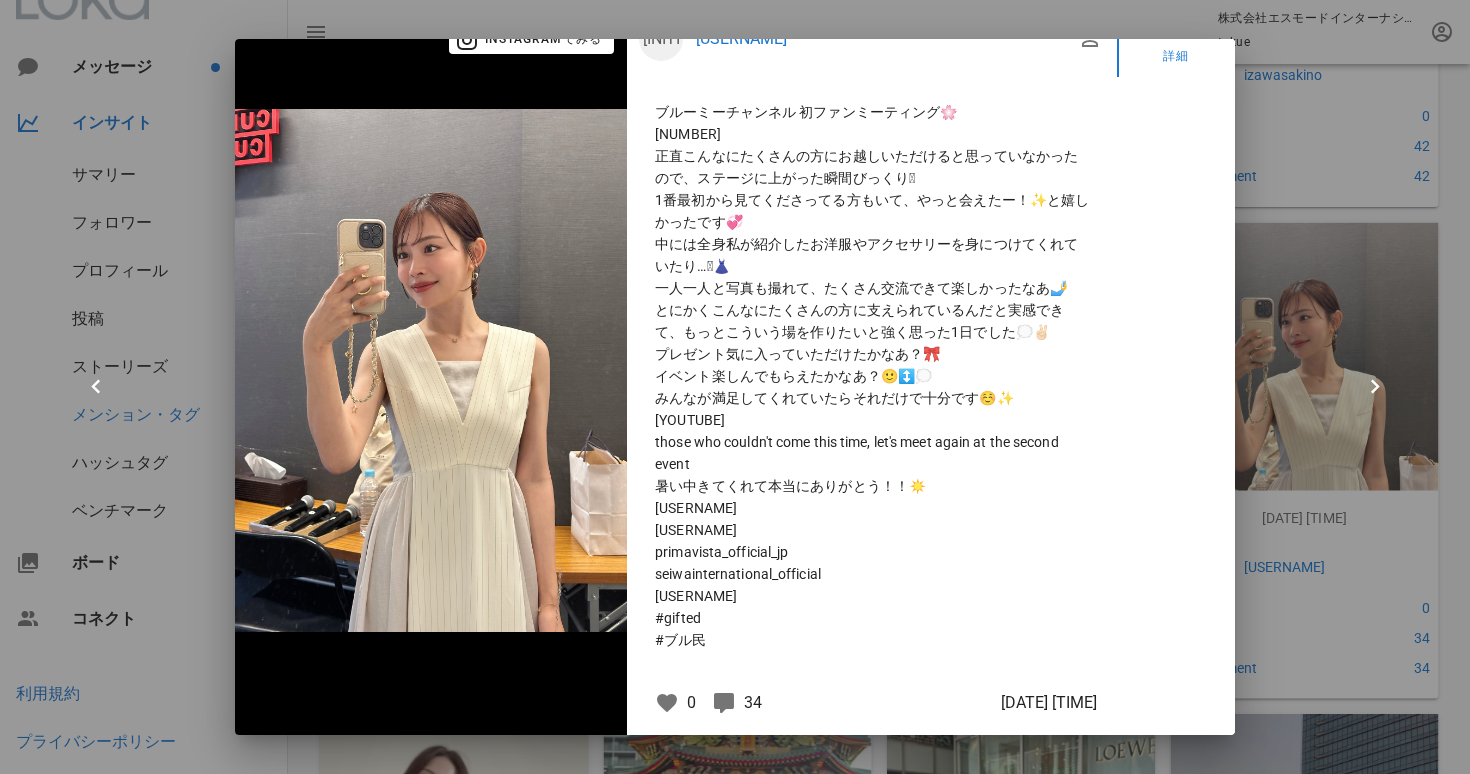 click at bounding box center (735, 387) 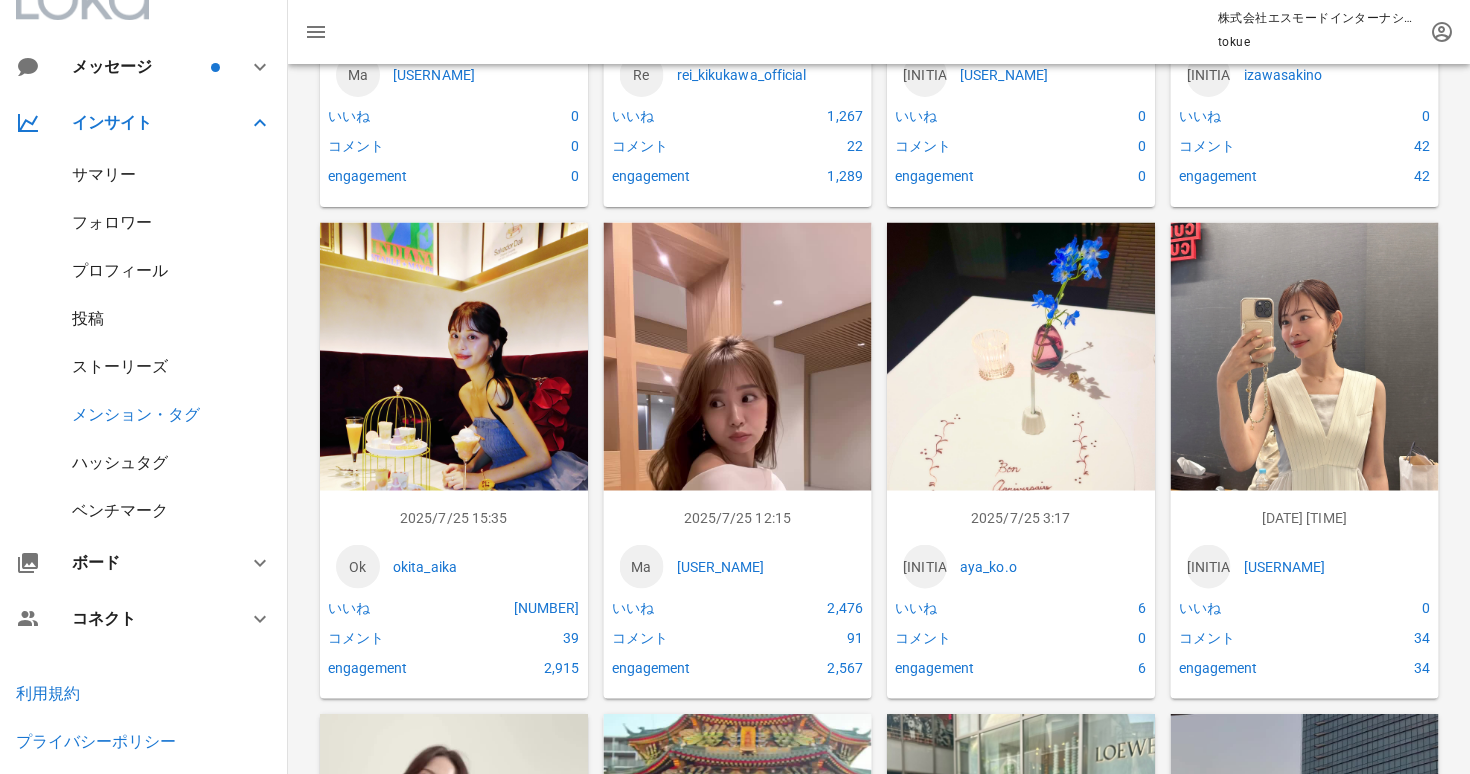 scroll, scrollTop: 0, scrollLeft: 0, axis: both 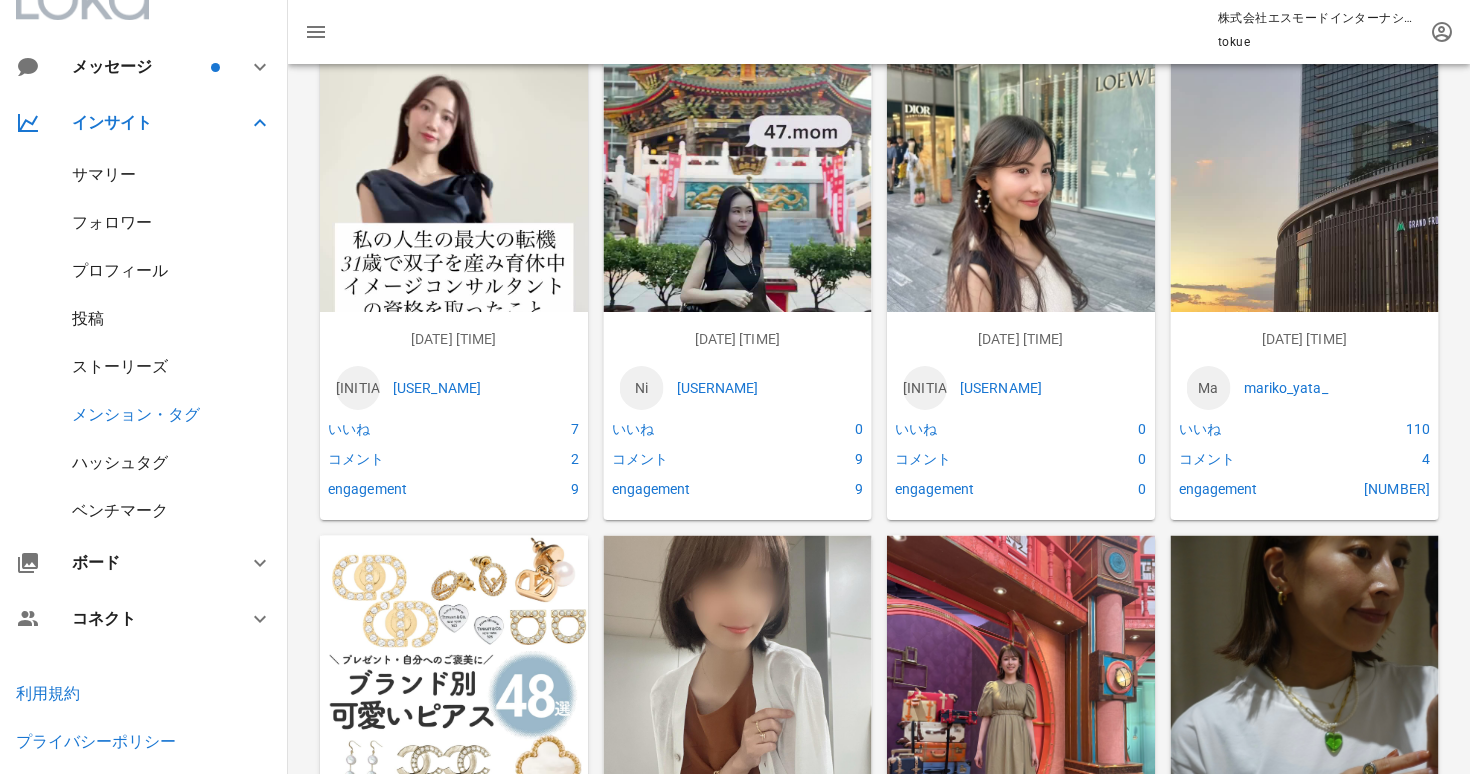 click on "ストーリーズ" at bounding box center [120, 366] 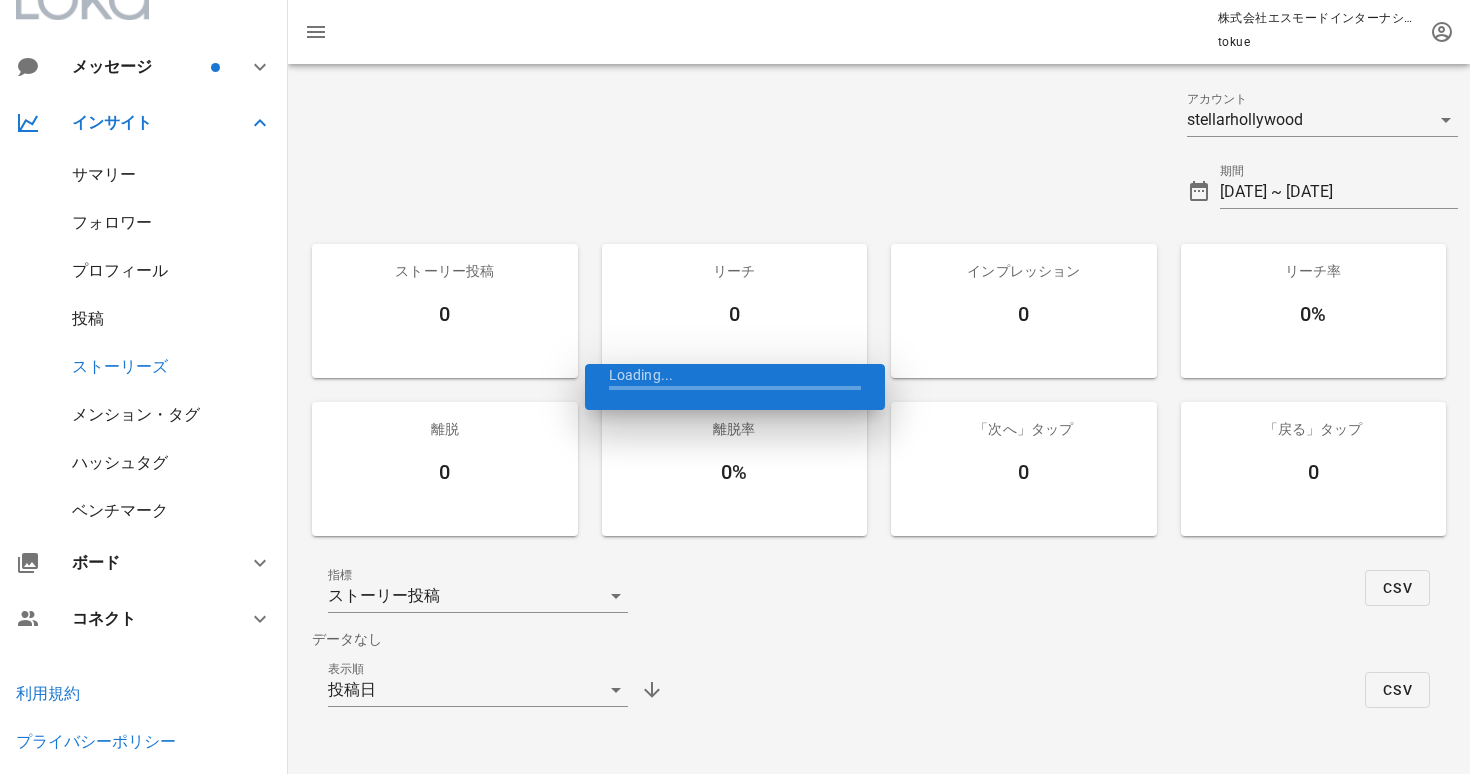 scroll, scrollTop: 0, scrollLeft: 0, axis: both 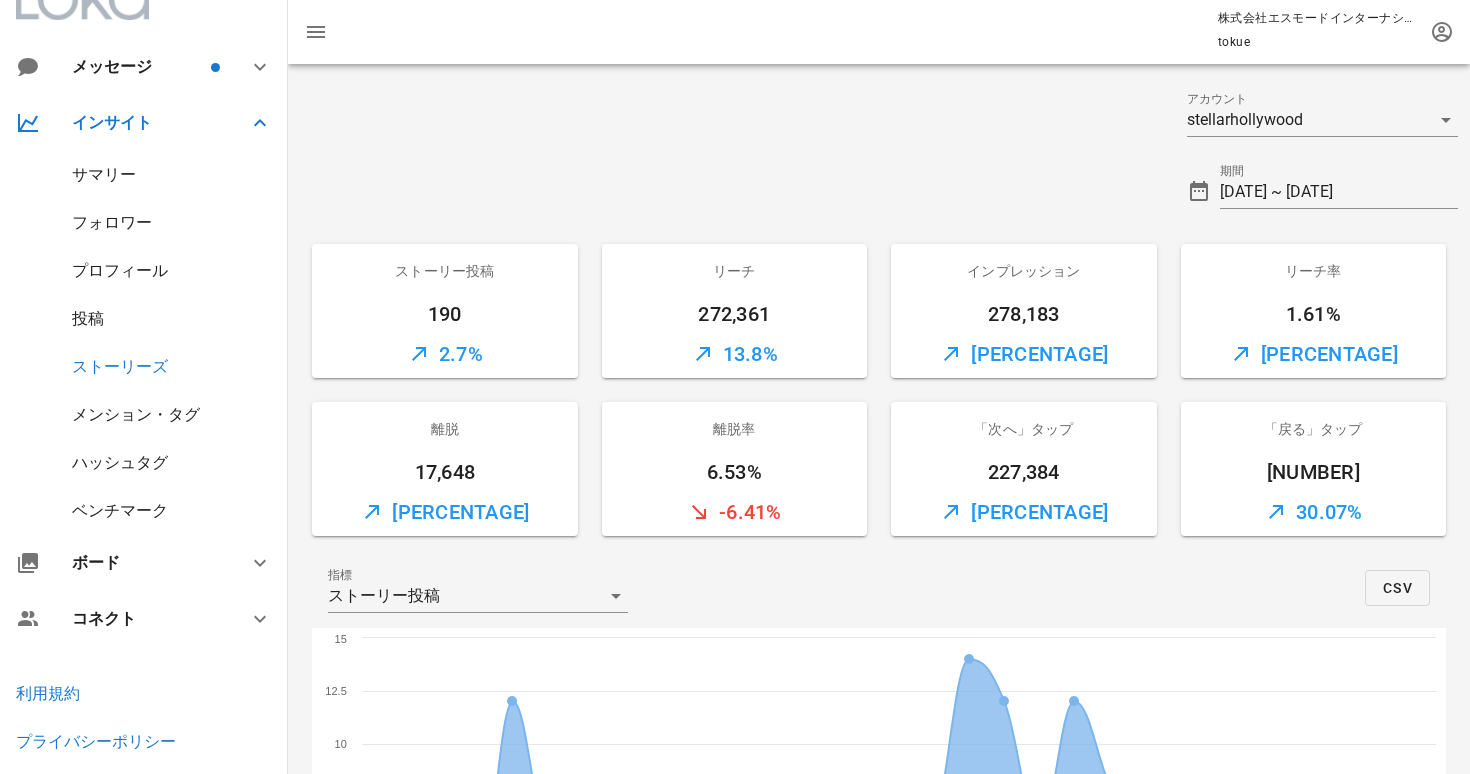 click on "ハッシュタグ" at bounding box center [144, 463] 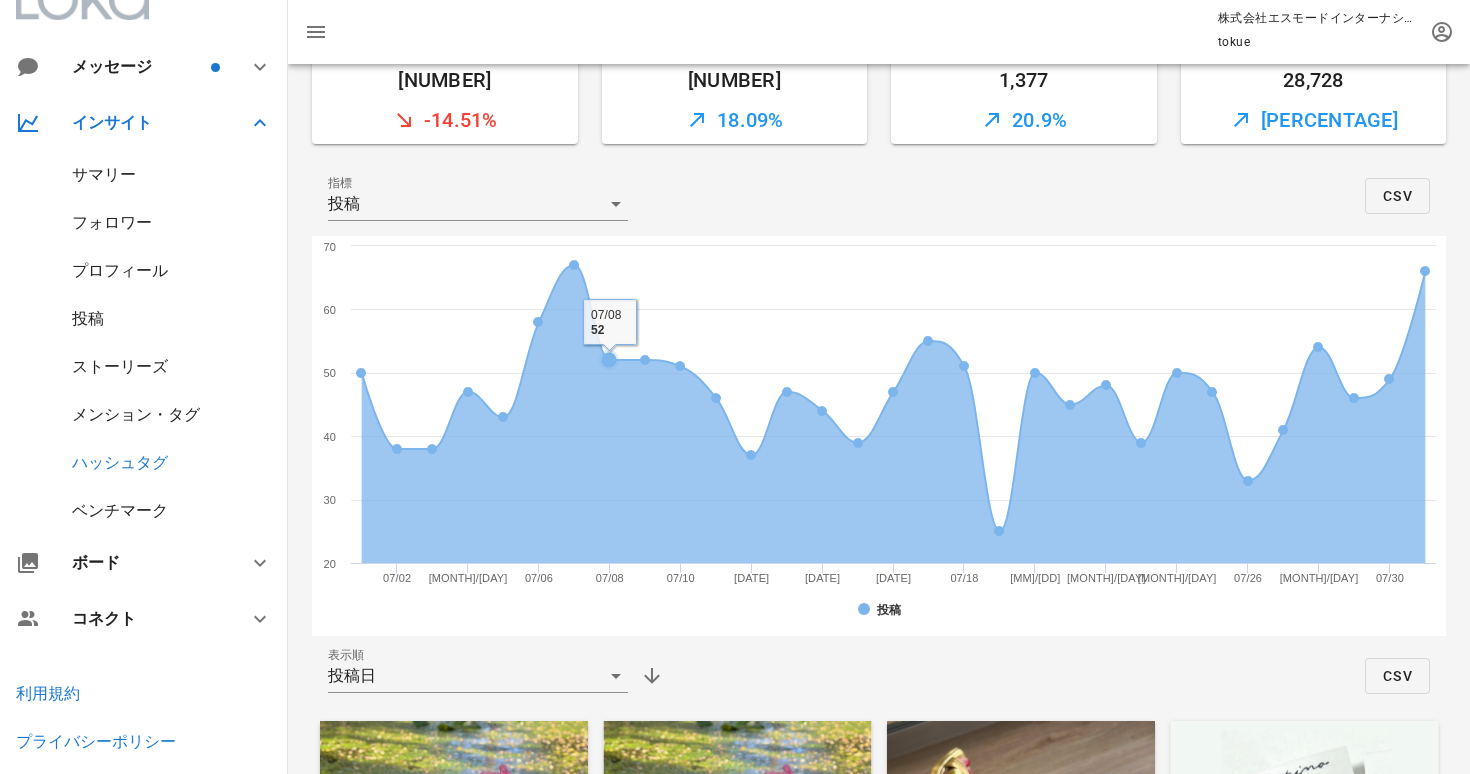 scroll, scrollTop: 236, scrollLeft: 0, axis: vertical 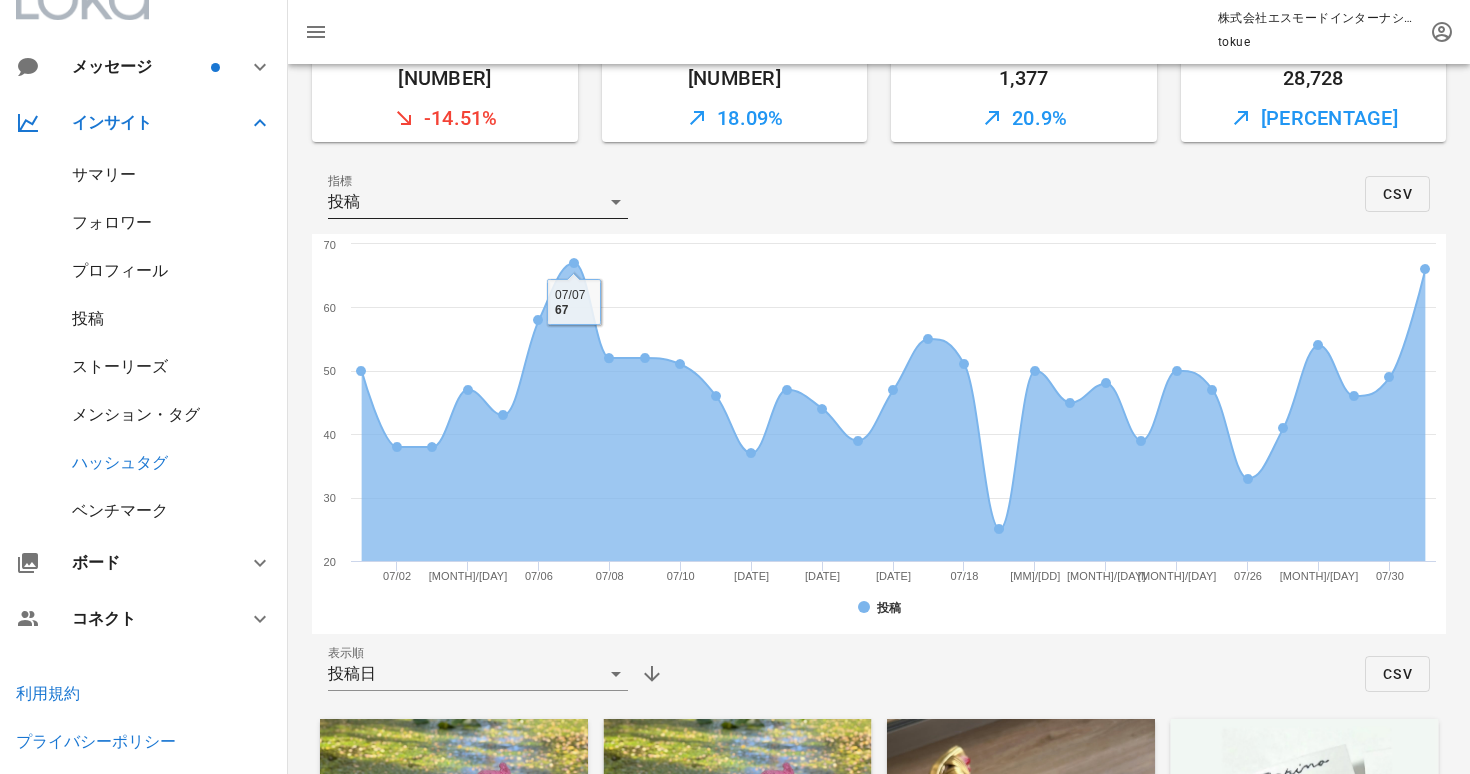 click on "投稿" at bounding box center [464, 202] 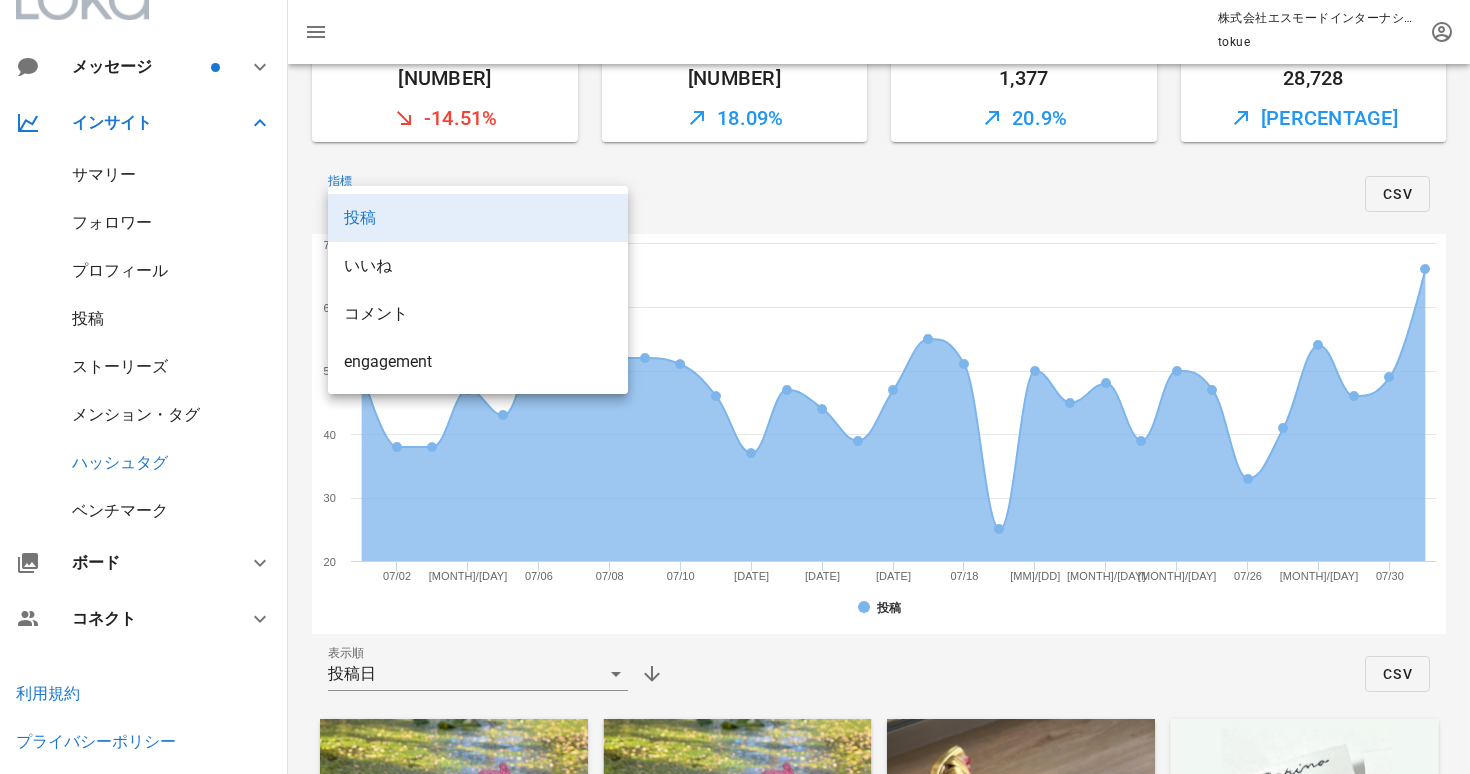 click on "メンション・タグ" at bounding box center [136, 414] 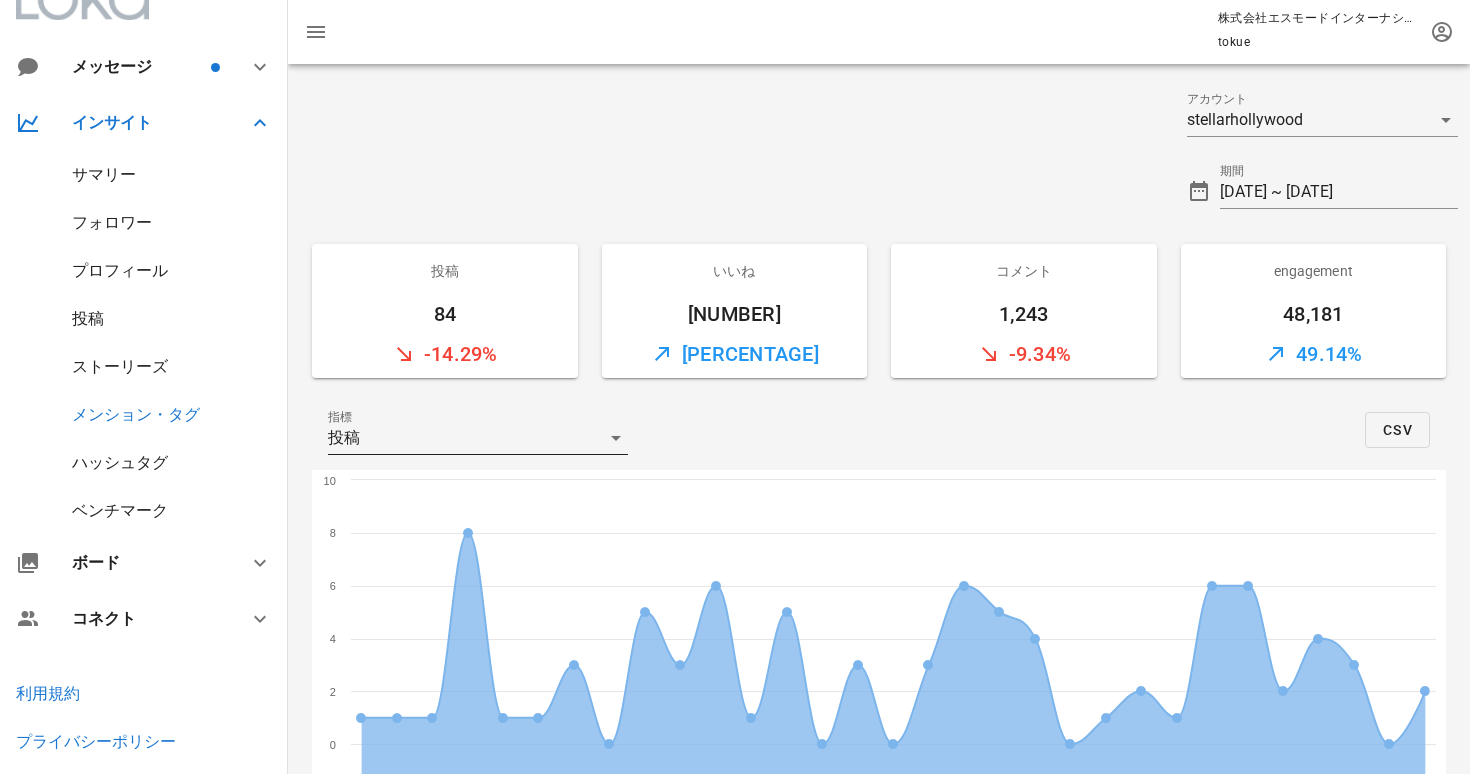 click on "投稿" at bounding box center (464, 438) 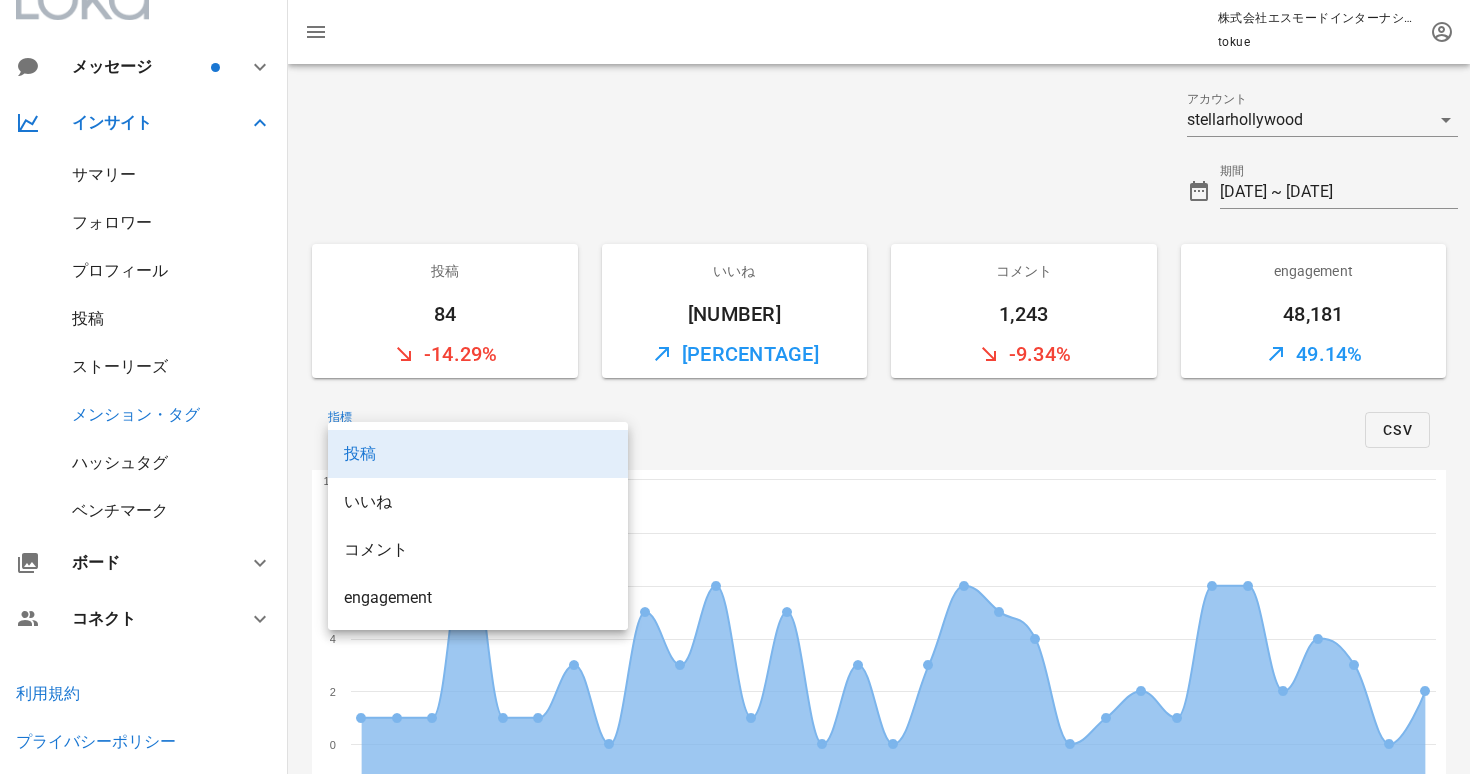 click on "指標 投稿
CSV" at bounding box center (879, 430) 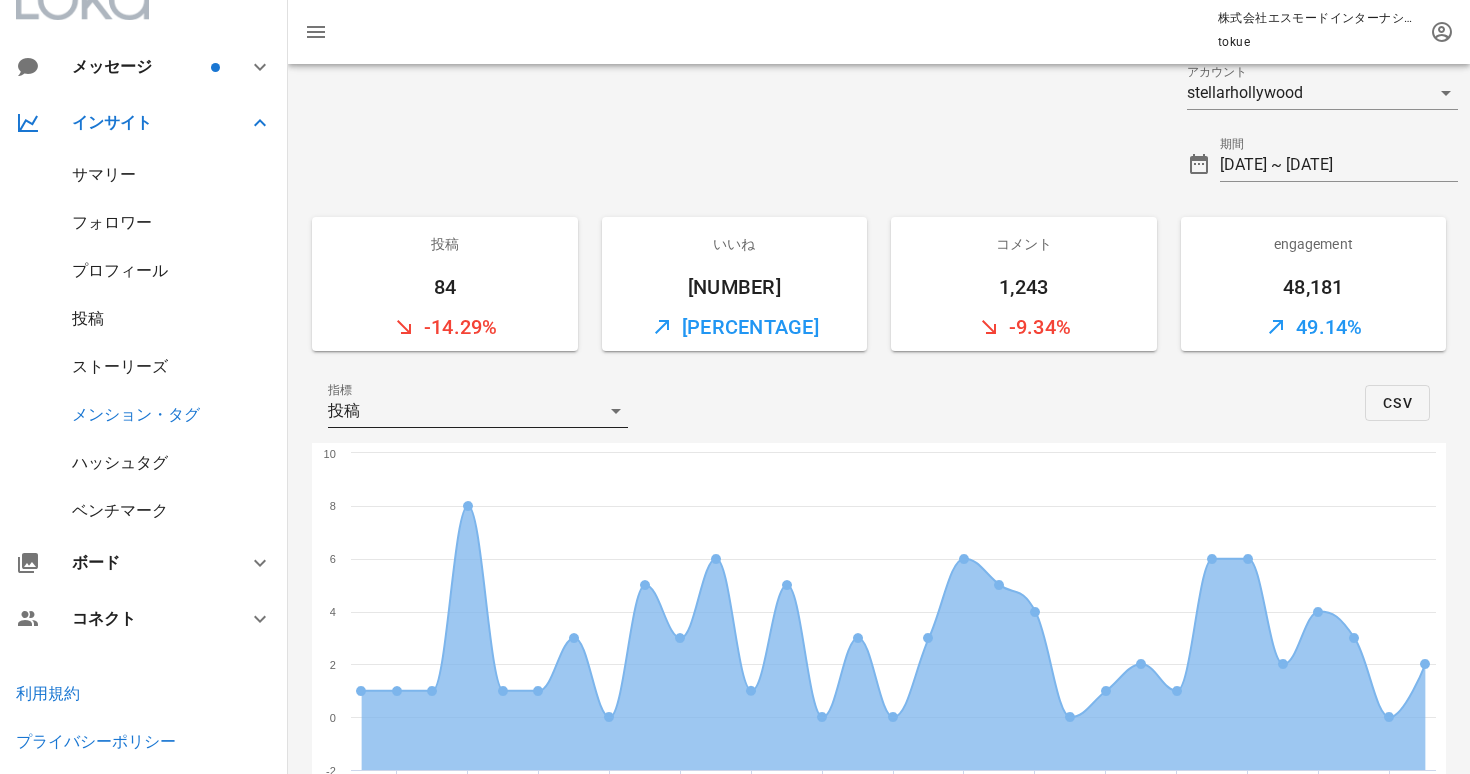 scroll, scrollTop: 0, scrollLeft: 0, axis: both 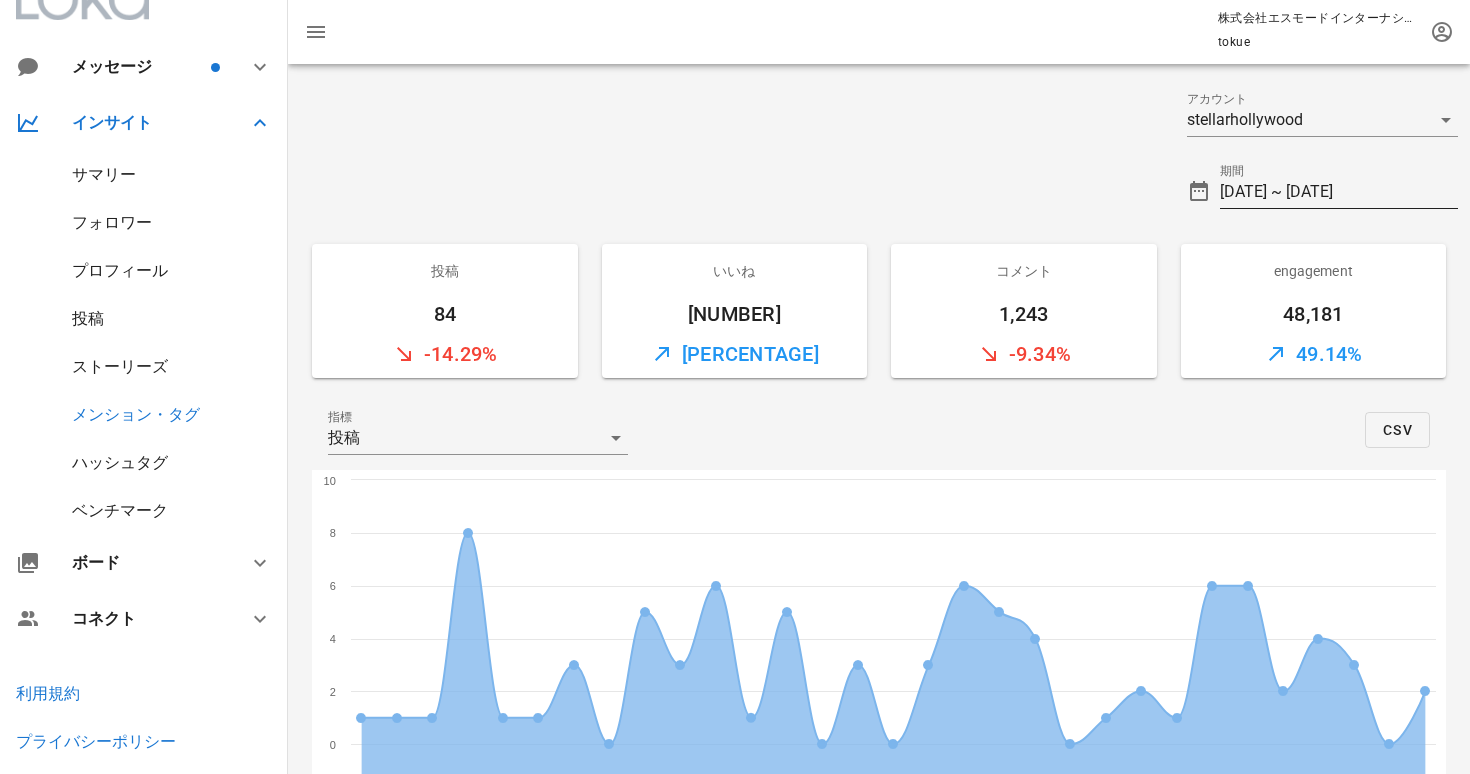 click on "[DATE] ~ [DATE]" at bounding box center [1339, 192] 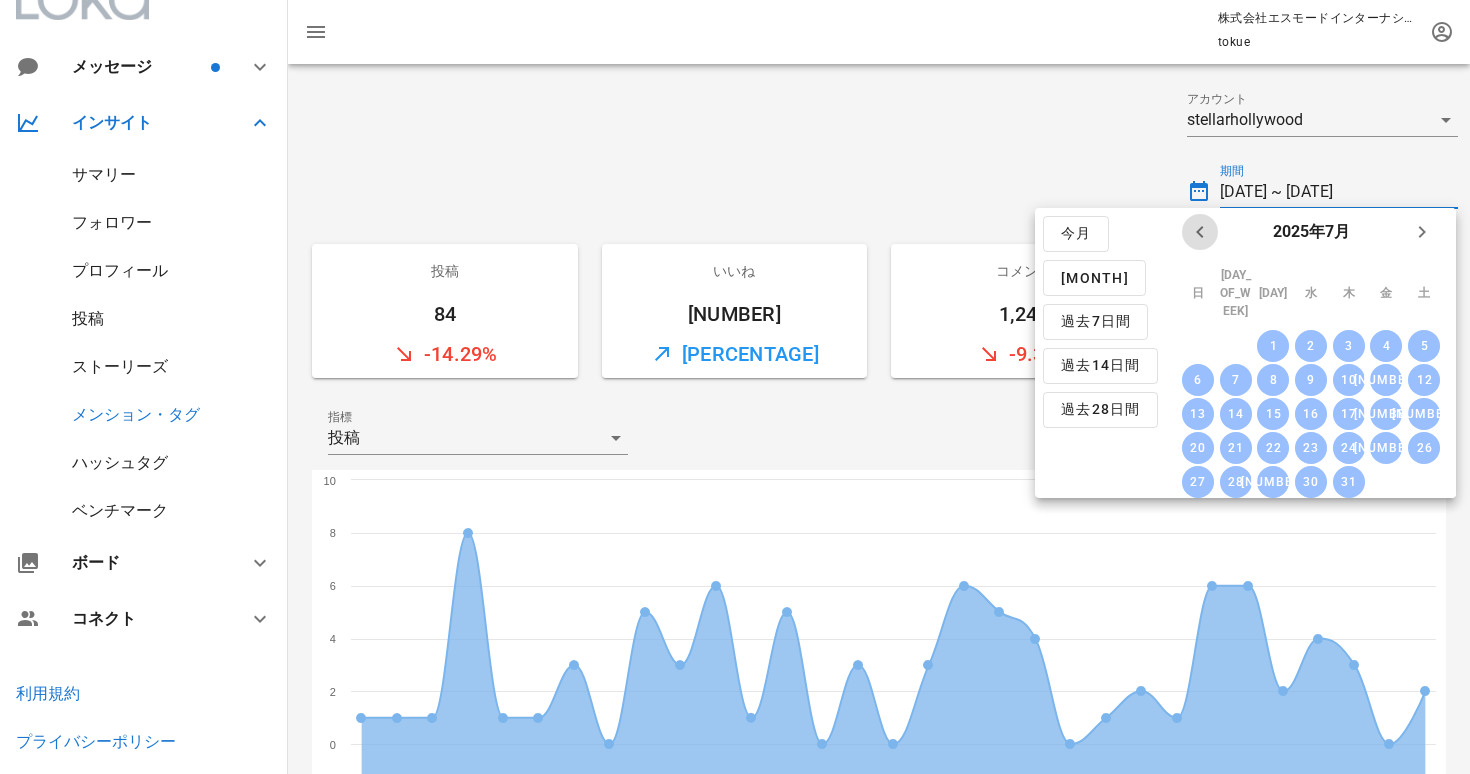 click at bounding box center (1200, 232) 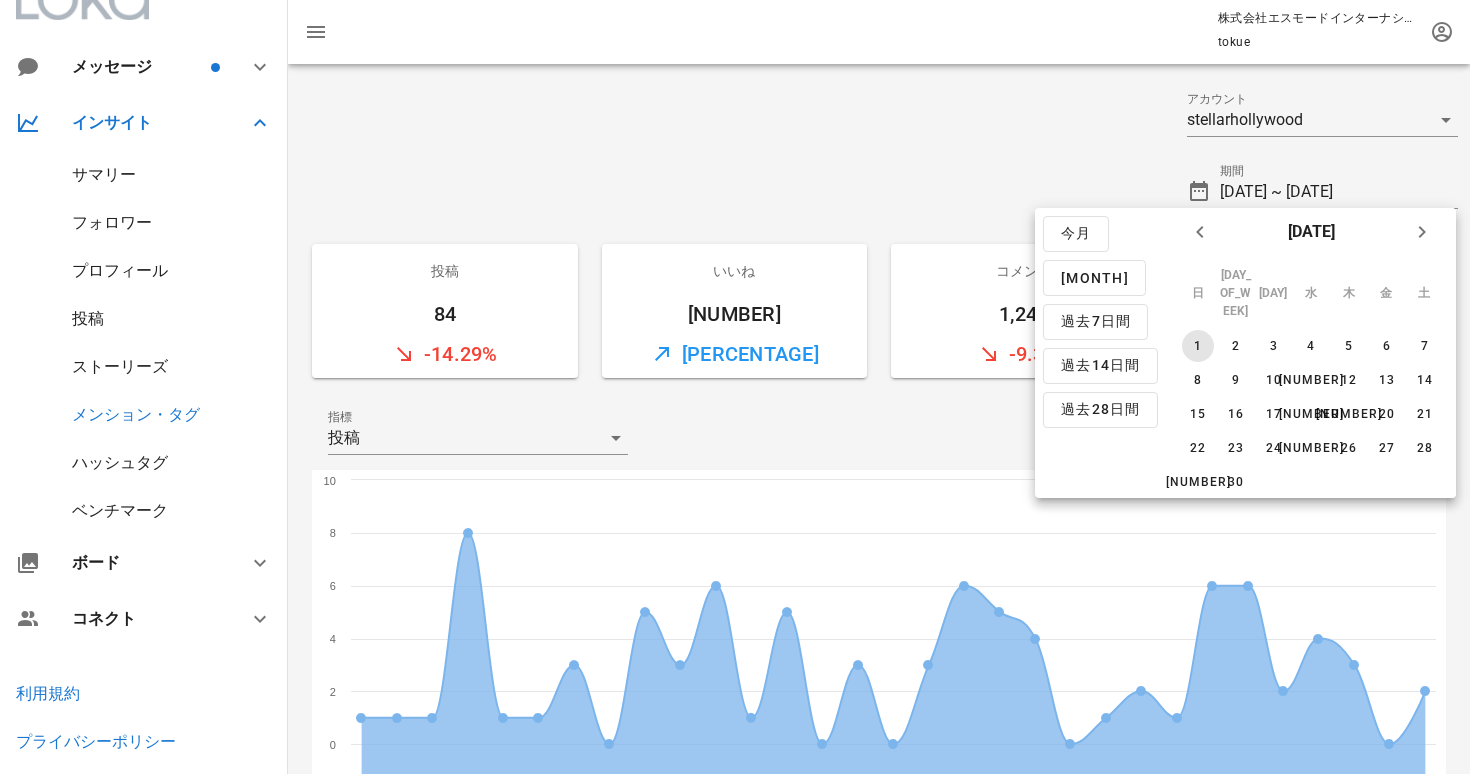 click on "1" at bounding box center (1198, 346) 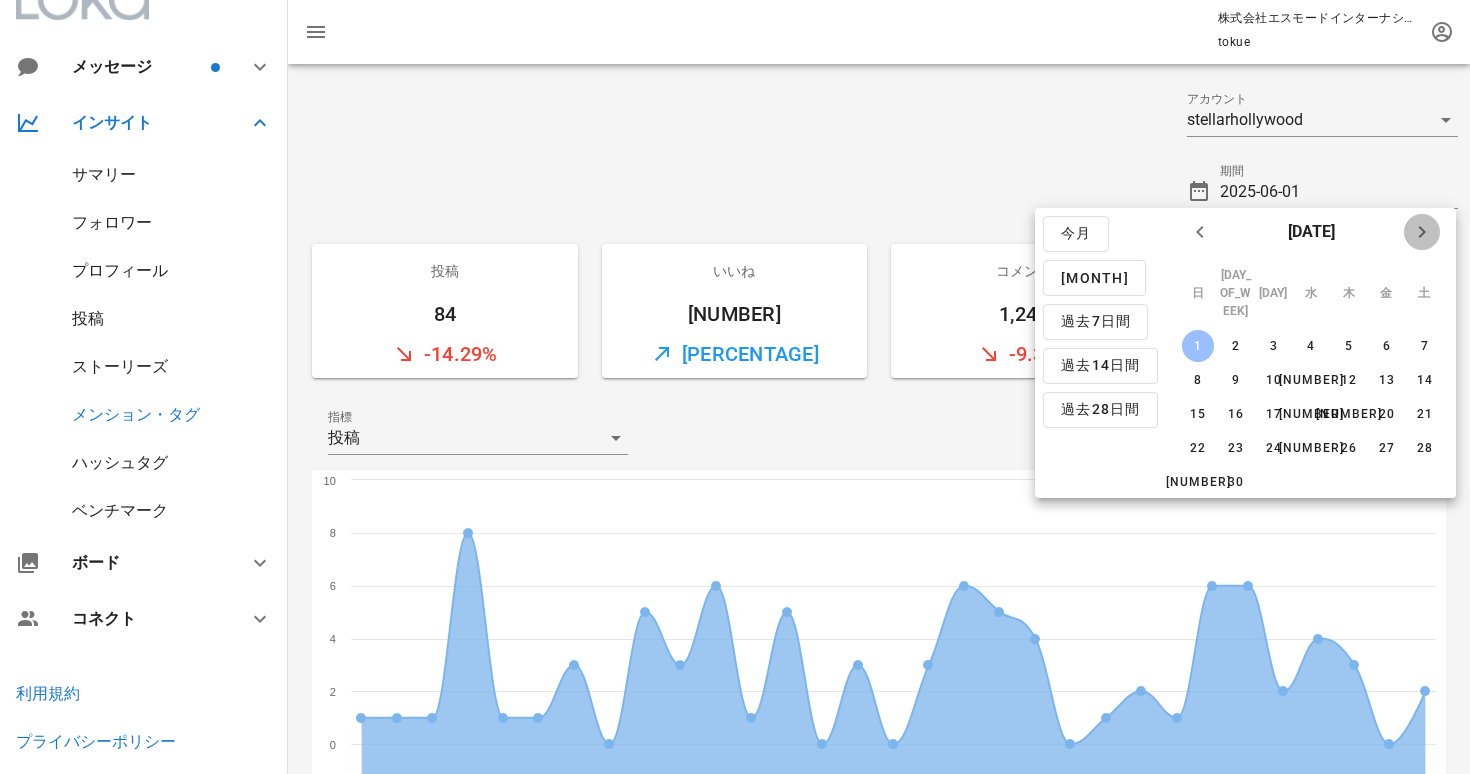 click at bounding box center (1422, 232) 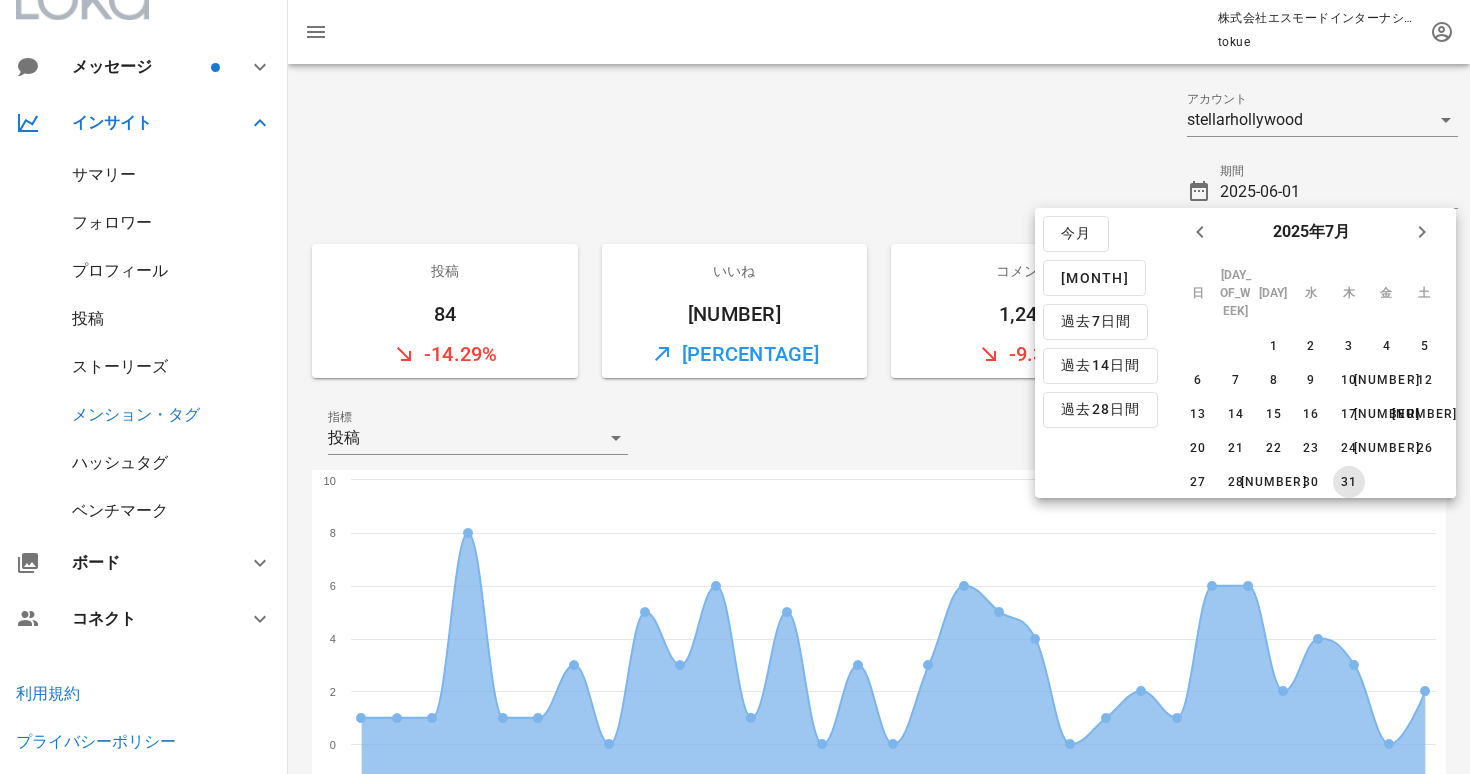 click on "31" at bounding box center (1348, 482) 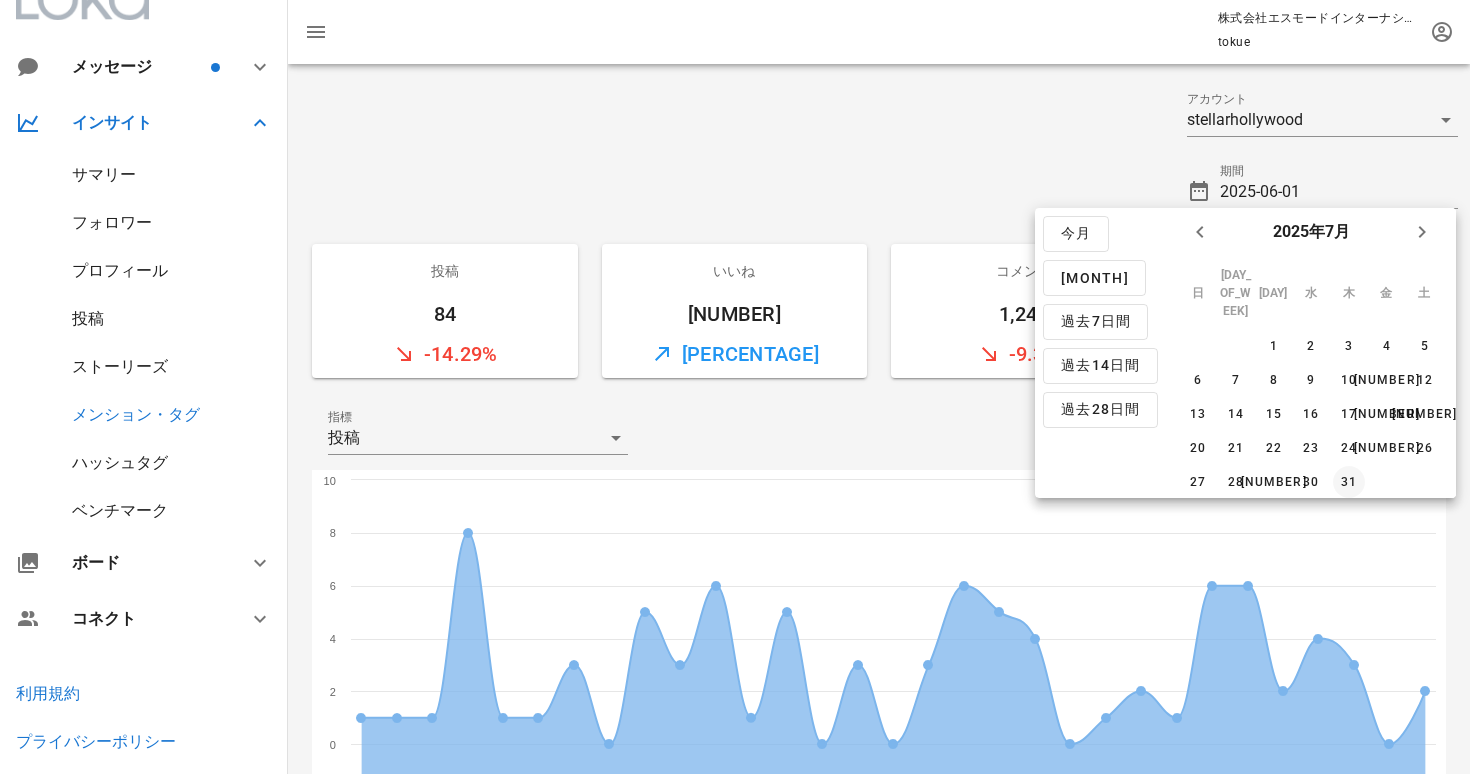 type on "2025-06-01 ~ 2025-07-31" 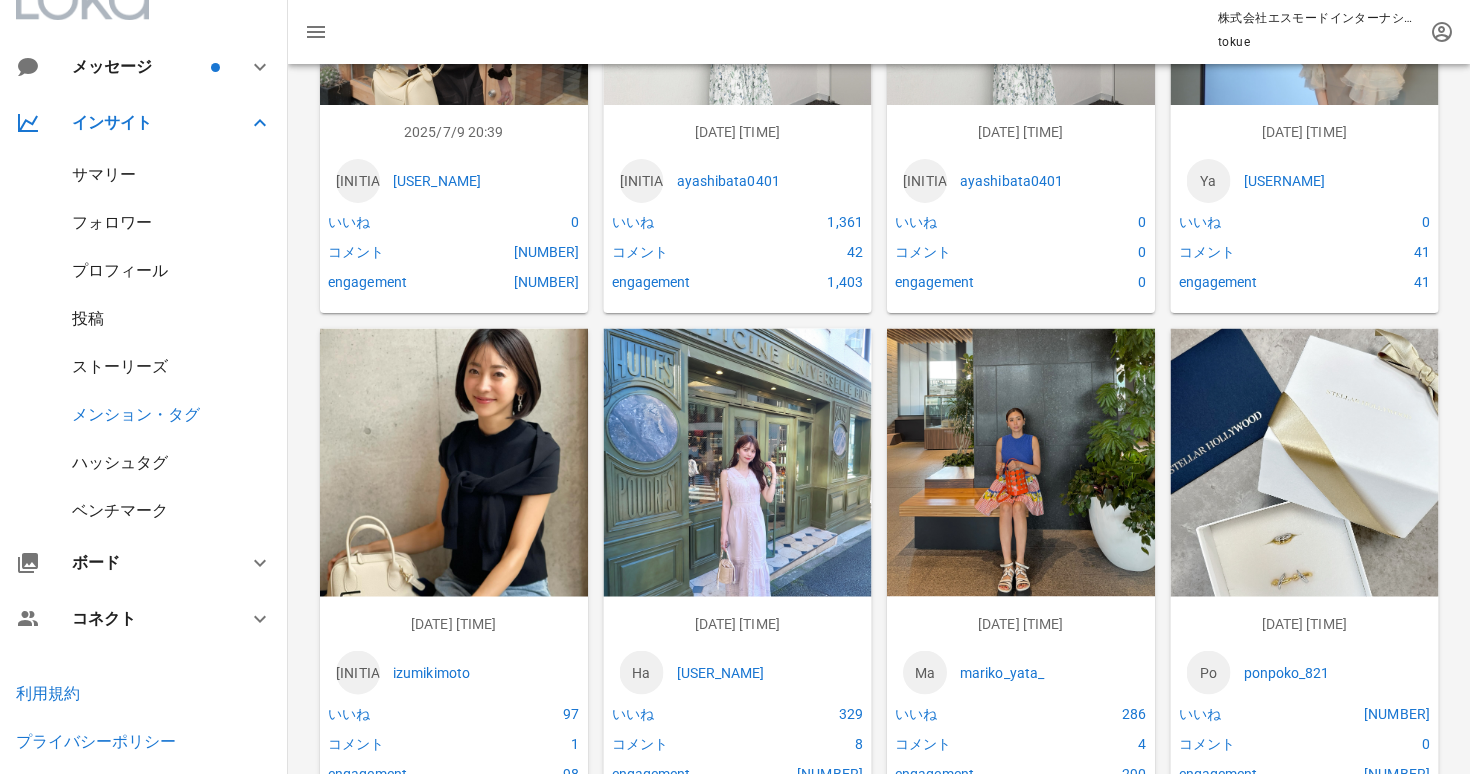 scroll, scrollTop: 9045, scrollLeft: 0, axis: vertical 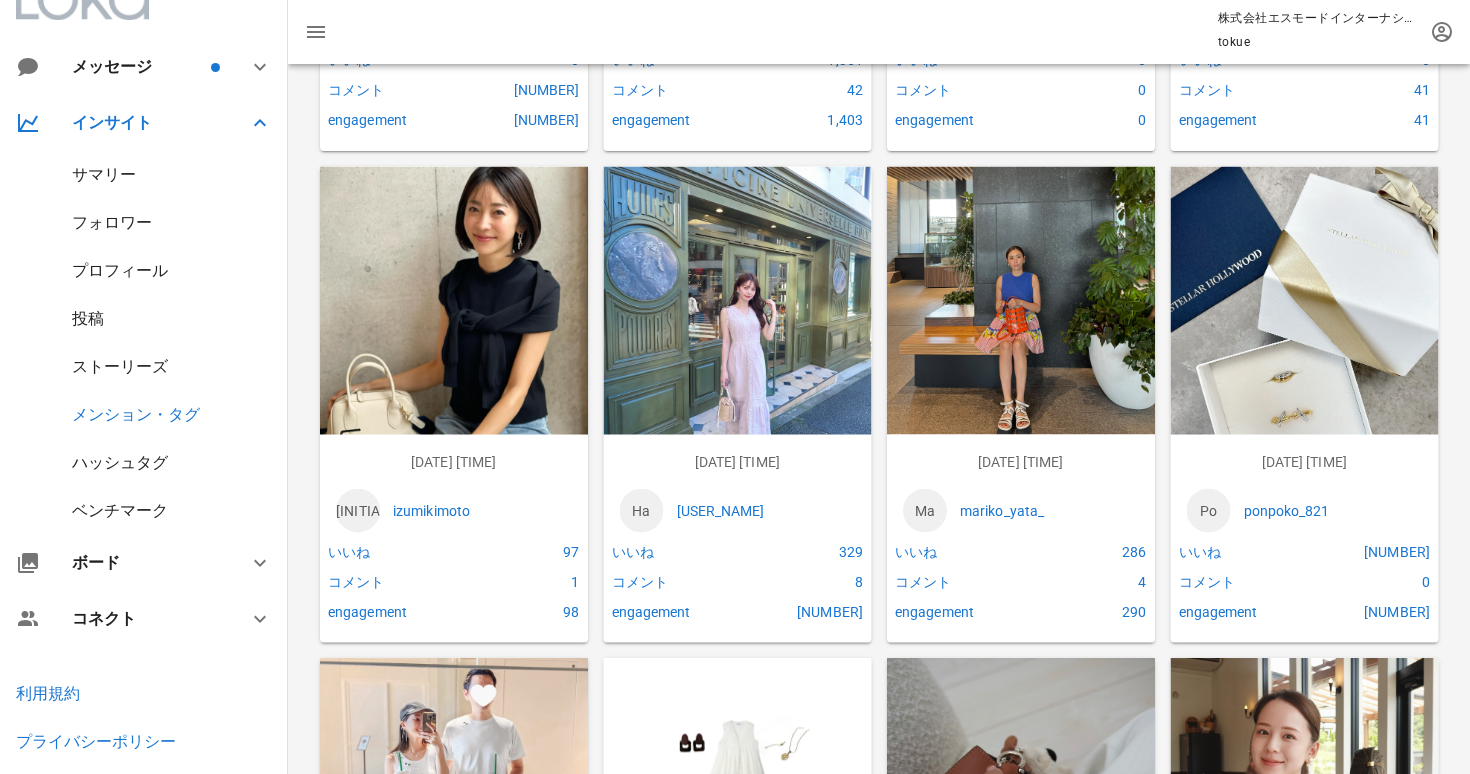click on "[USER_NAME]" at bounding box center (766, 510) 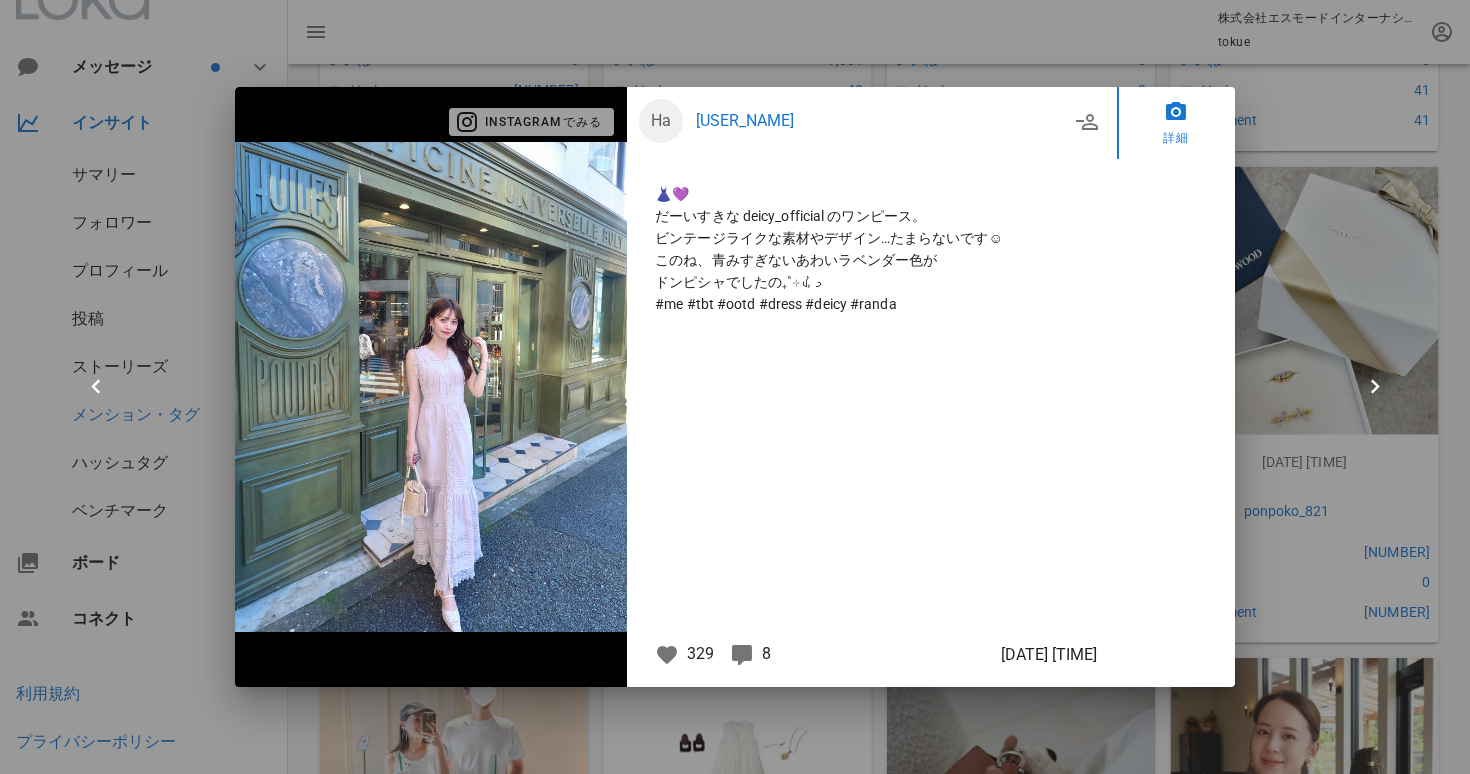 click on "Instagramでみる" at bounding box center (532, 122) 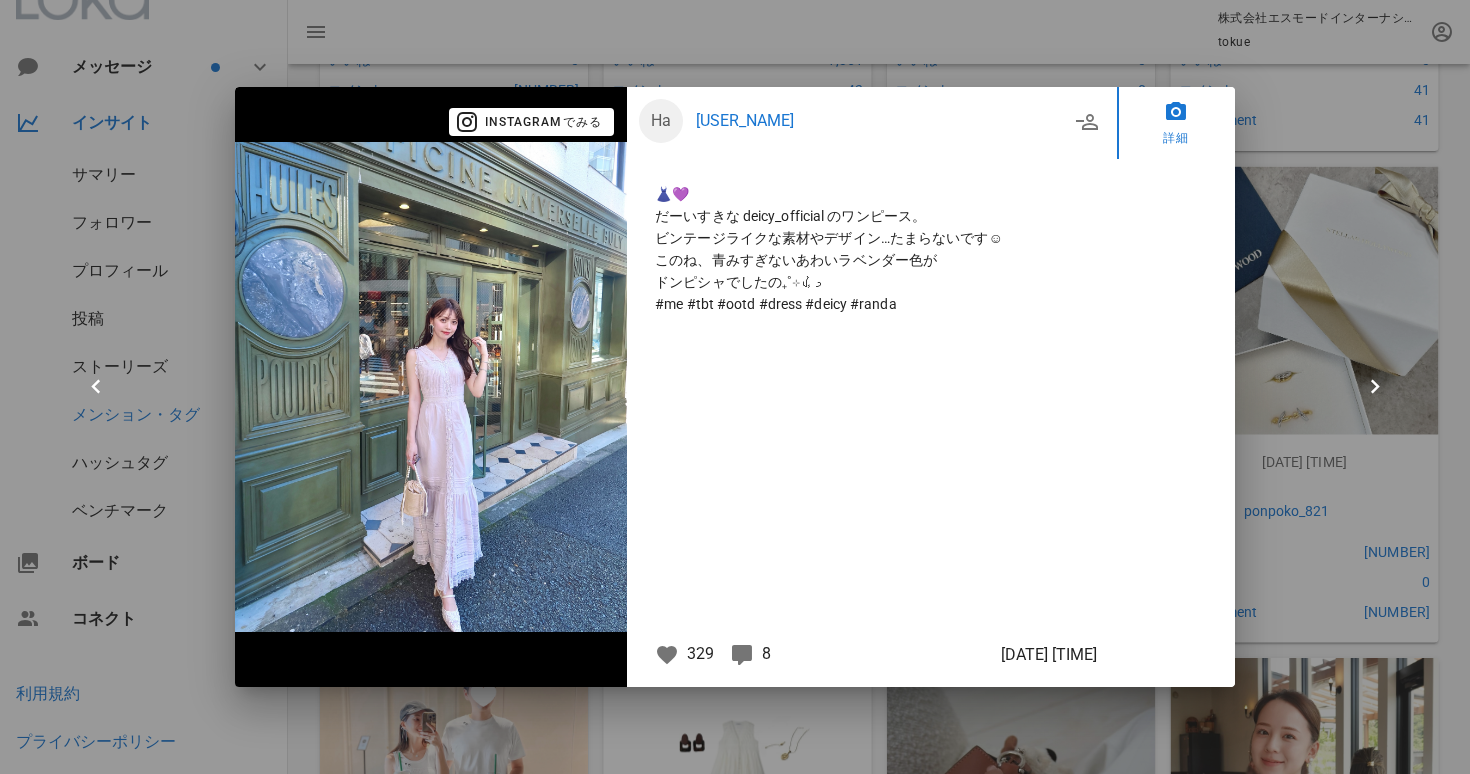 click at bounding box center (735, 387) 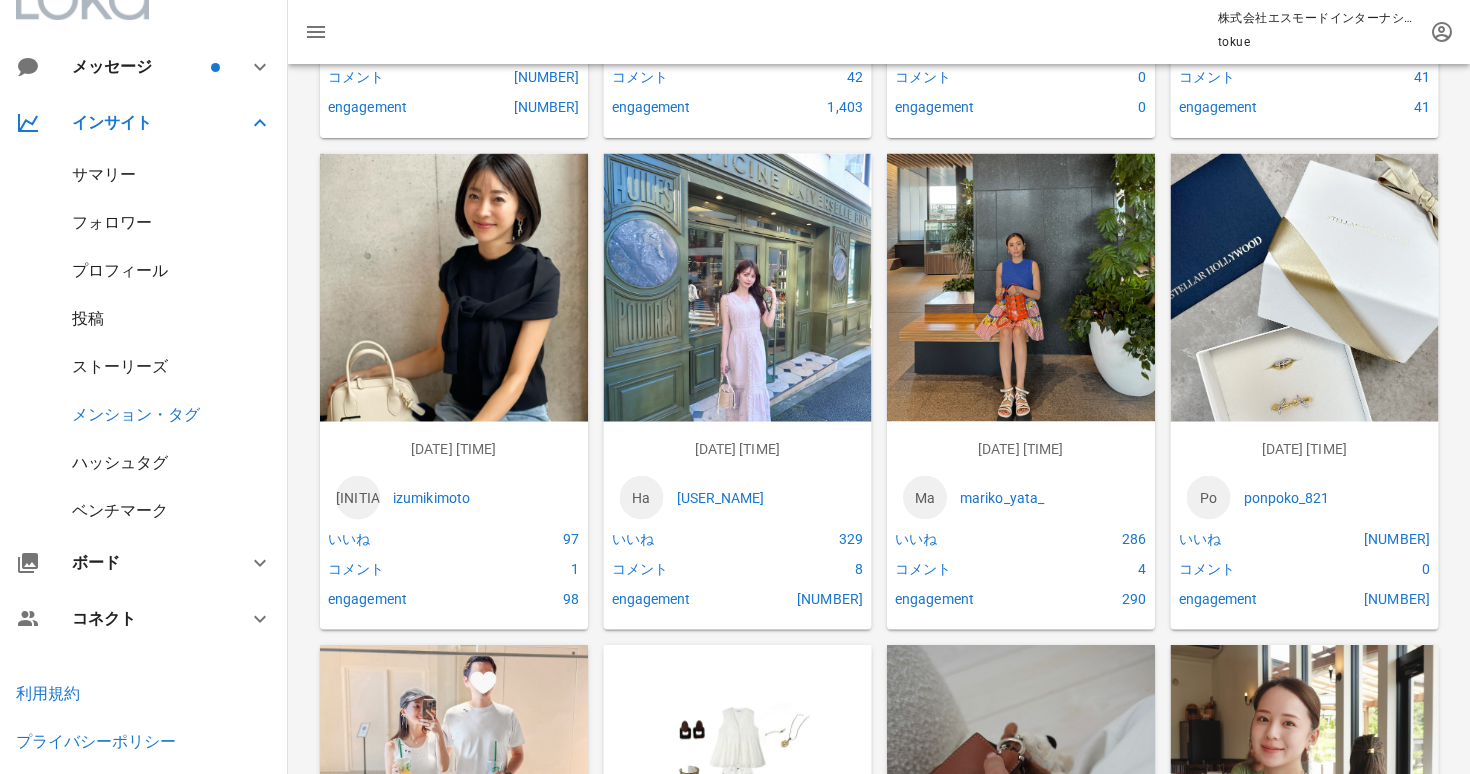scroll, scrollTop: 9162, scrollLeft: 0, axis: vertical 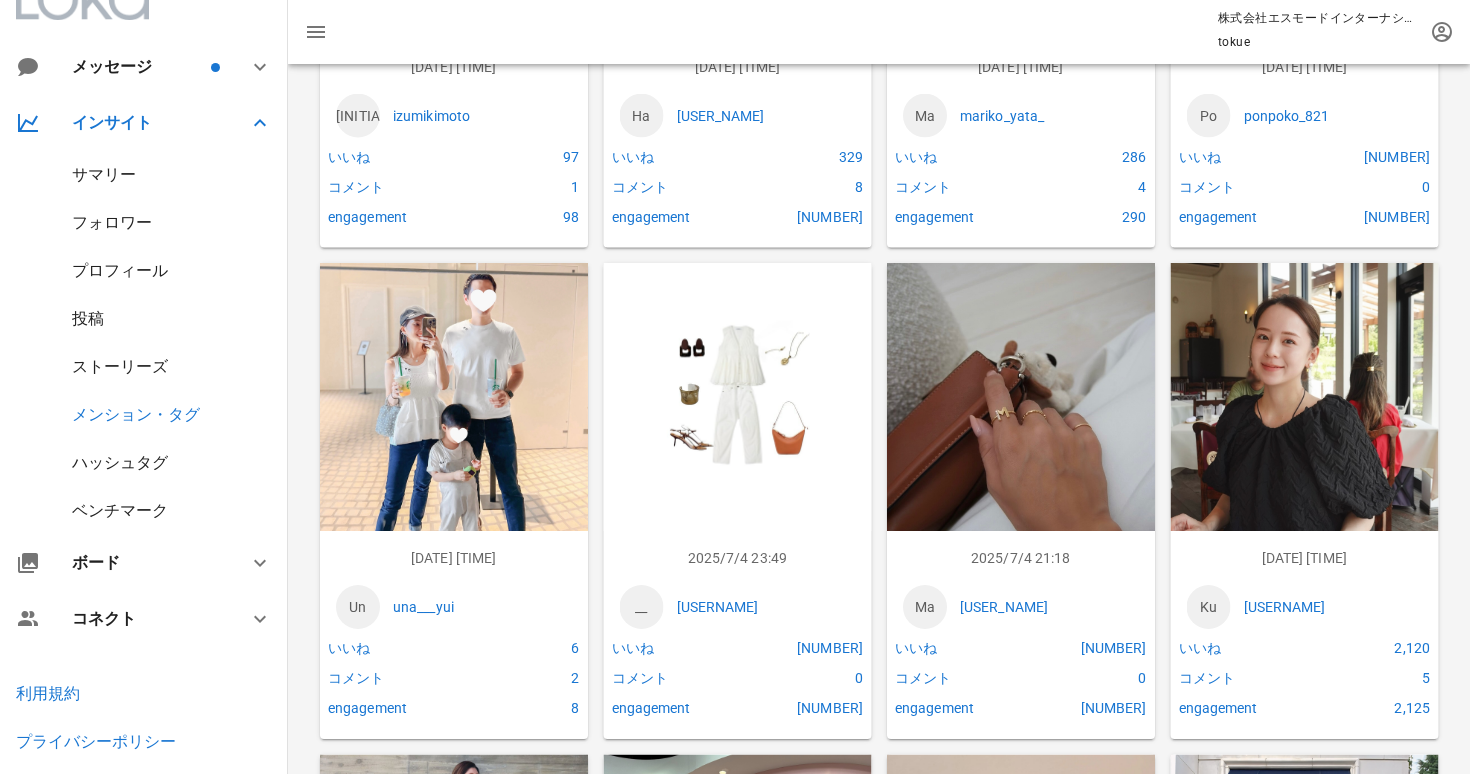click on "[USERNAME]" at bounding box center (1333, 607) 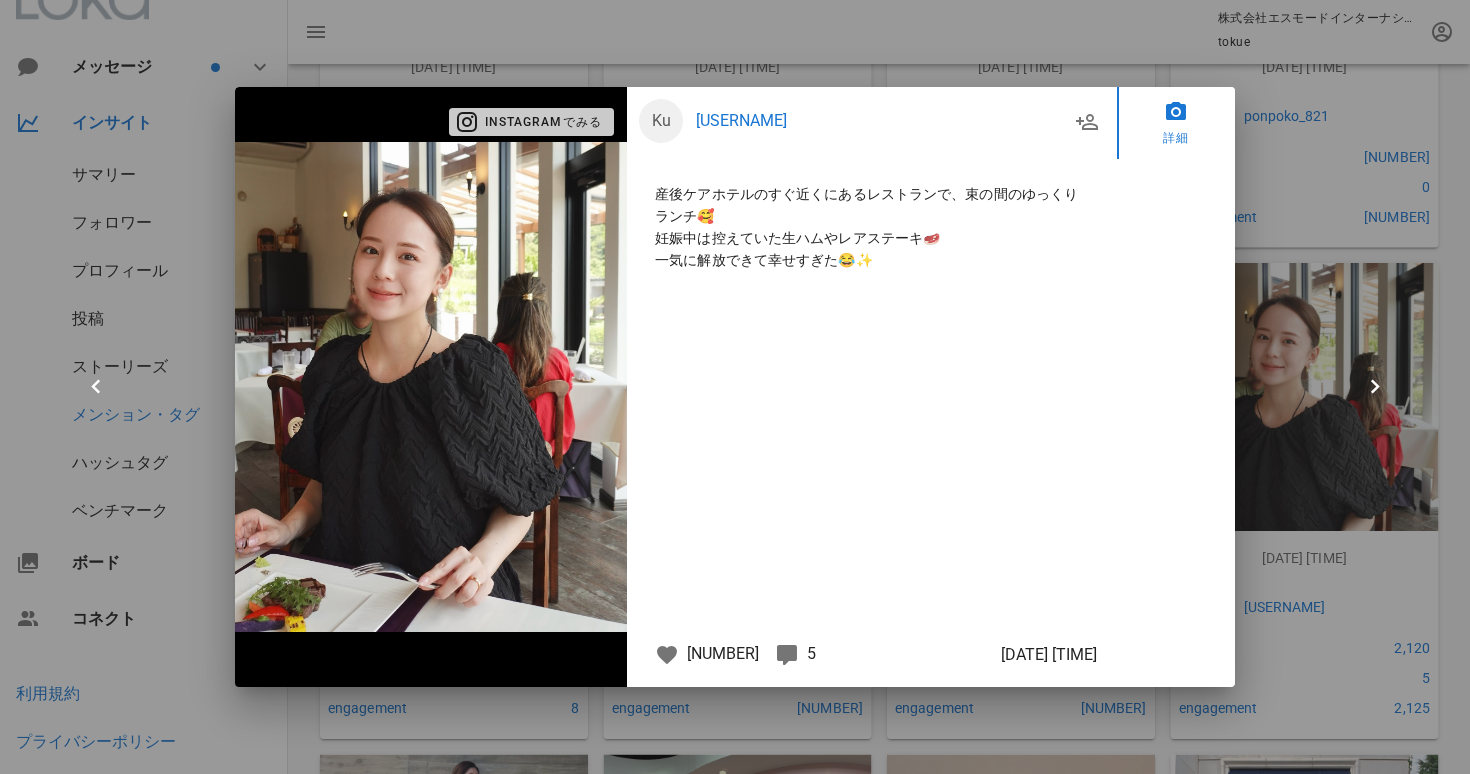 click on "Instagramでみる" at bounding box center (532, 122) 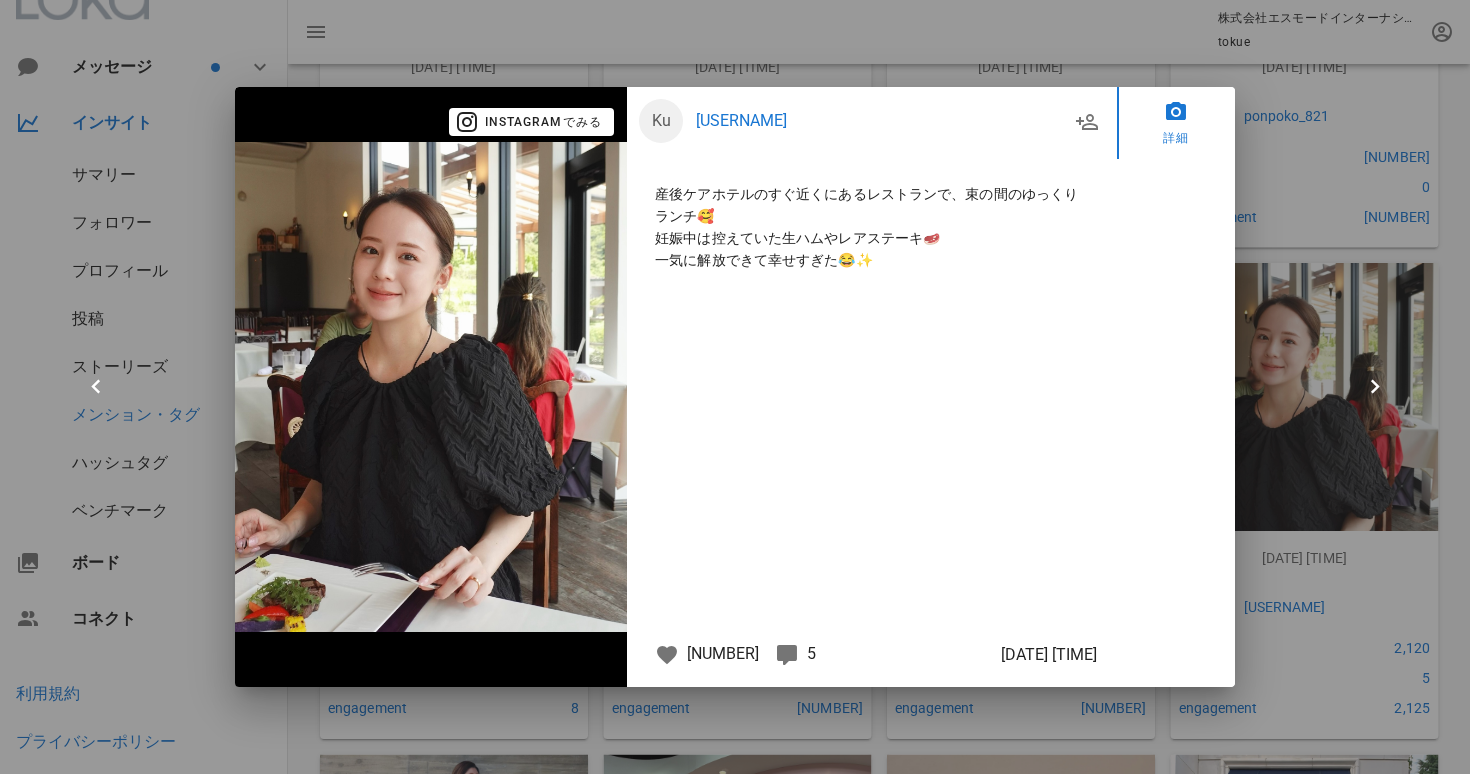 click at bounding box center [735, 387] 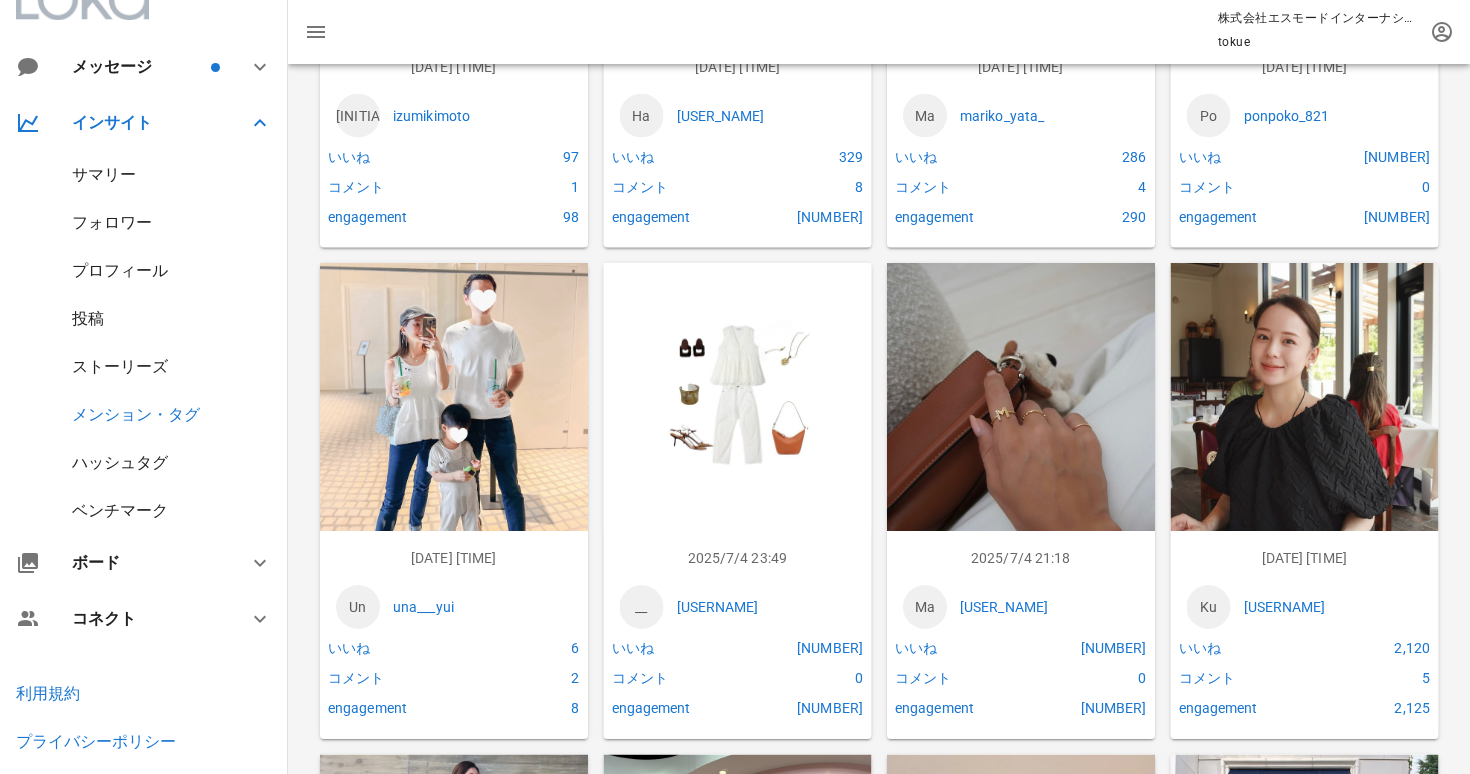 scroll, scrollTop: 5826, scrollLeft: 0, axis: vertical 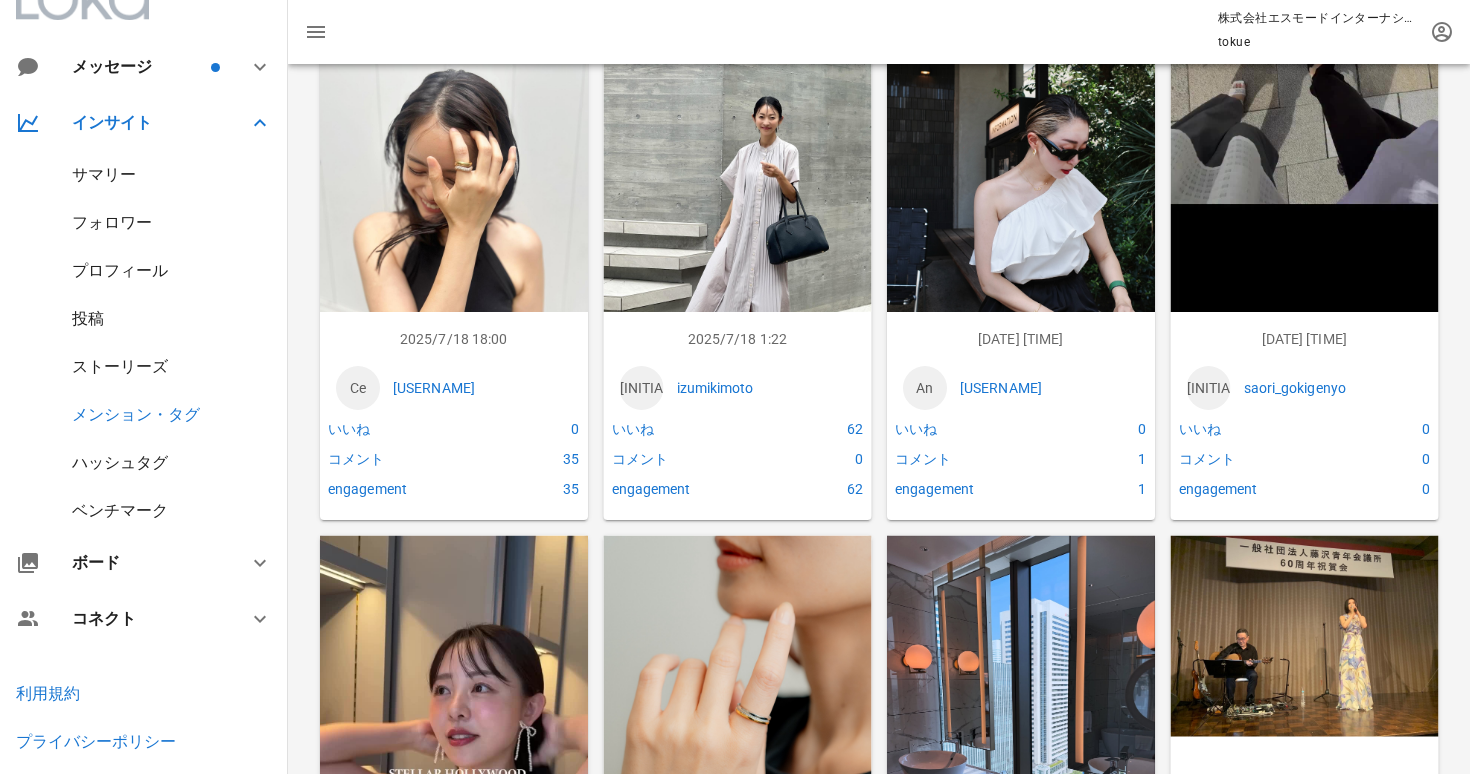 click at bounding box center [1021, 222] 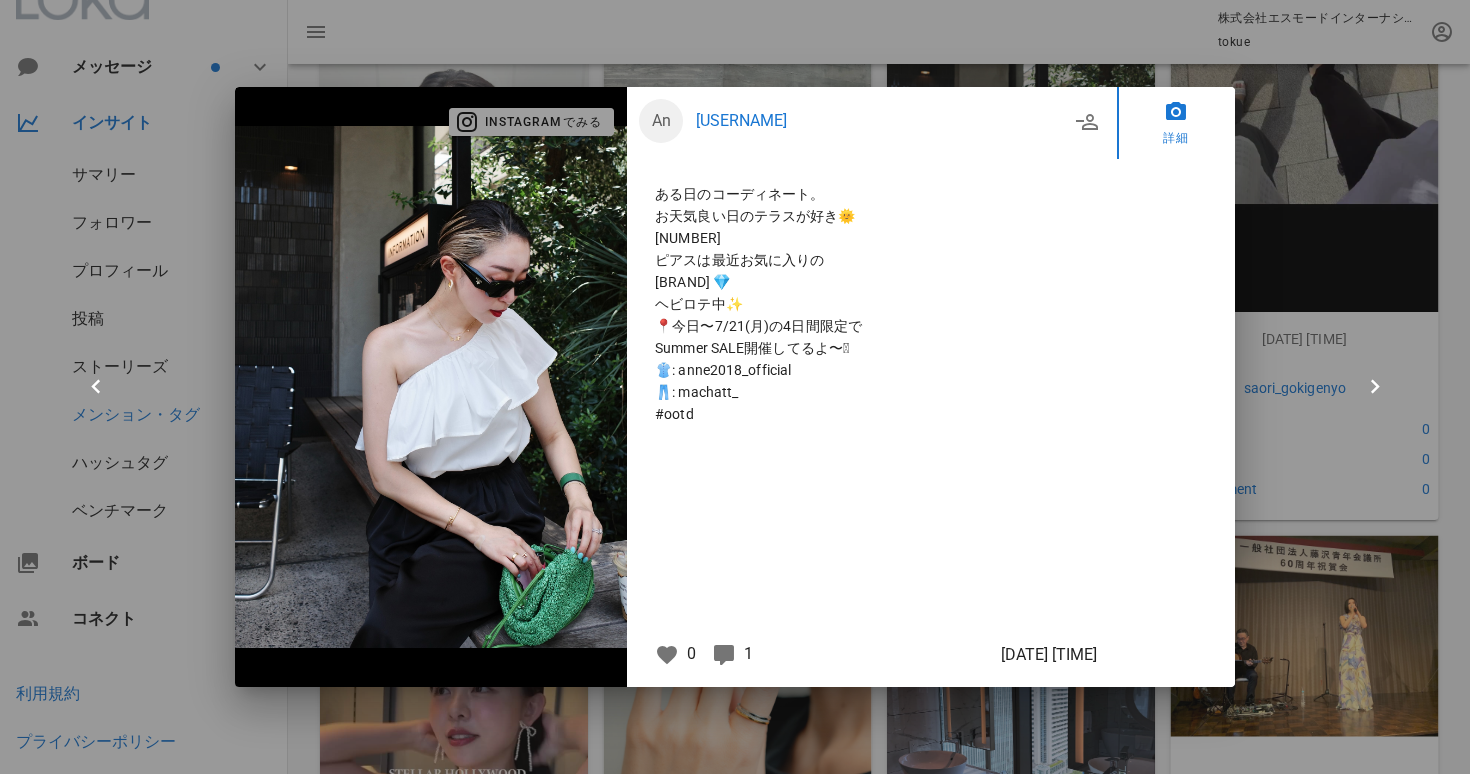 click on "Instagramでみる" at bounding box center [532, 122] 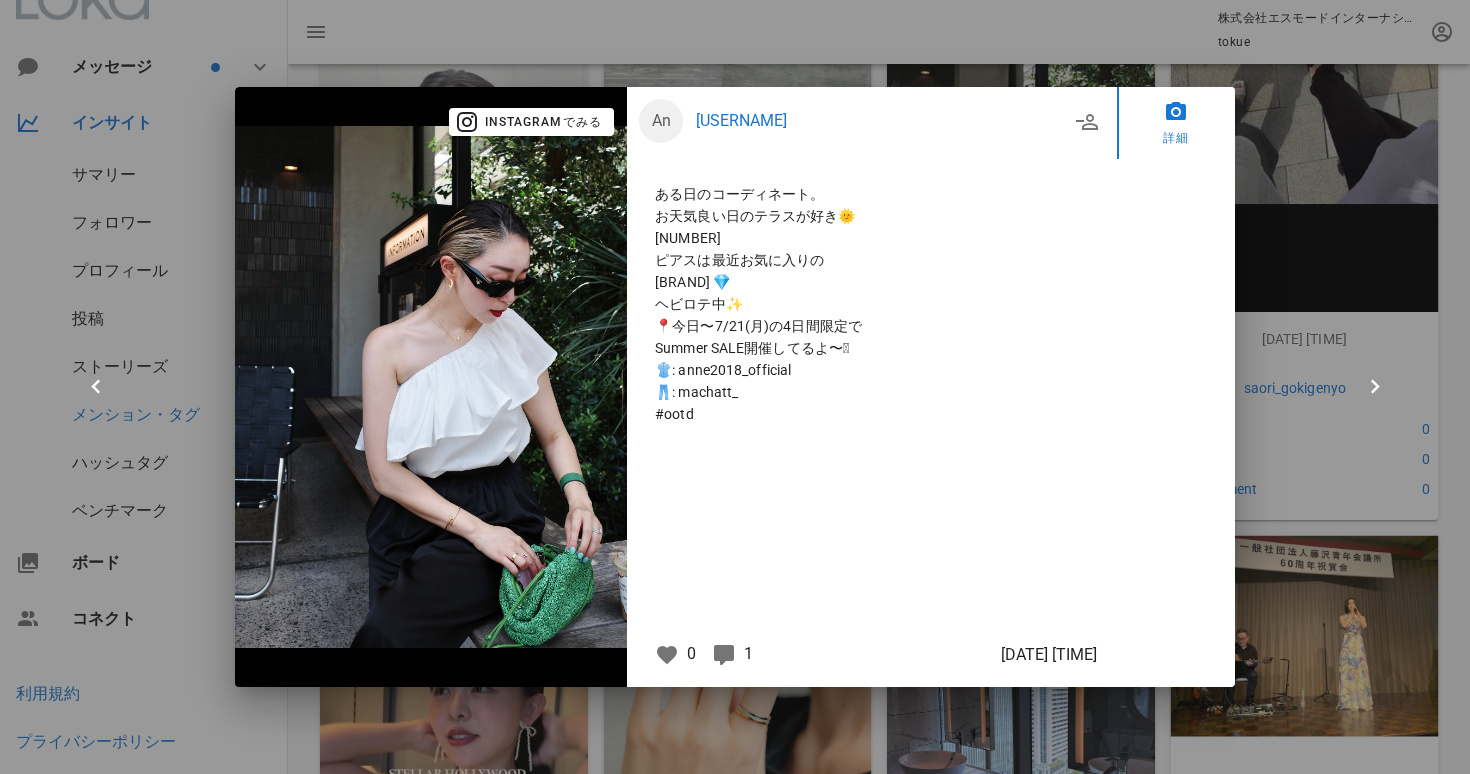 click at bounding box center [735, 387] 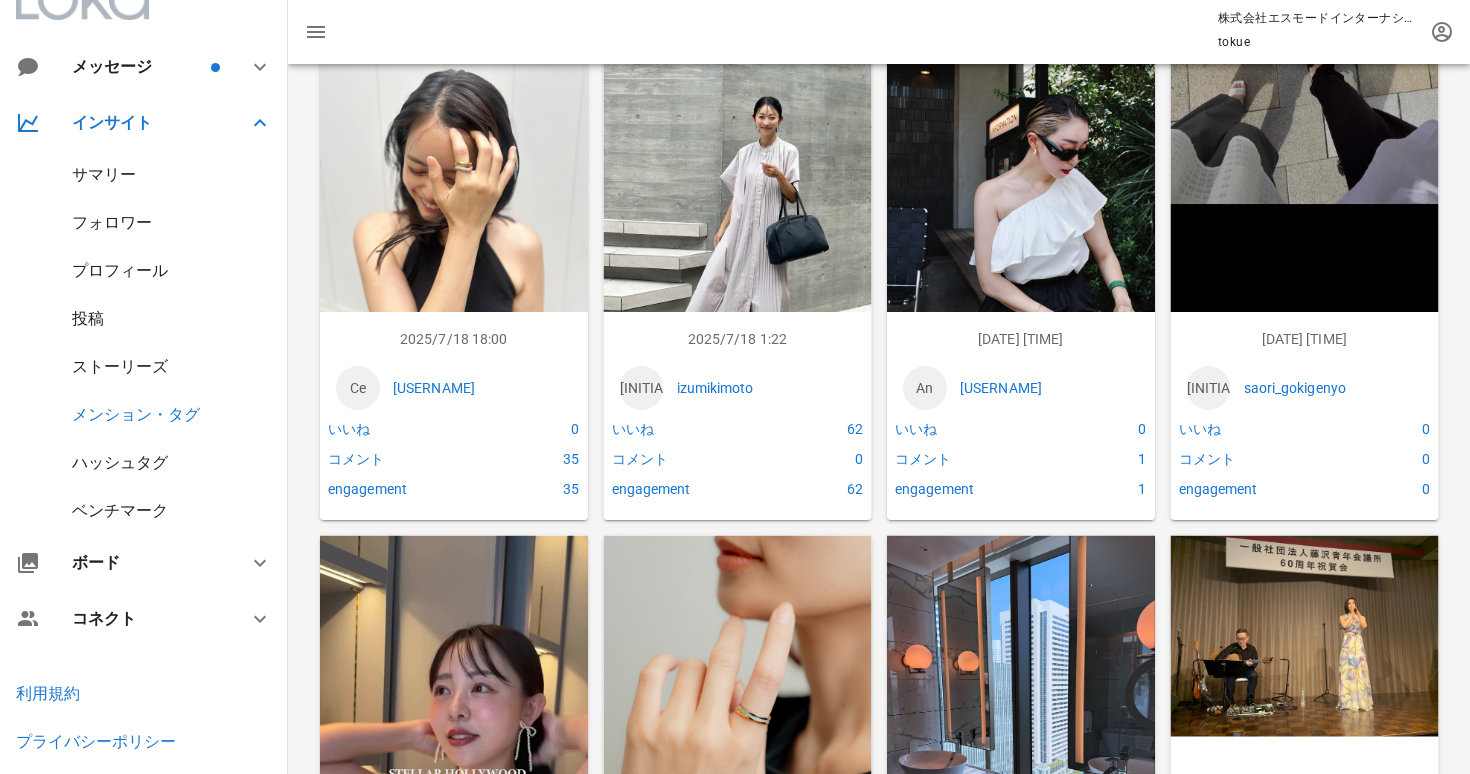 scroll, scrollTop: 6318, scrollLeft: 0, axis: vertical 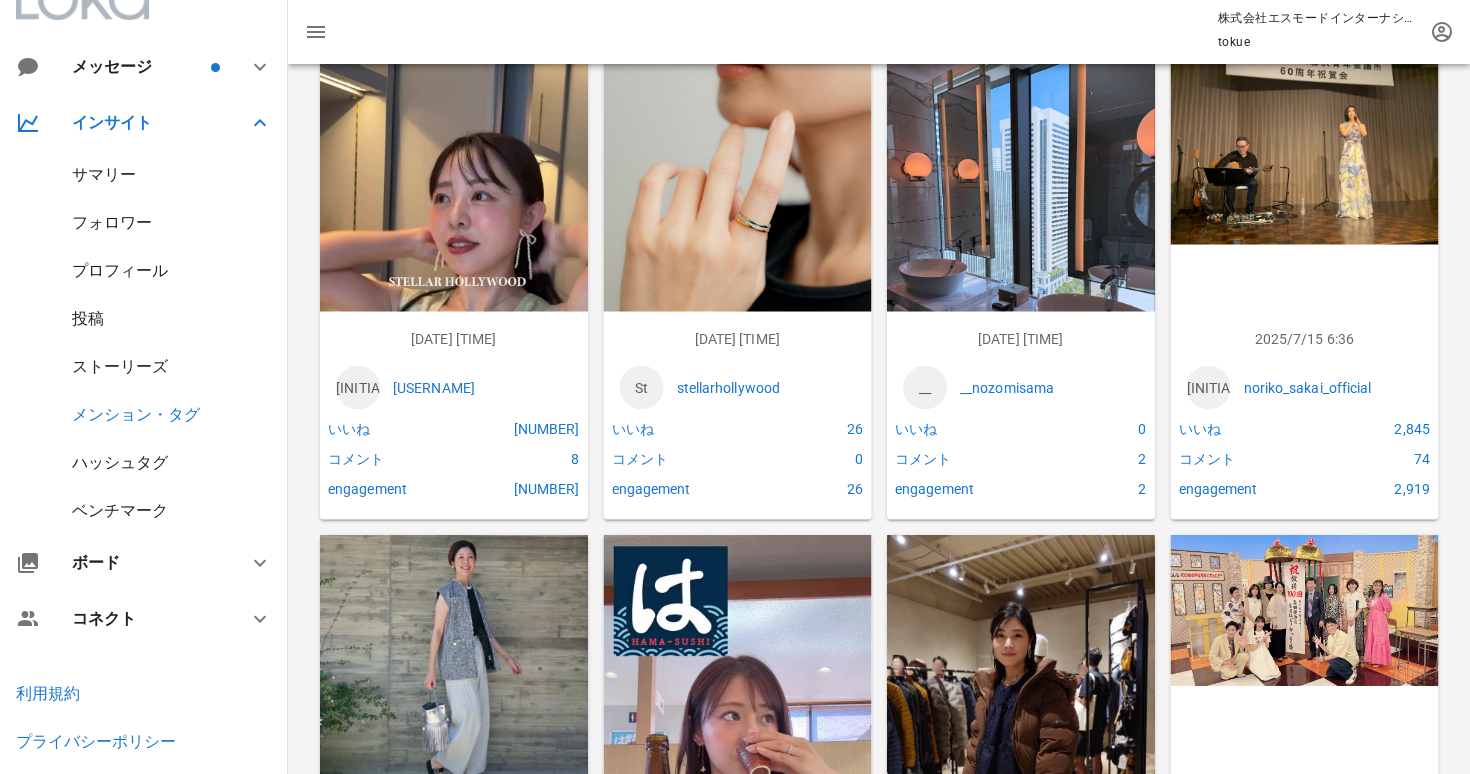 click at bounding box center (454, 282) 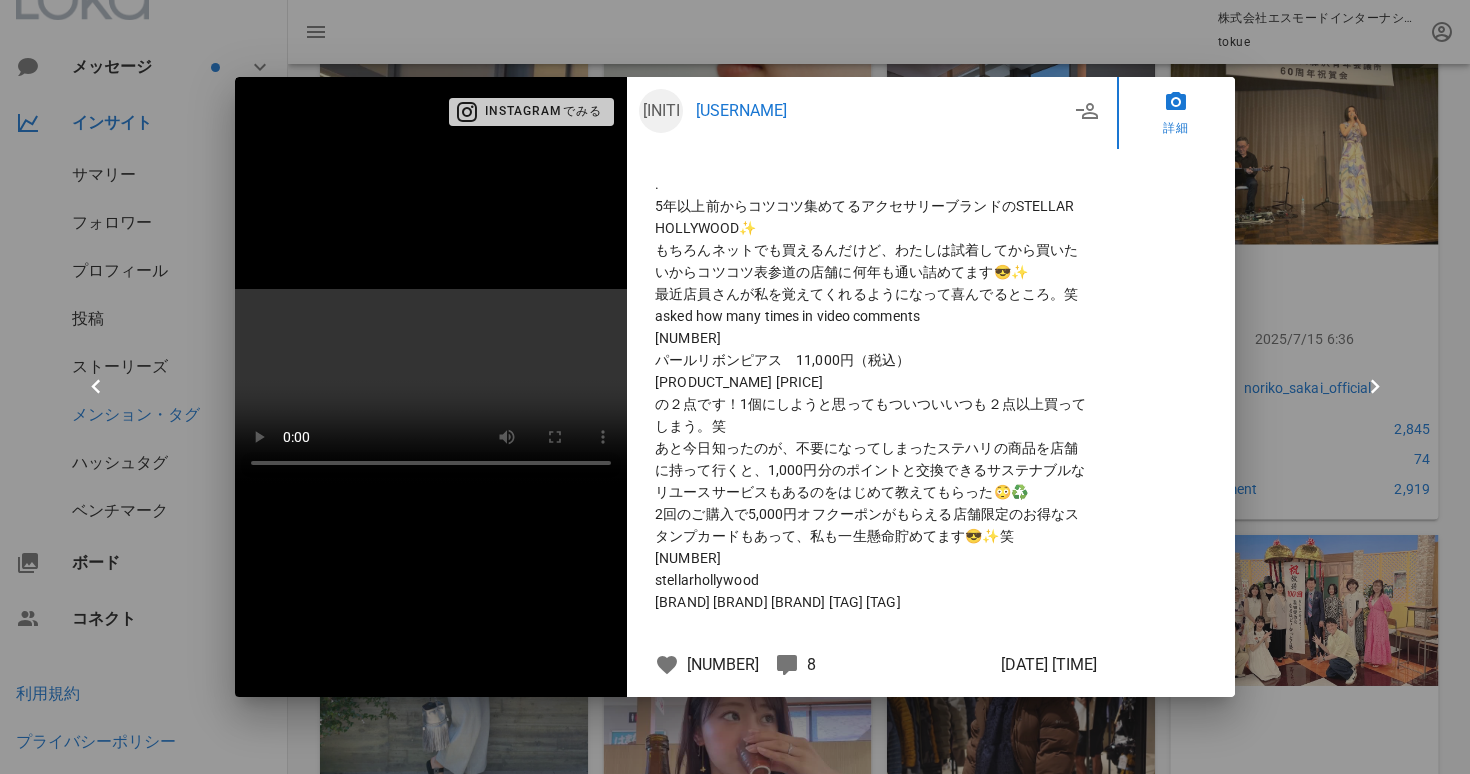 click on "Instagramでみる" at bounding box center [532, 112] 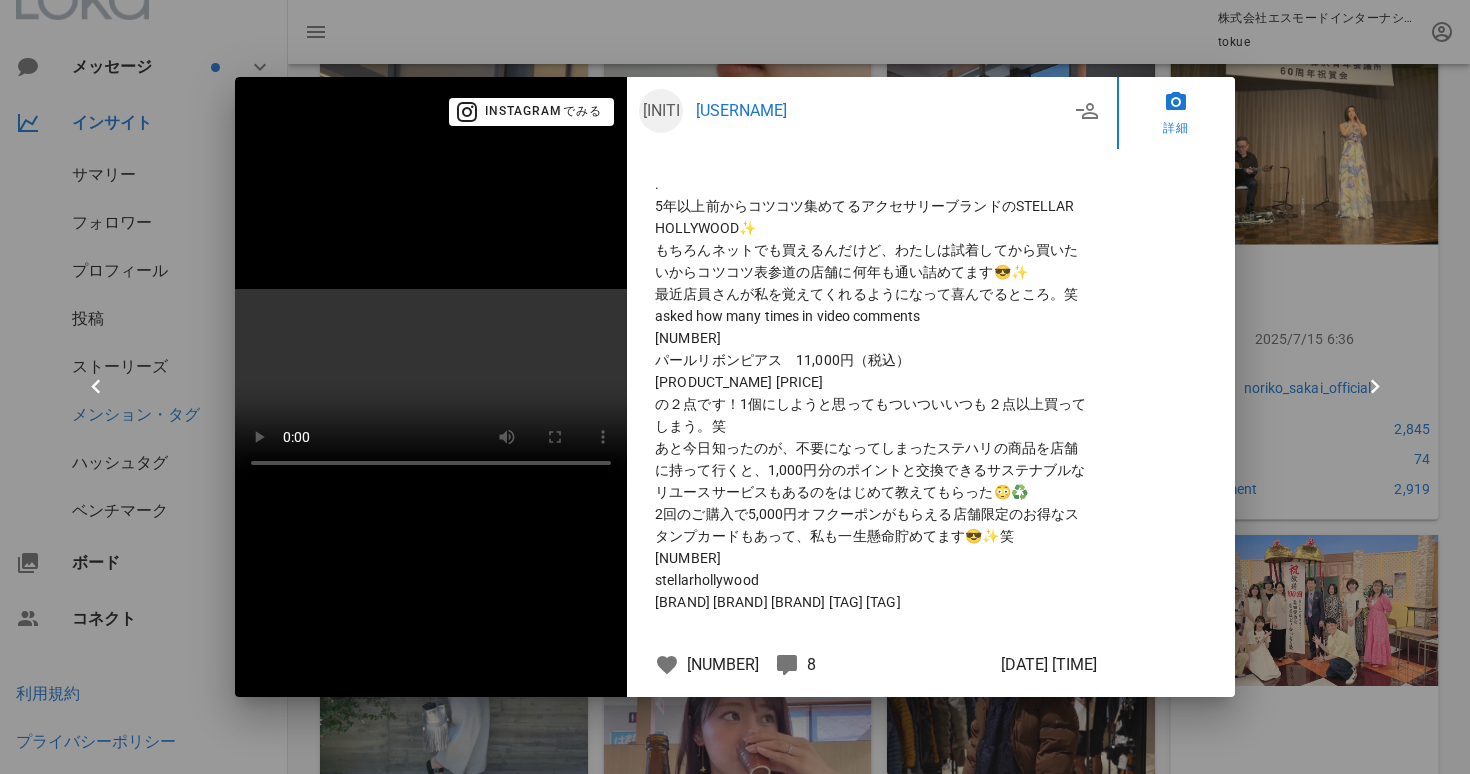 click at bounding box center [735, 387] 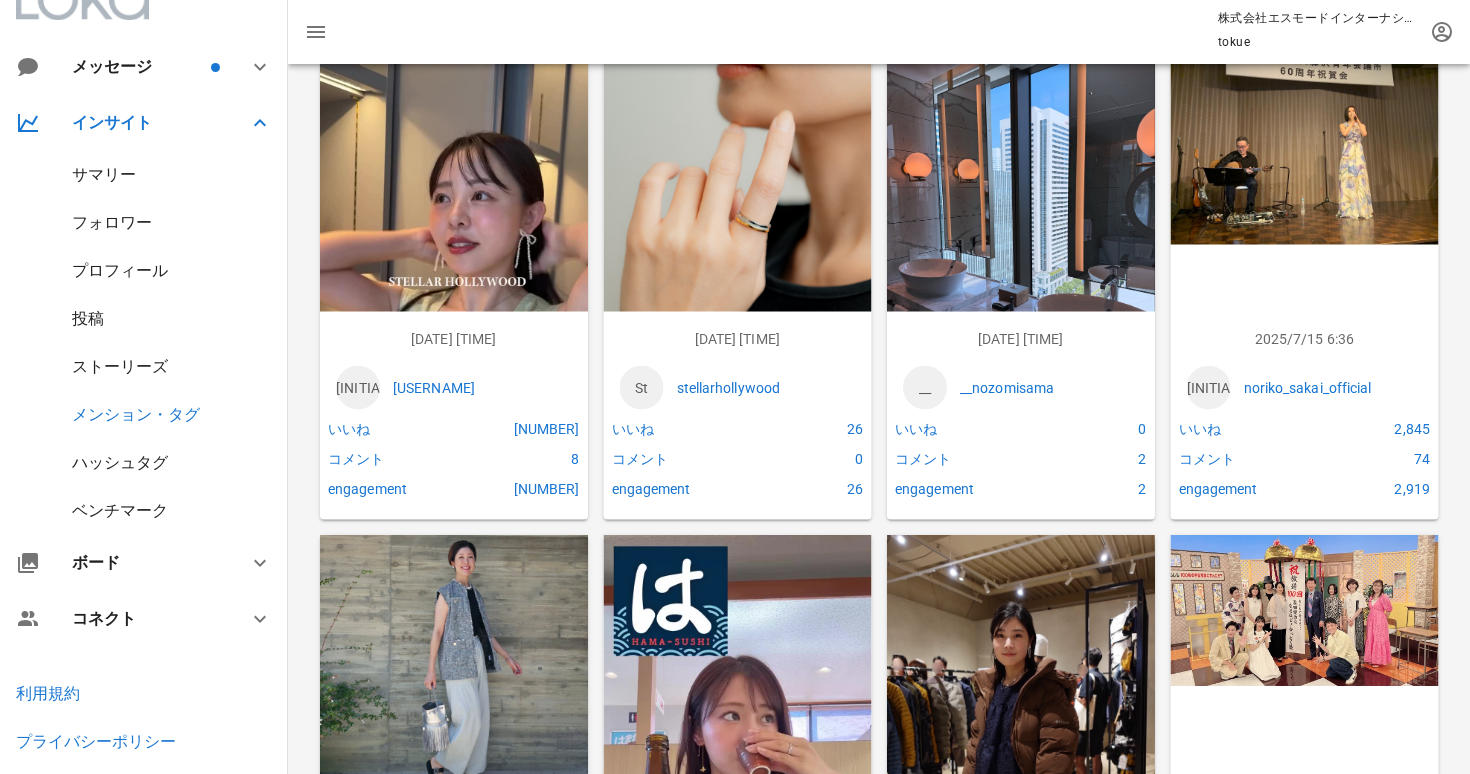 scroll, scrollTop: 5335, scrollLeft: 0, axis: vertical 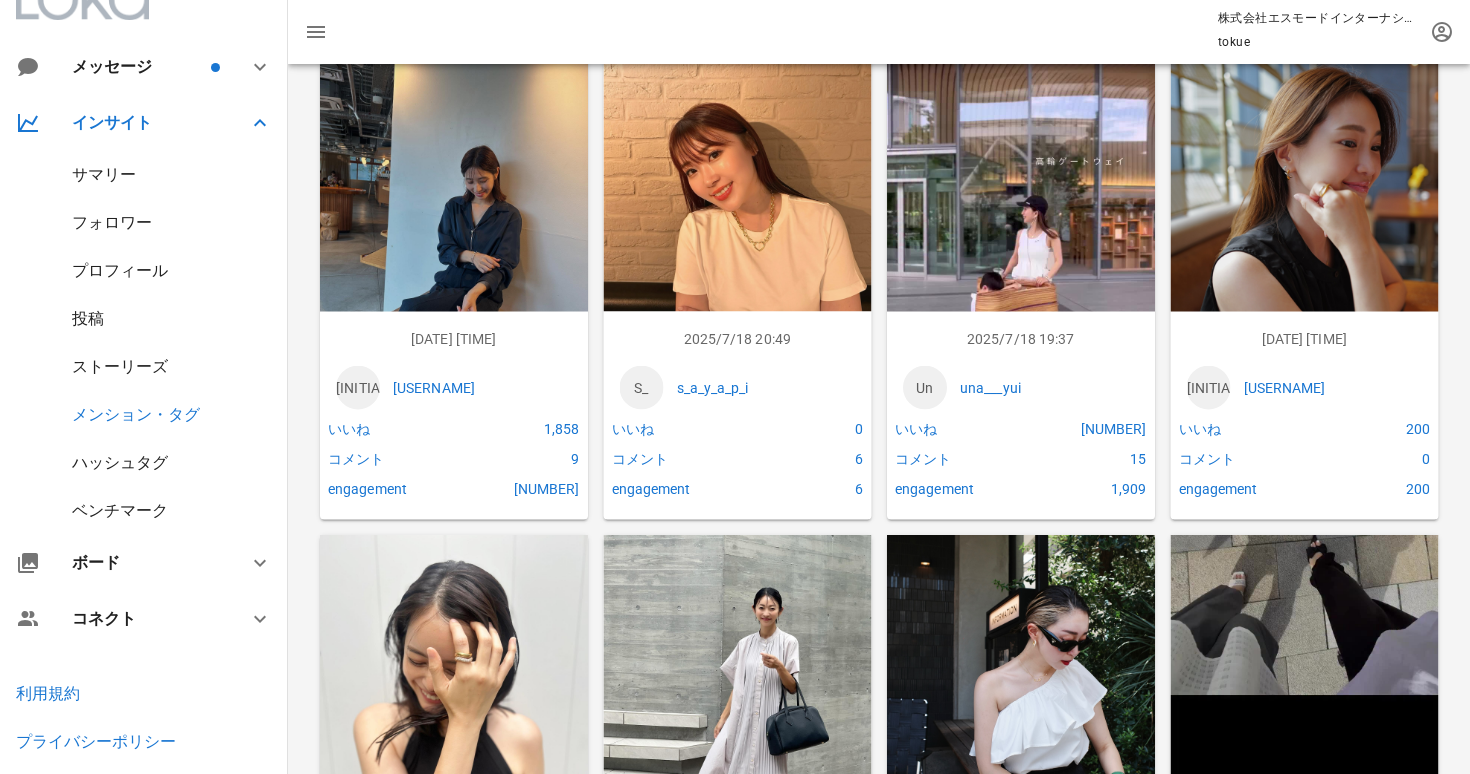 click at bounding box center [1305, 211] 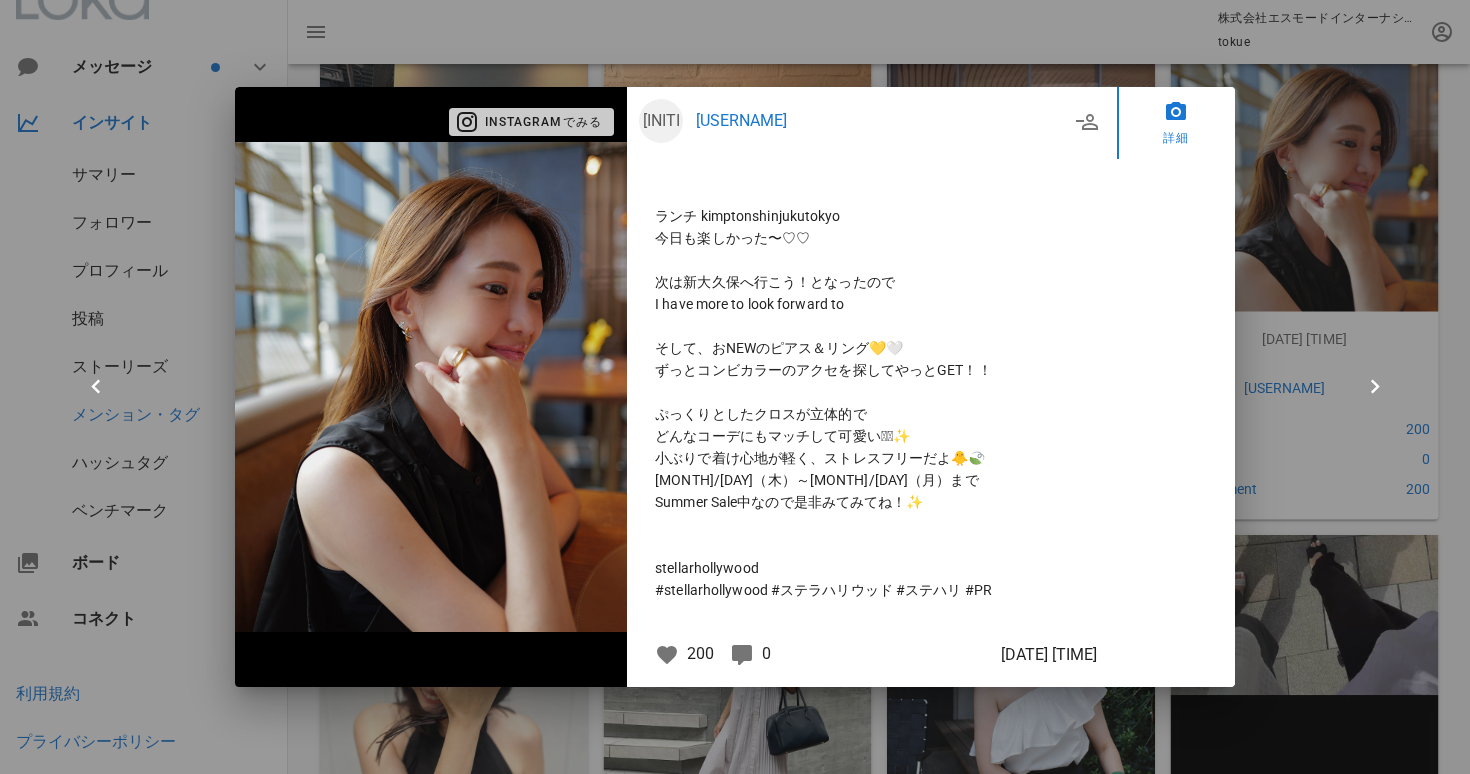 click on "Instagramでみる" at bounding box center [532, 122] 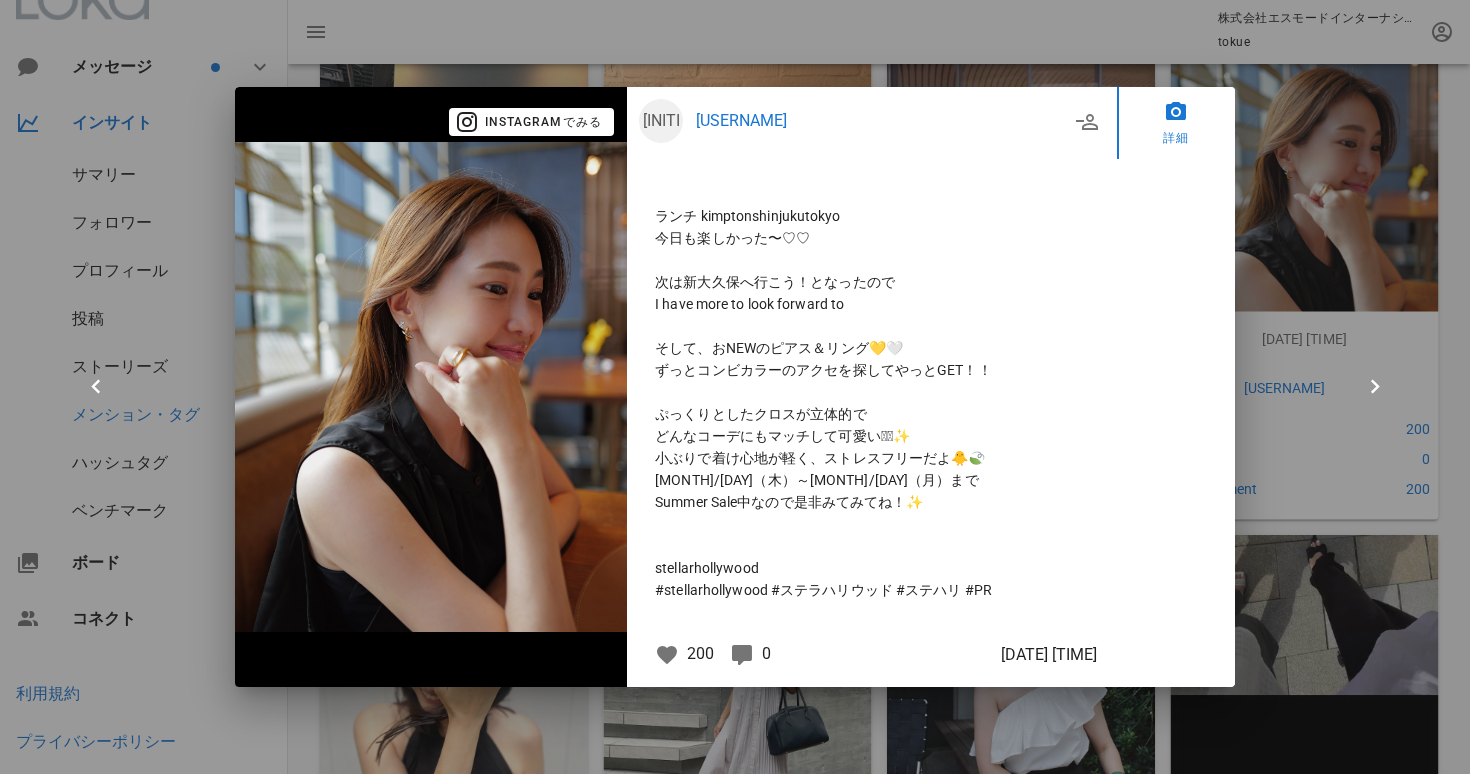 click at bounding box center [735, 387] 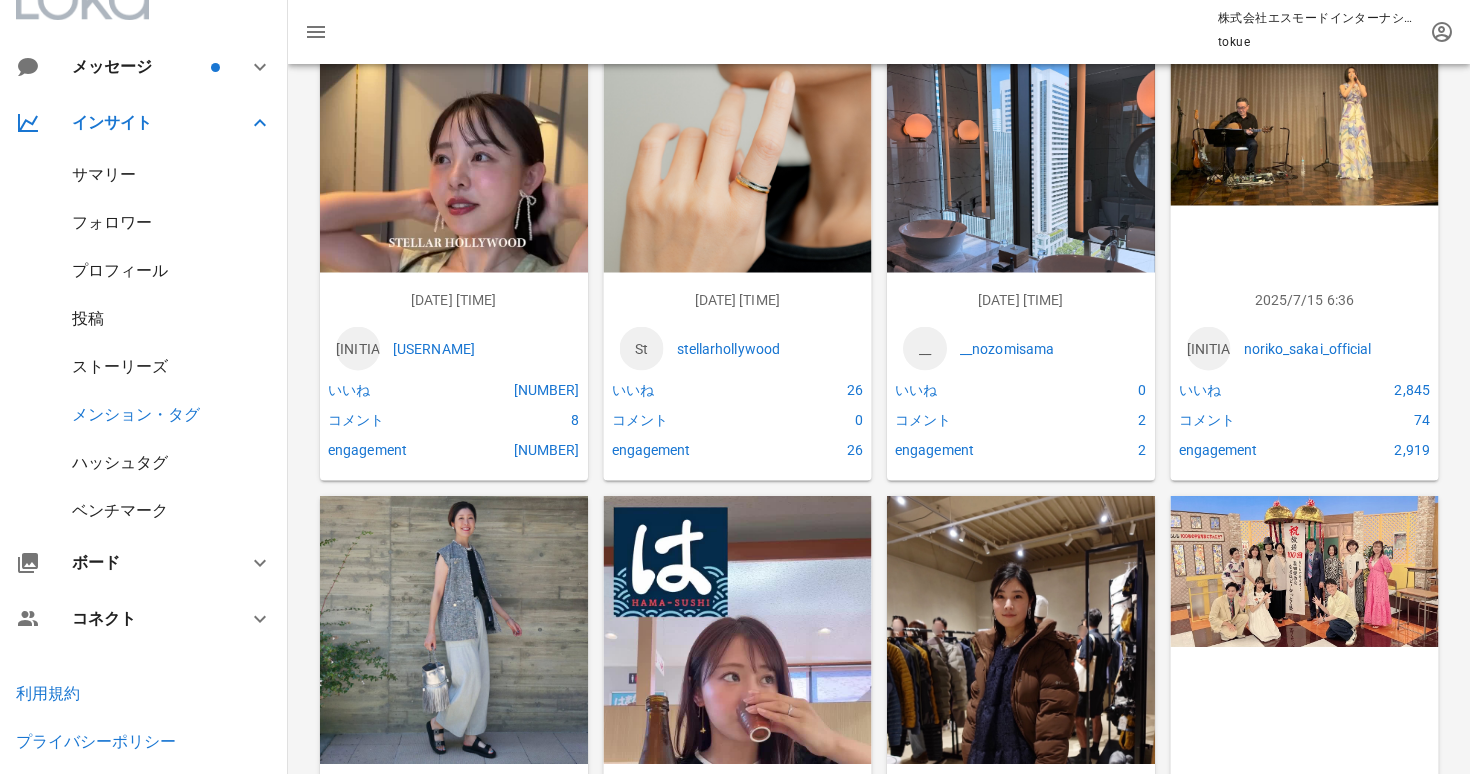 scroll, scrollTop: 6358, scrollLeft: 0, axis: vertical 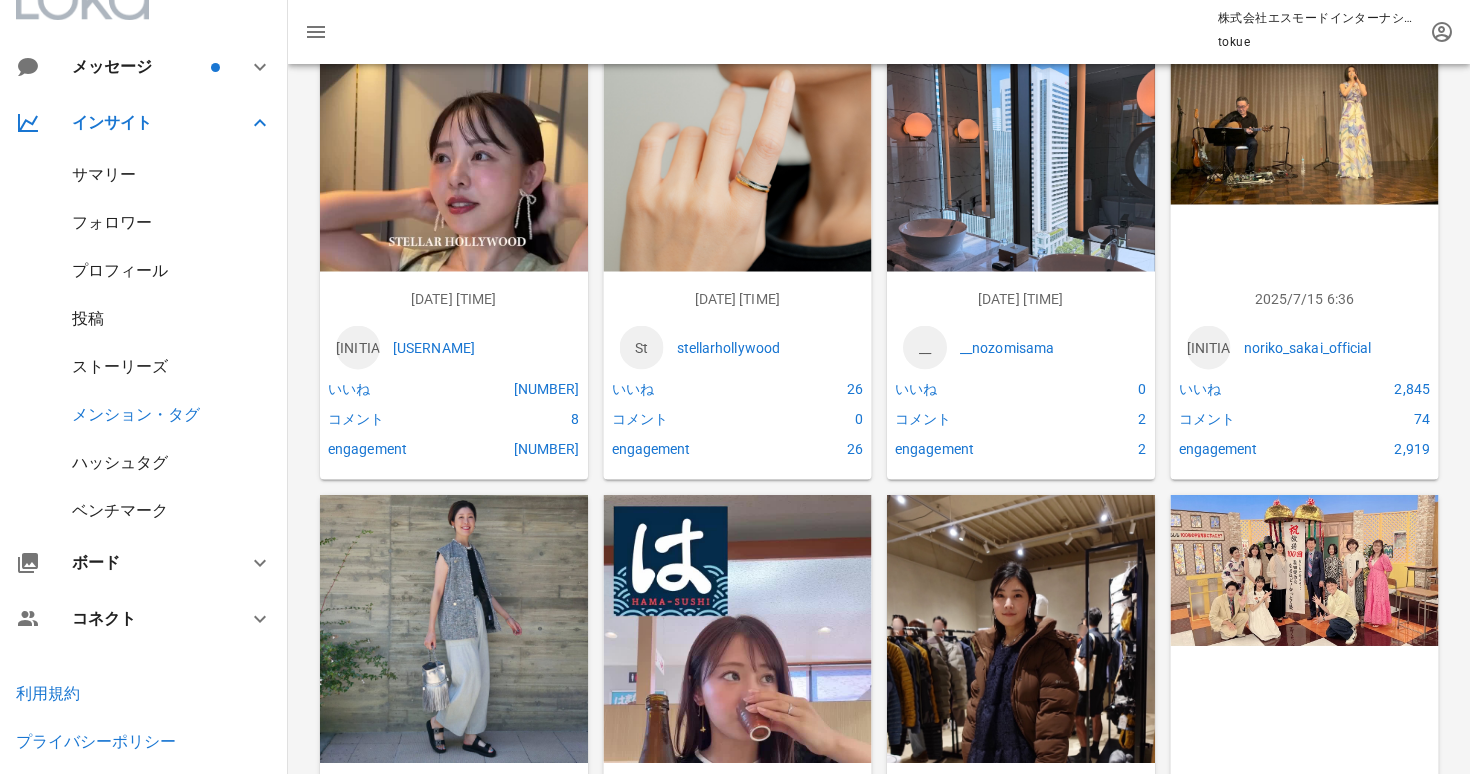 click at bounding box center (1305, 104) 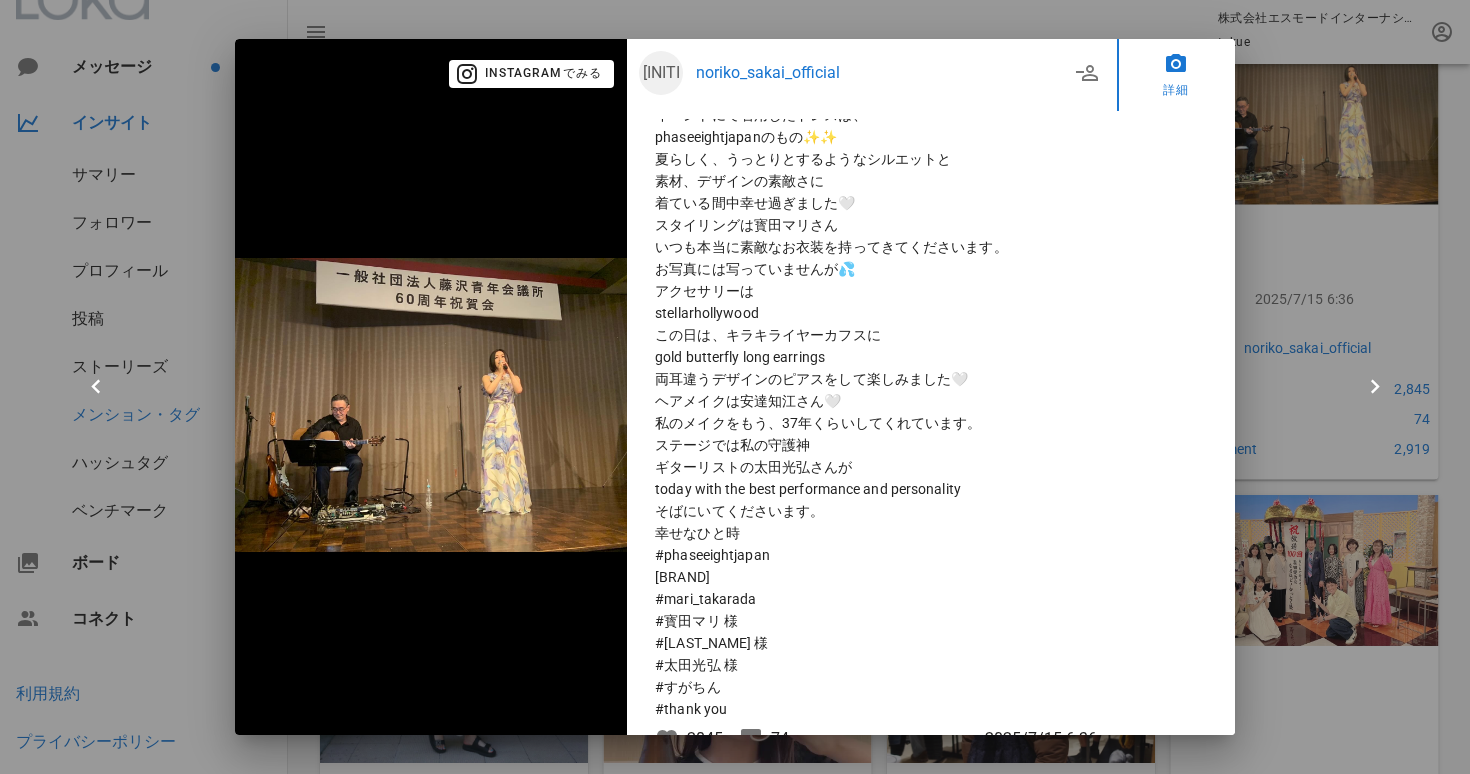 scroll, scrollTop: 108, scrollLeft: 0, axis: vertical 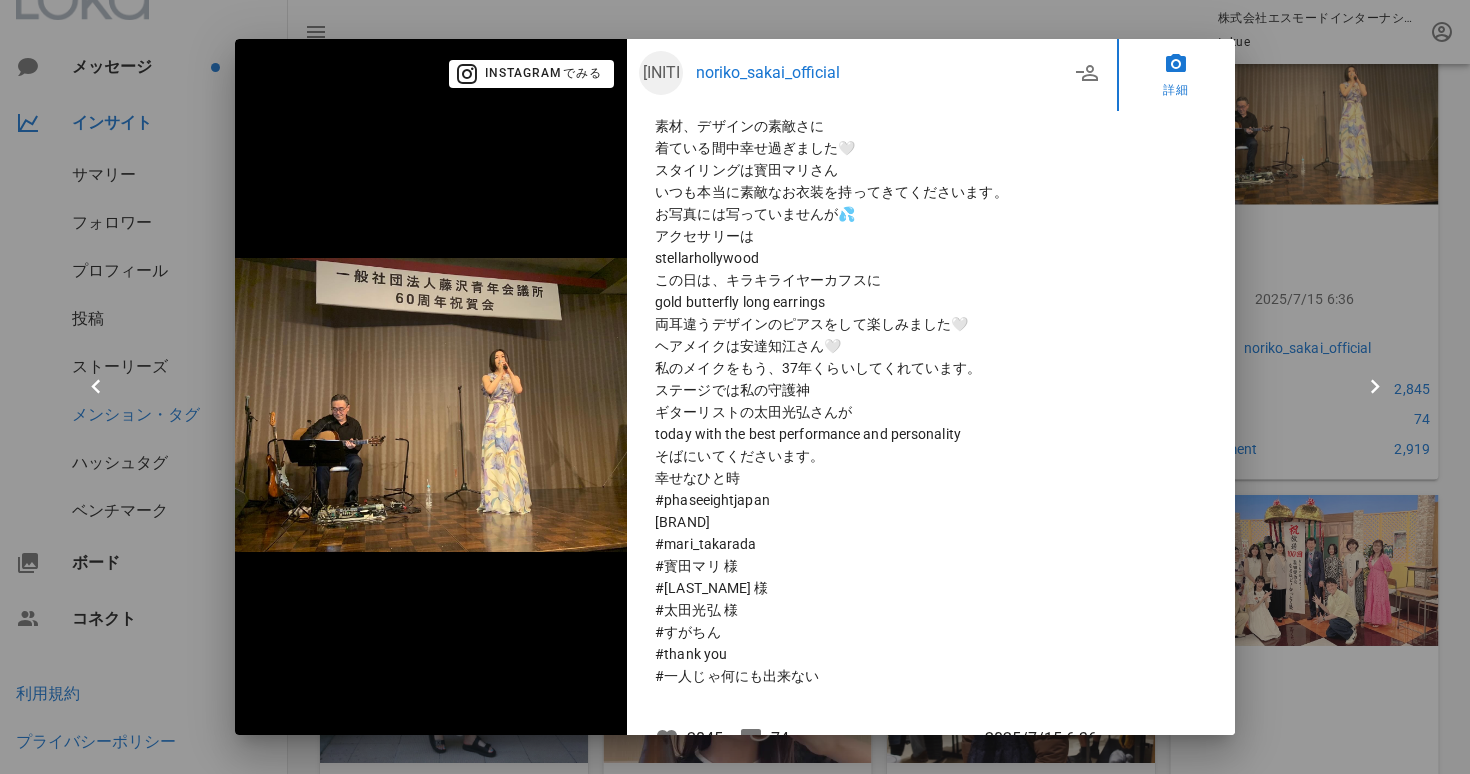 drag, startPoint x: 876, startPoint y: 278, endPoint x: 743, endPoint y: 277, distance: 133.00375 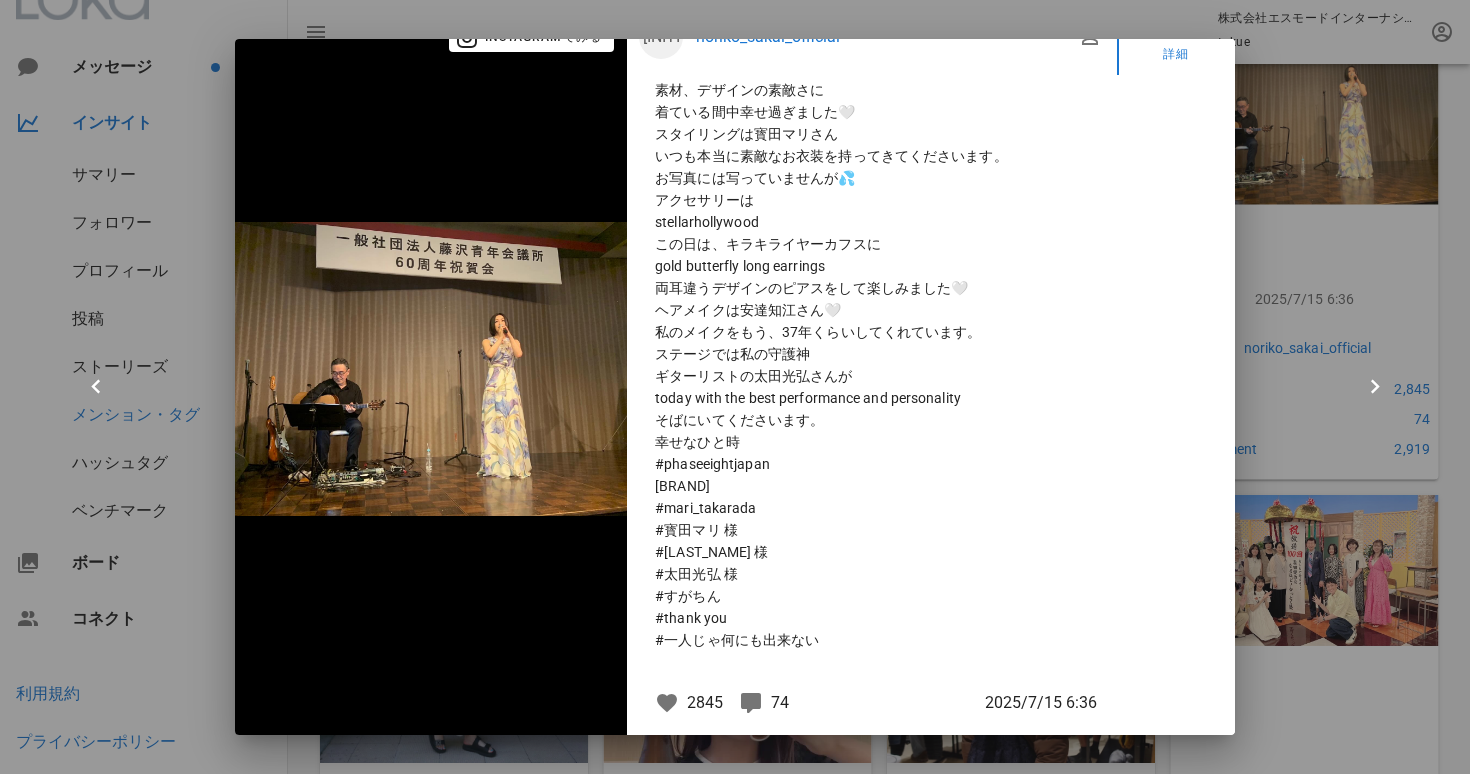 click at bounding box center [735, 387] 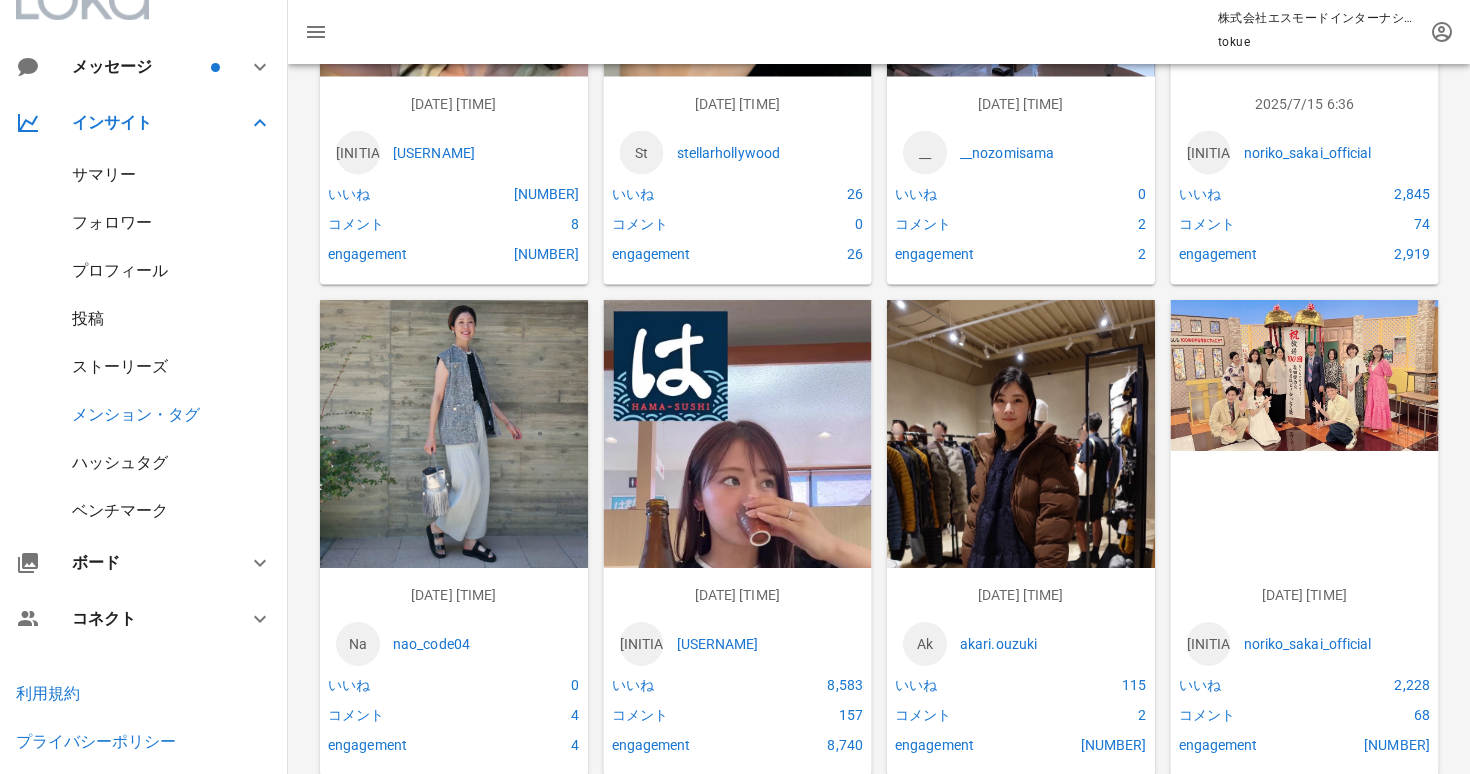 scroll, scrollTop: 6571, scrollLeft: 0, axis: vertical 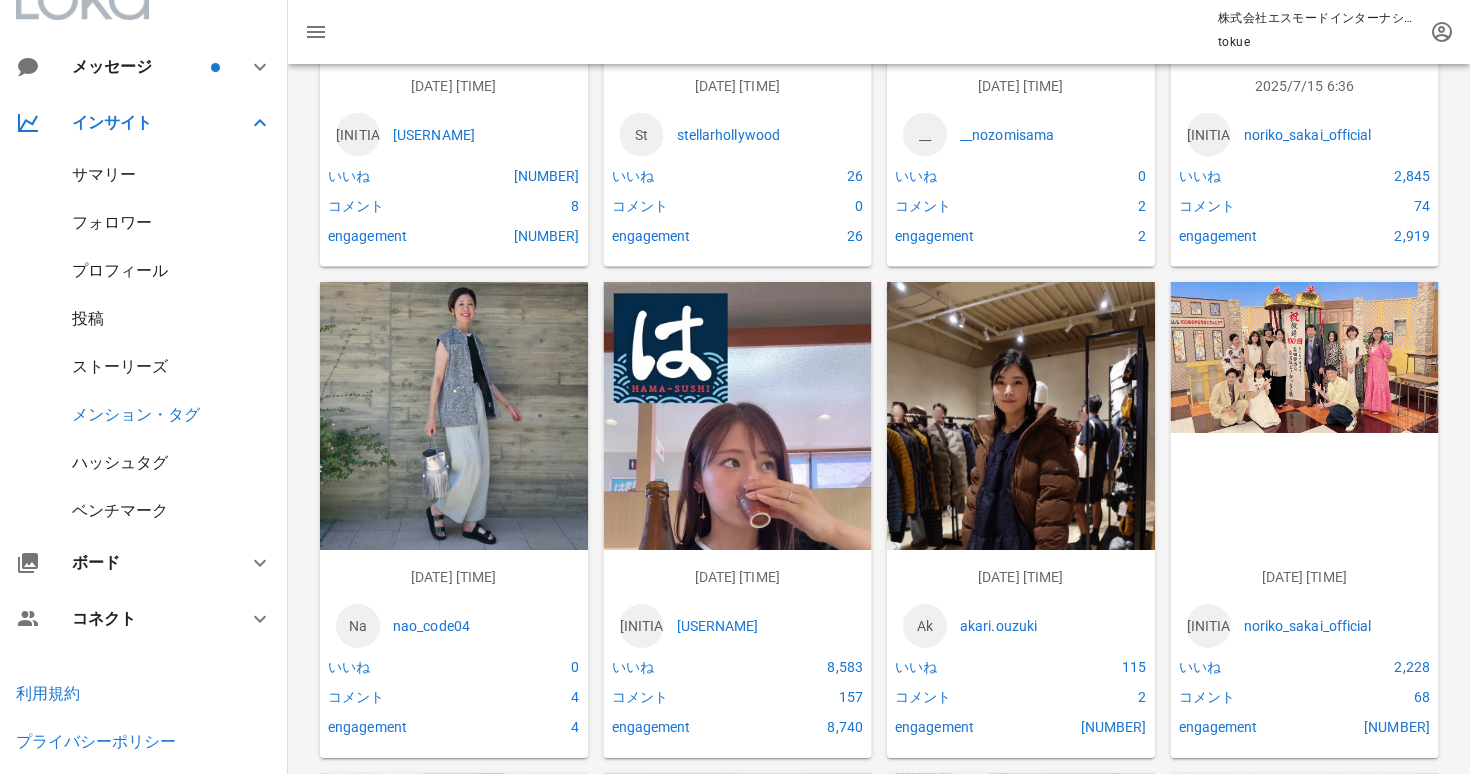 click at bounding box center (738, 520) 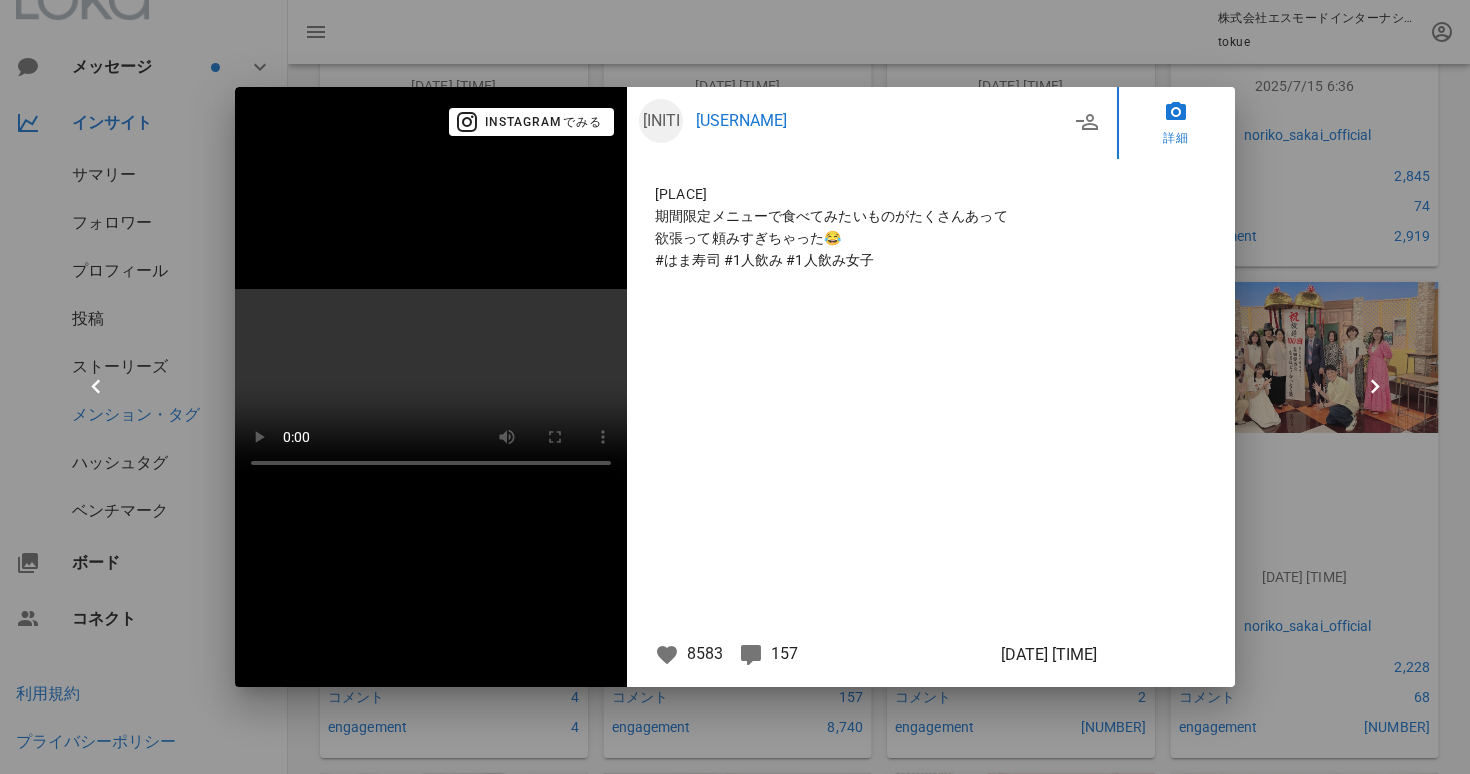 click at bounding box center [735, 387] 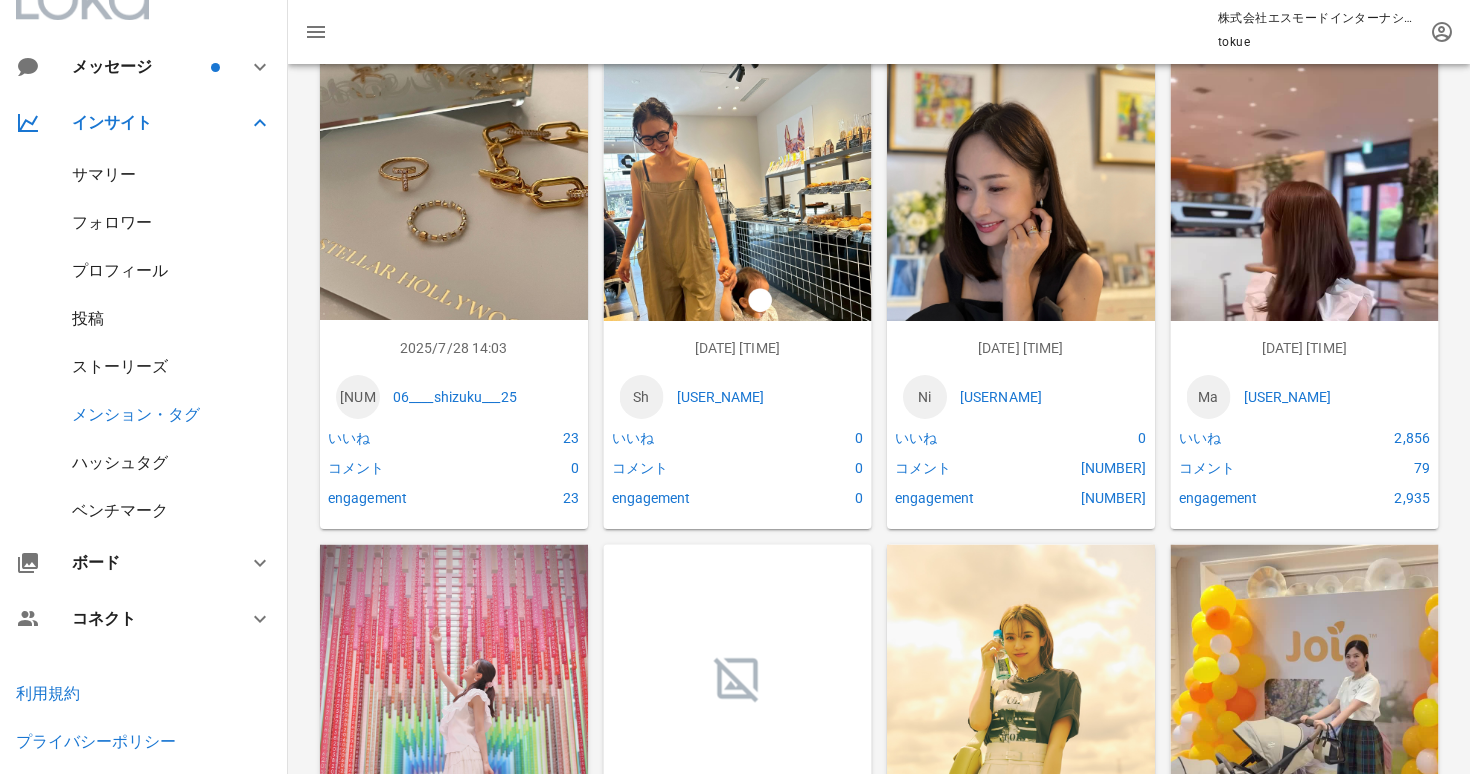 scroll, scrollTop: 1835, scrollLeft: 0, axis: vertical 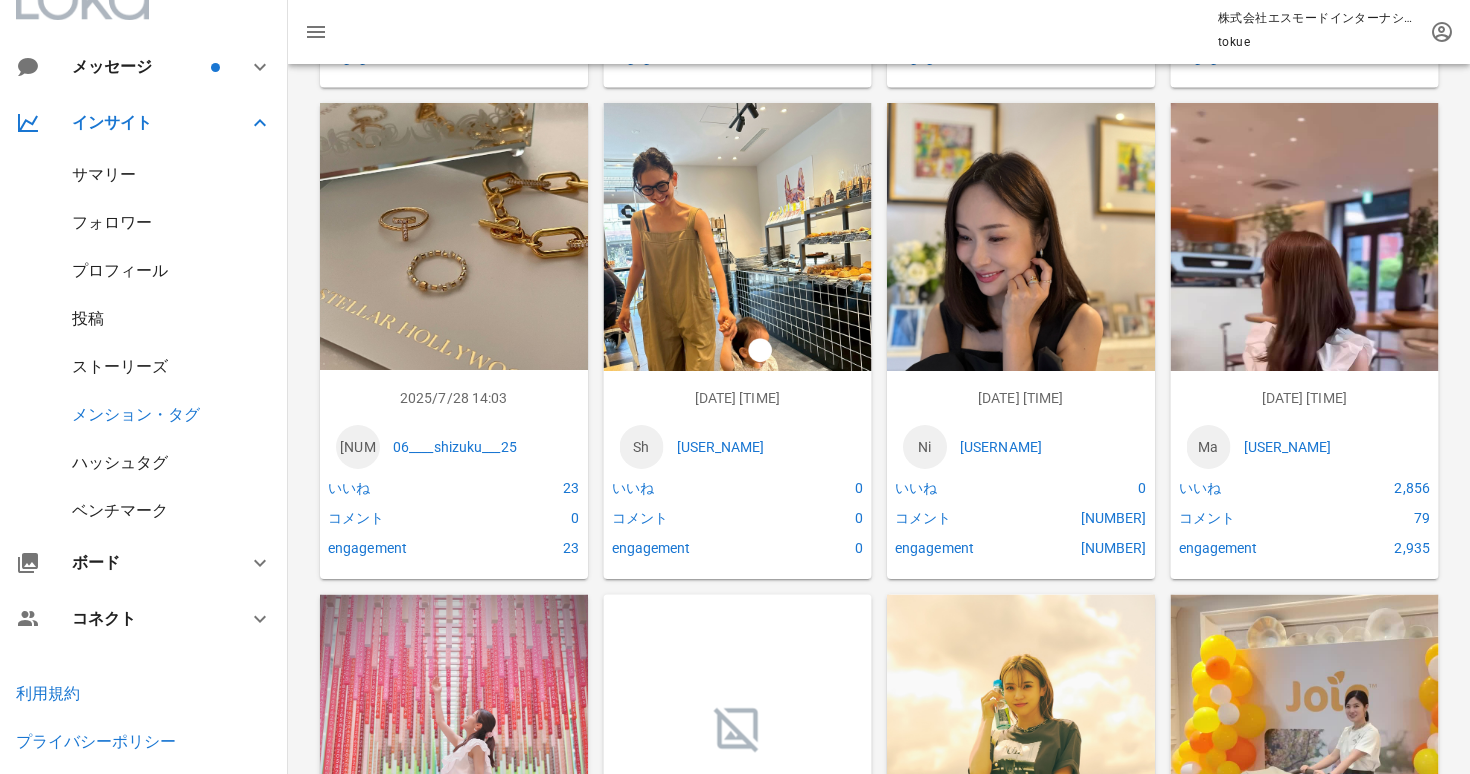 click at bounding box center (738, 281) 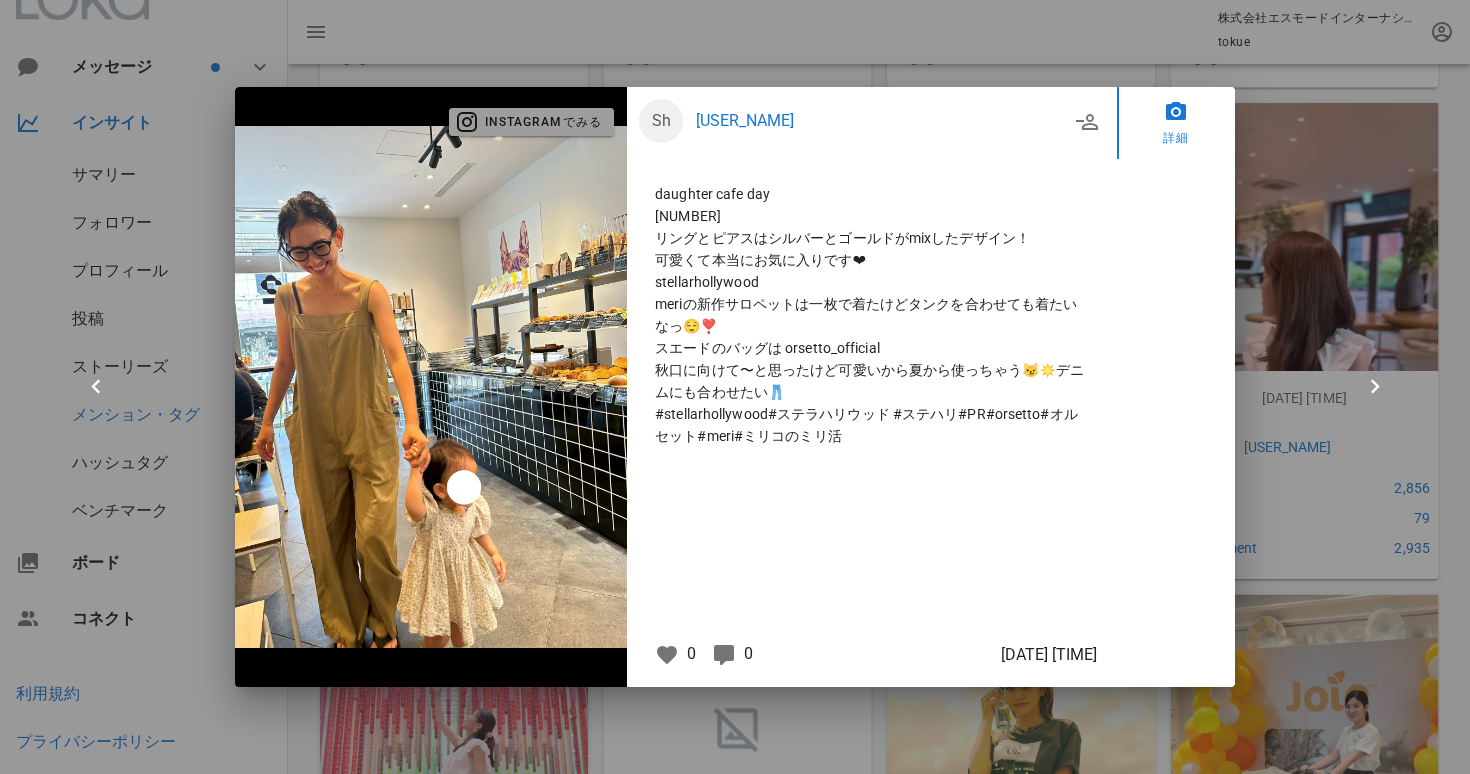 click on "Instagramでみる" at bounding box center [532, 122] 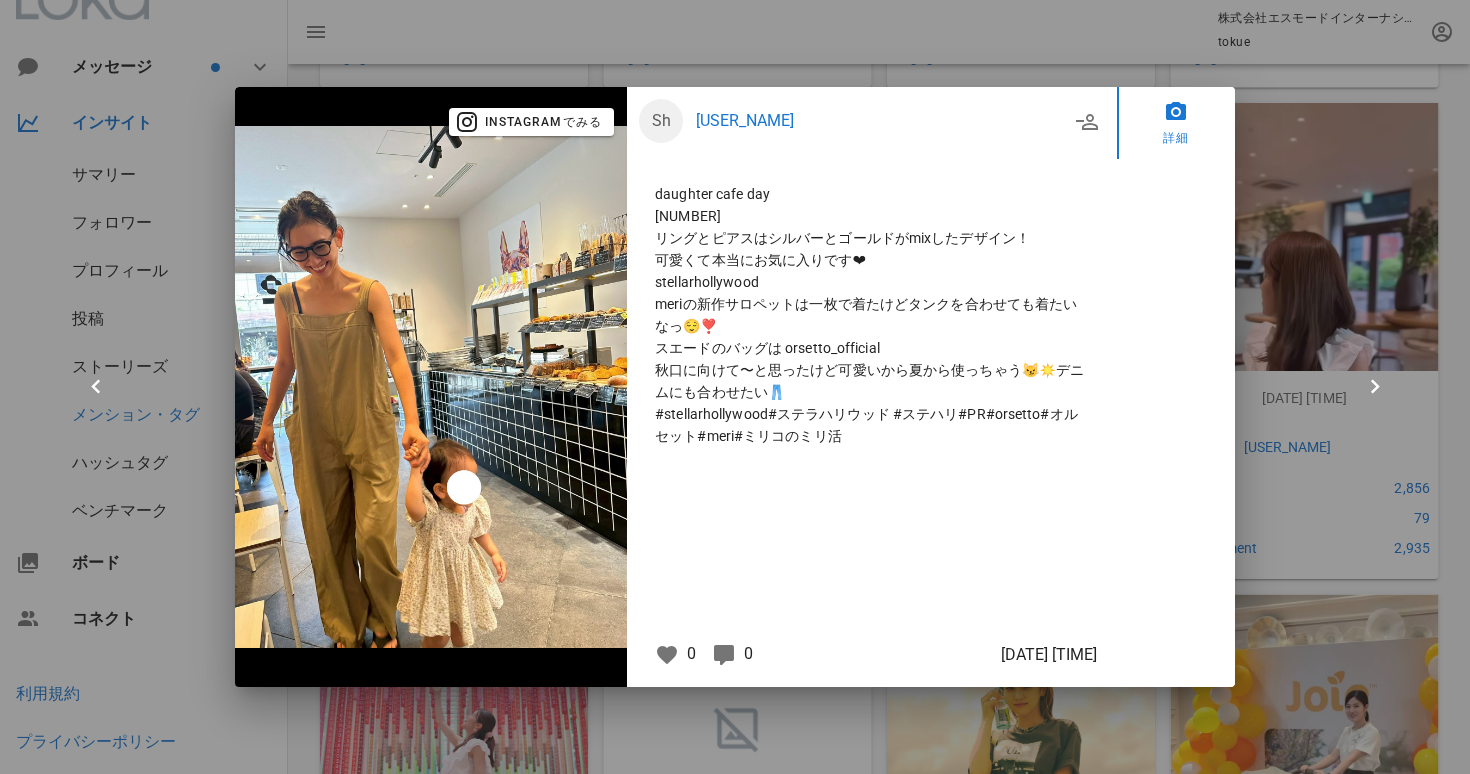 click at bounding box center (735, 387) 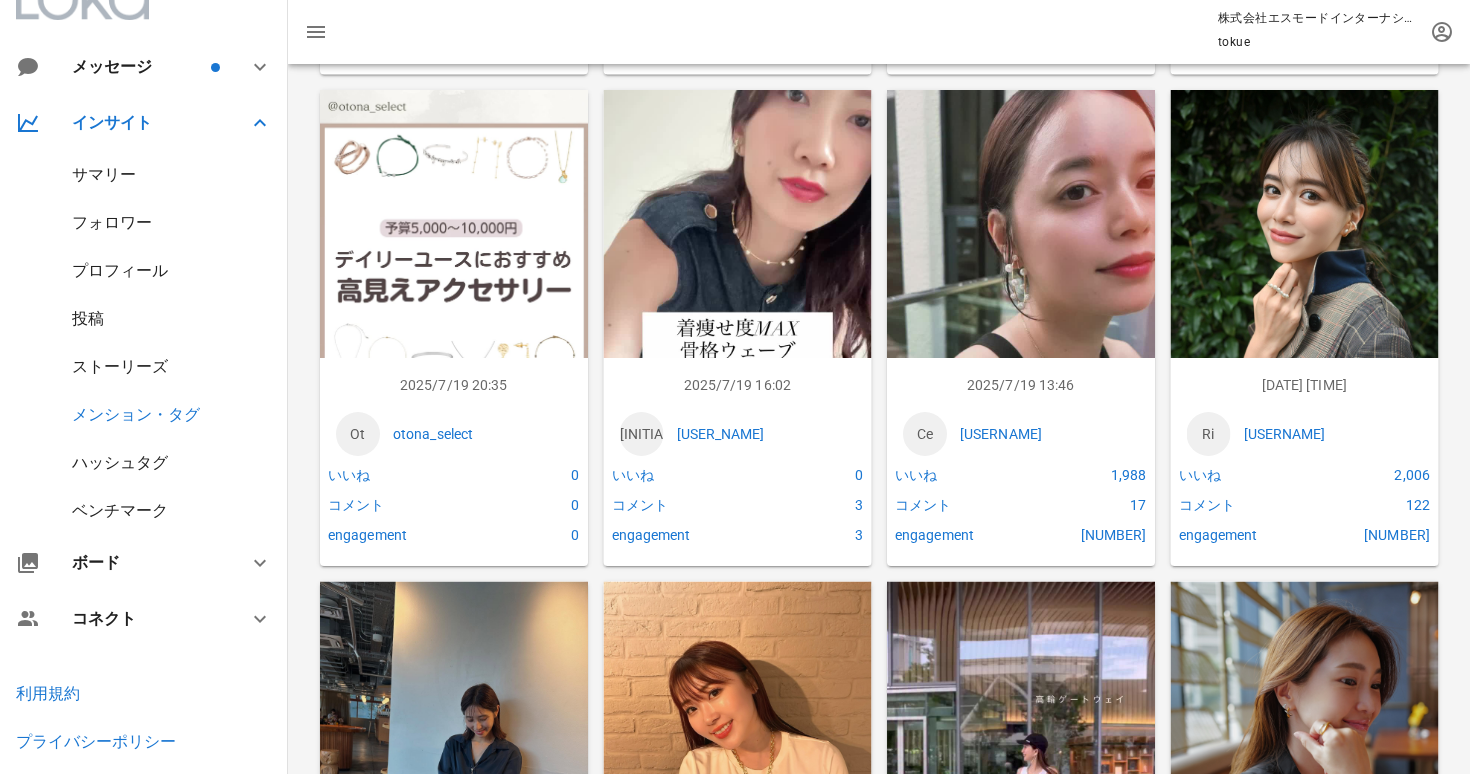 scroll, scrollTop: 7301, scrollLeft: 0, axis: vertical 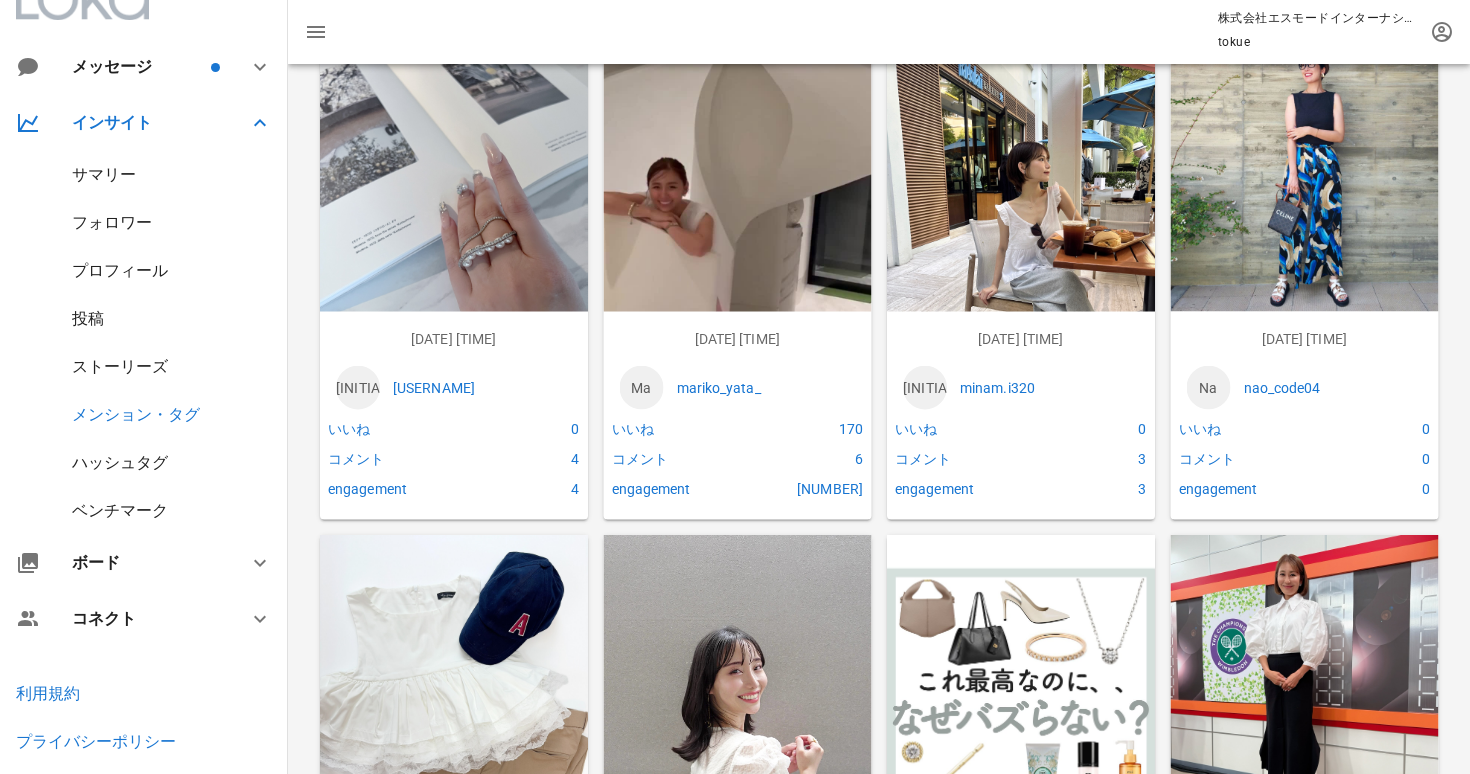 click at bounding box center [454, 211] 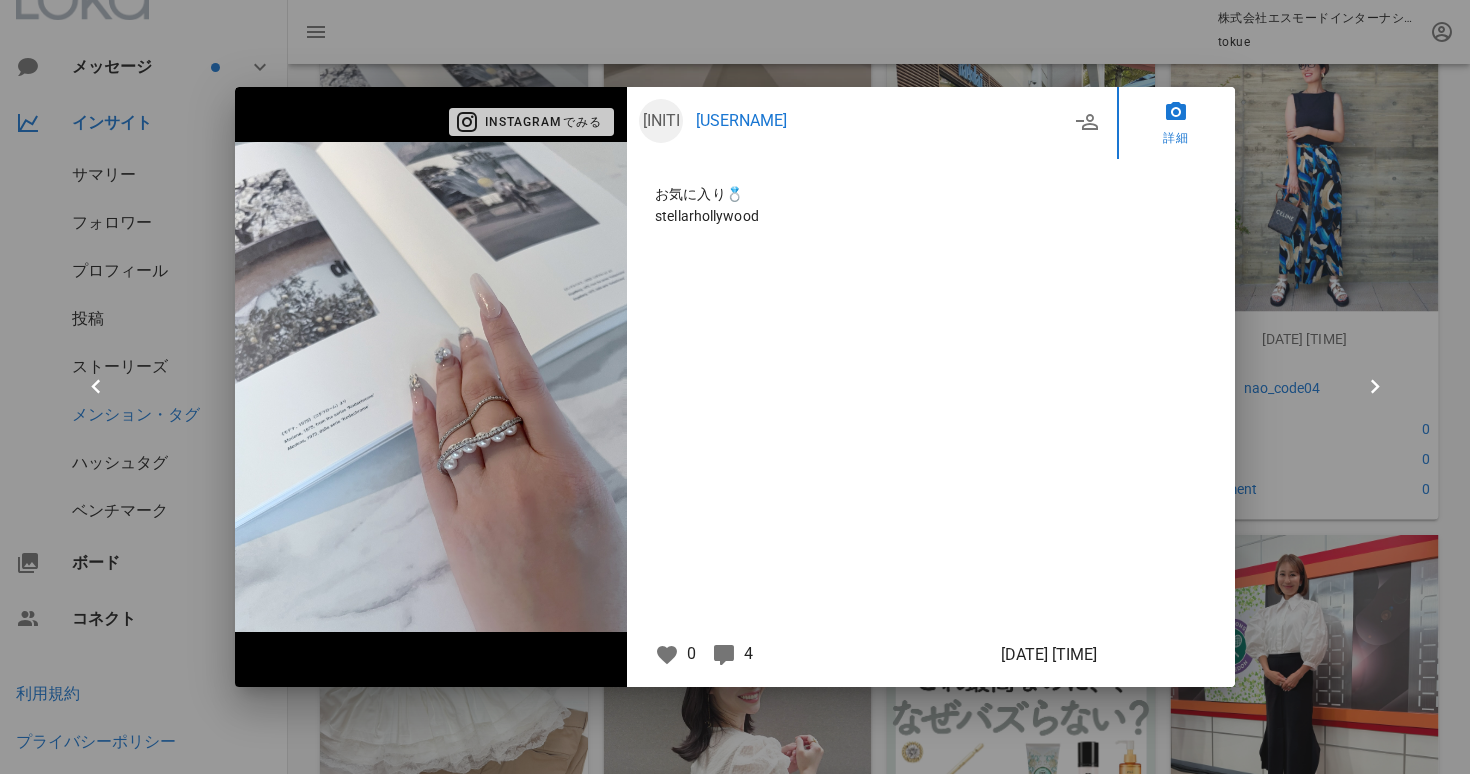 click on "Instagramでみる" at bounding box center [531, 122] 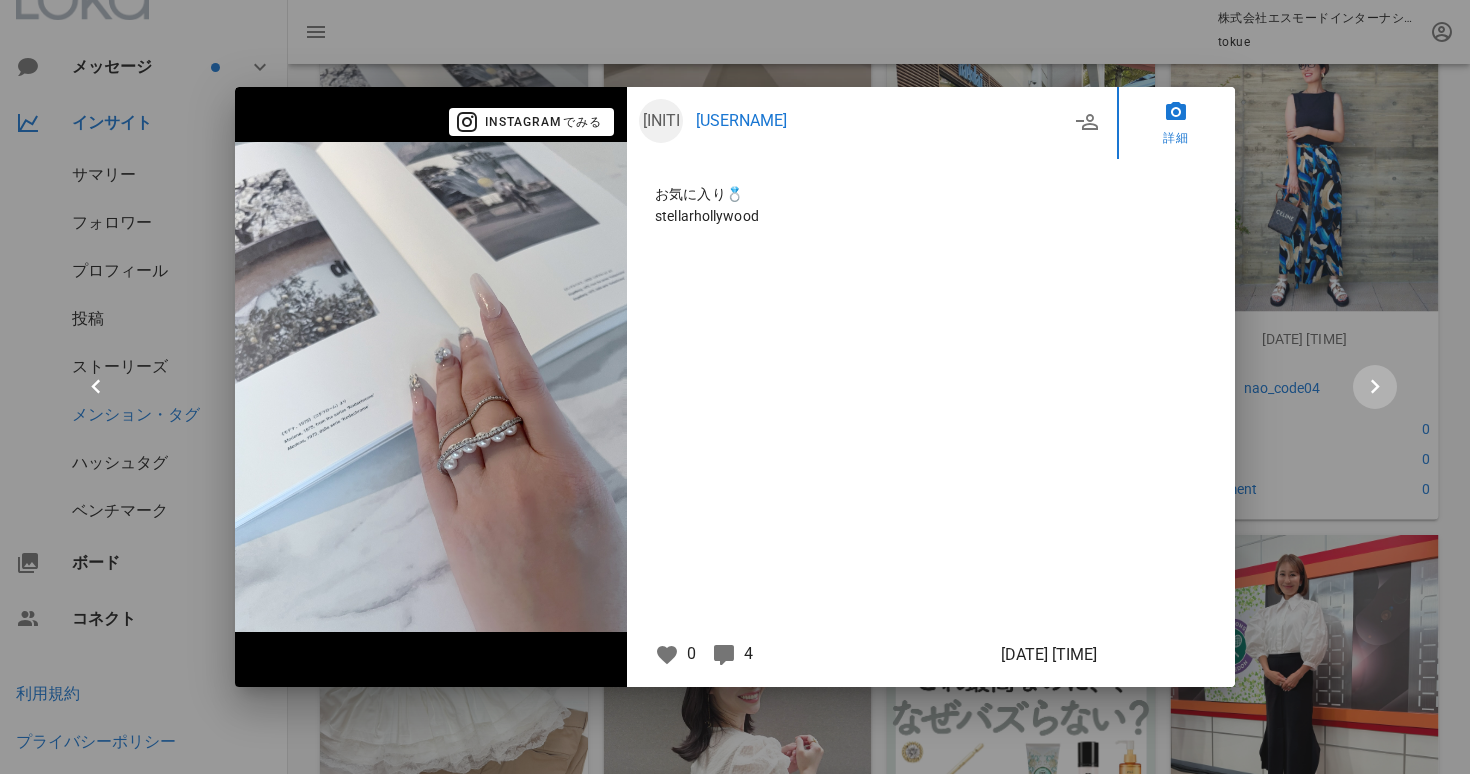 click at bounding box center (1375, 387) 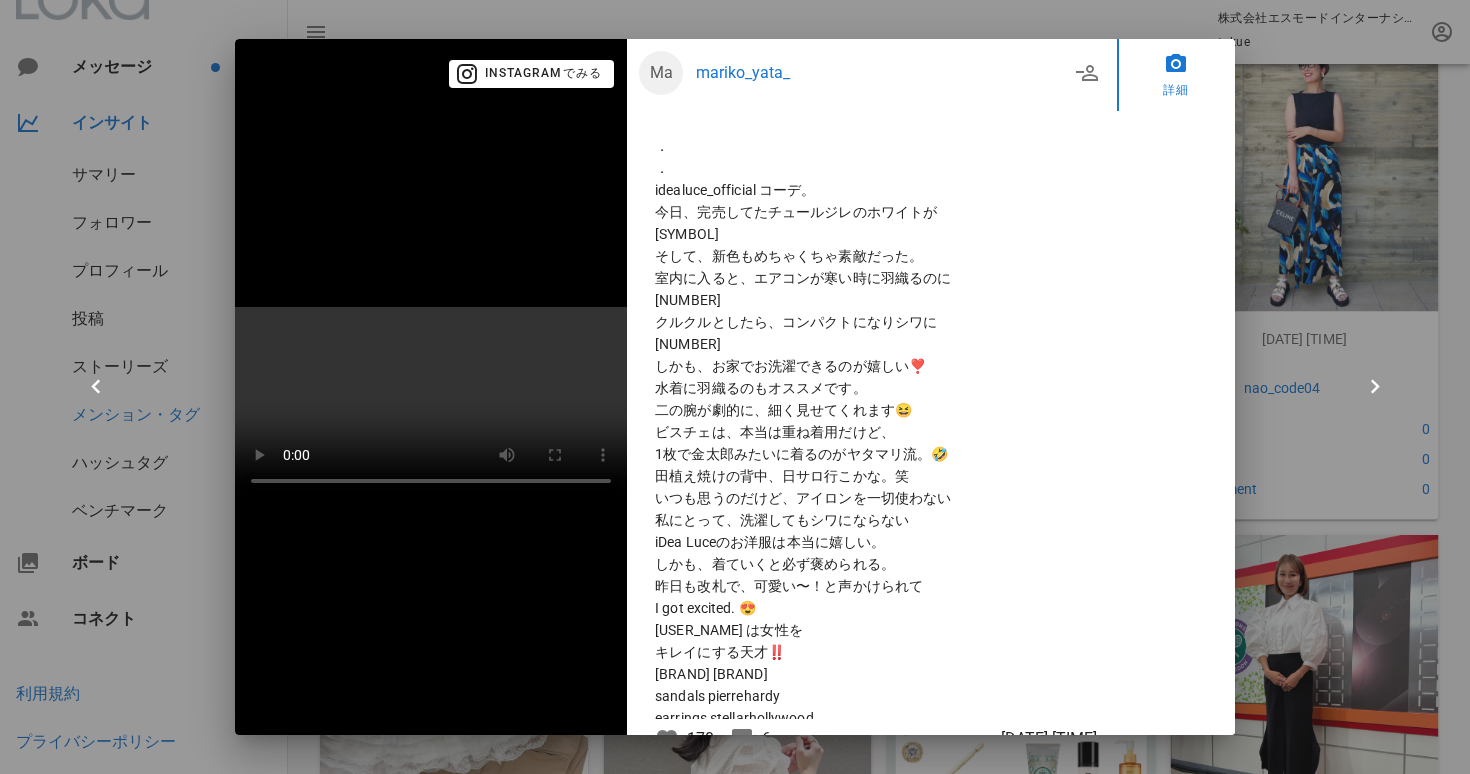 click at bounding box center [431, 405] 